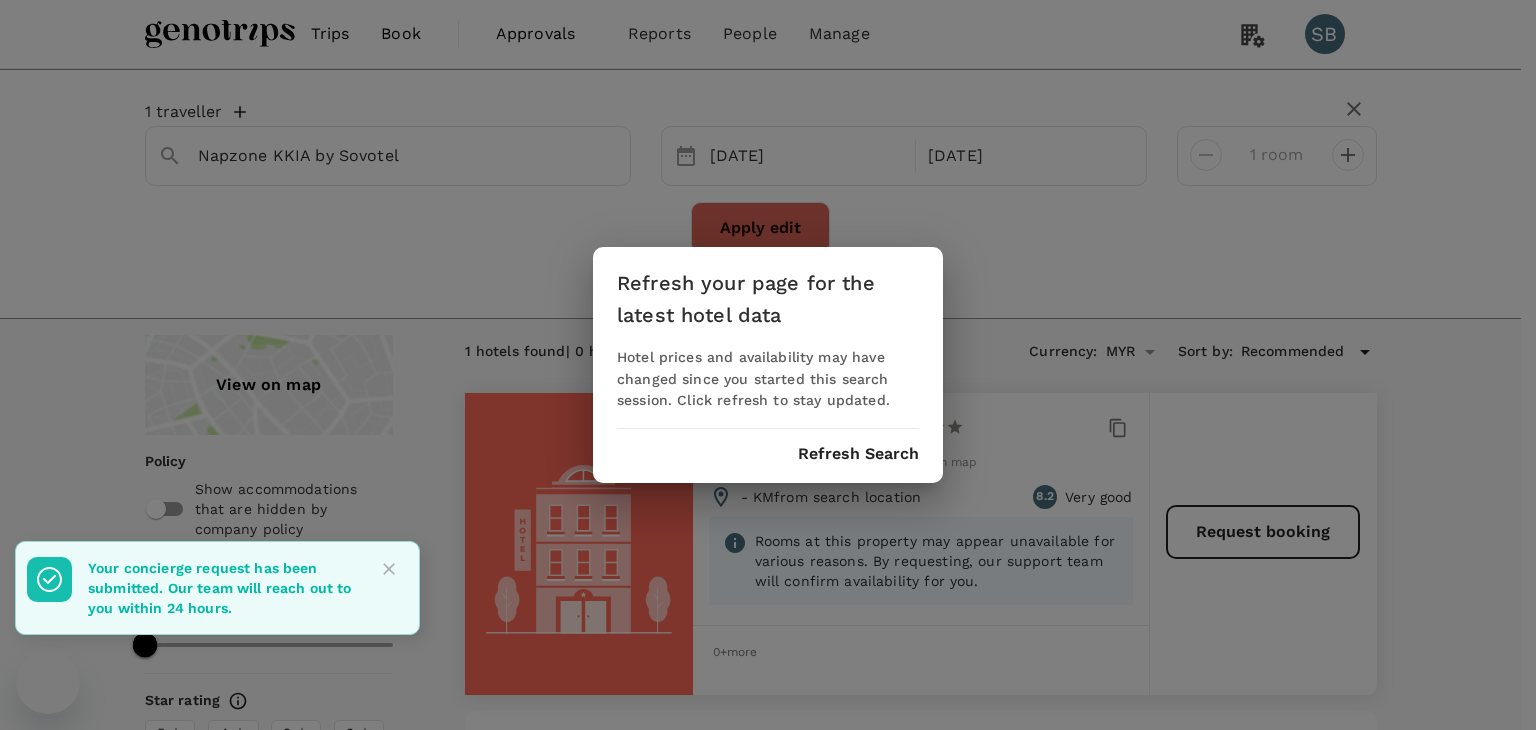 scroll, scrollTop: 200, scrollLeft: 0, axis: vertical 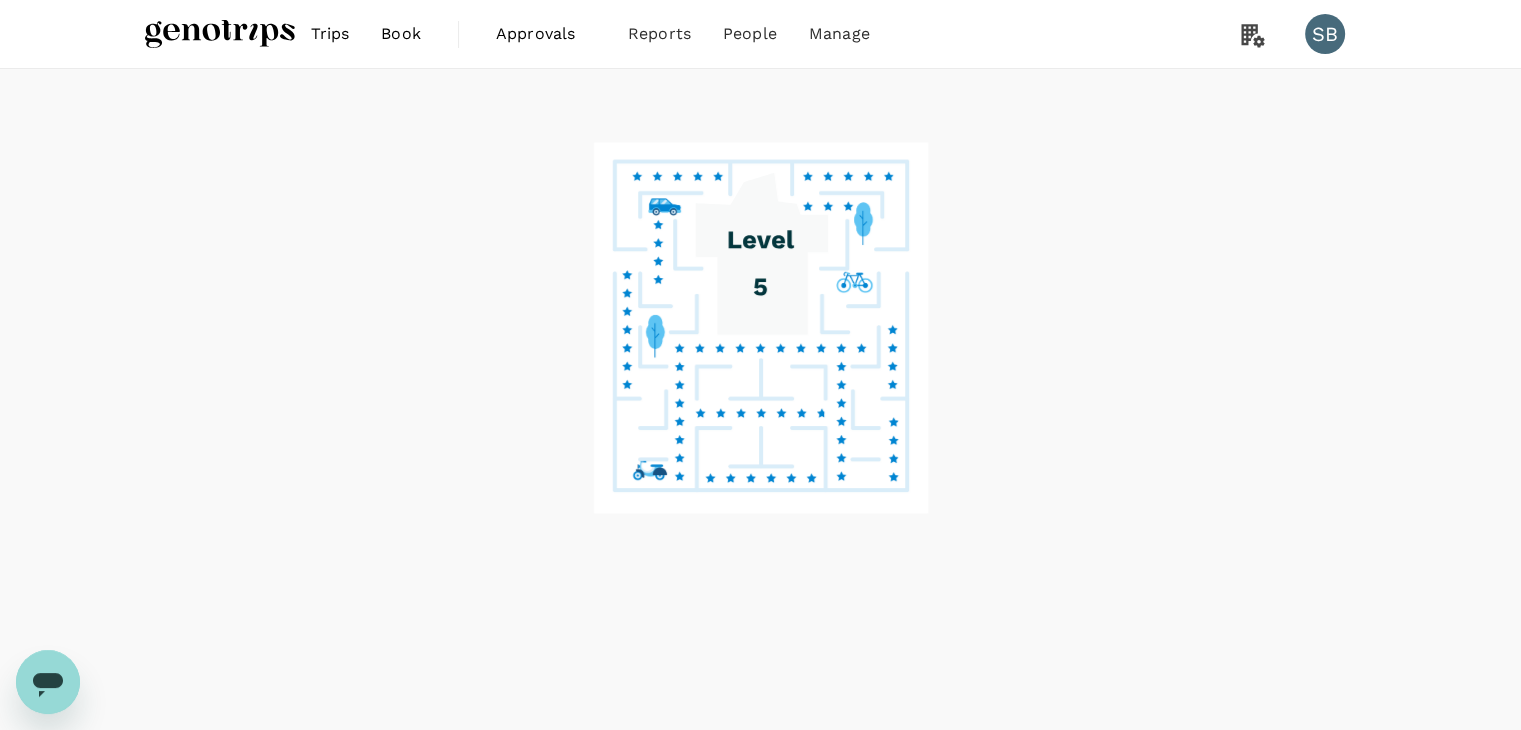 click at bounding box center [220, 34] 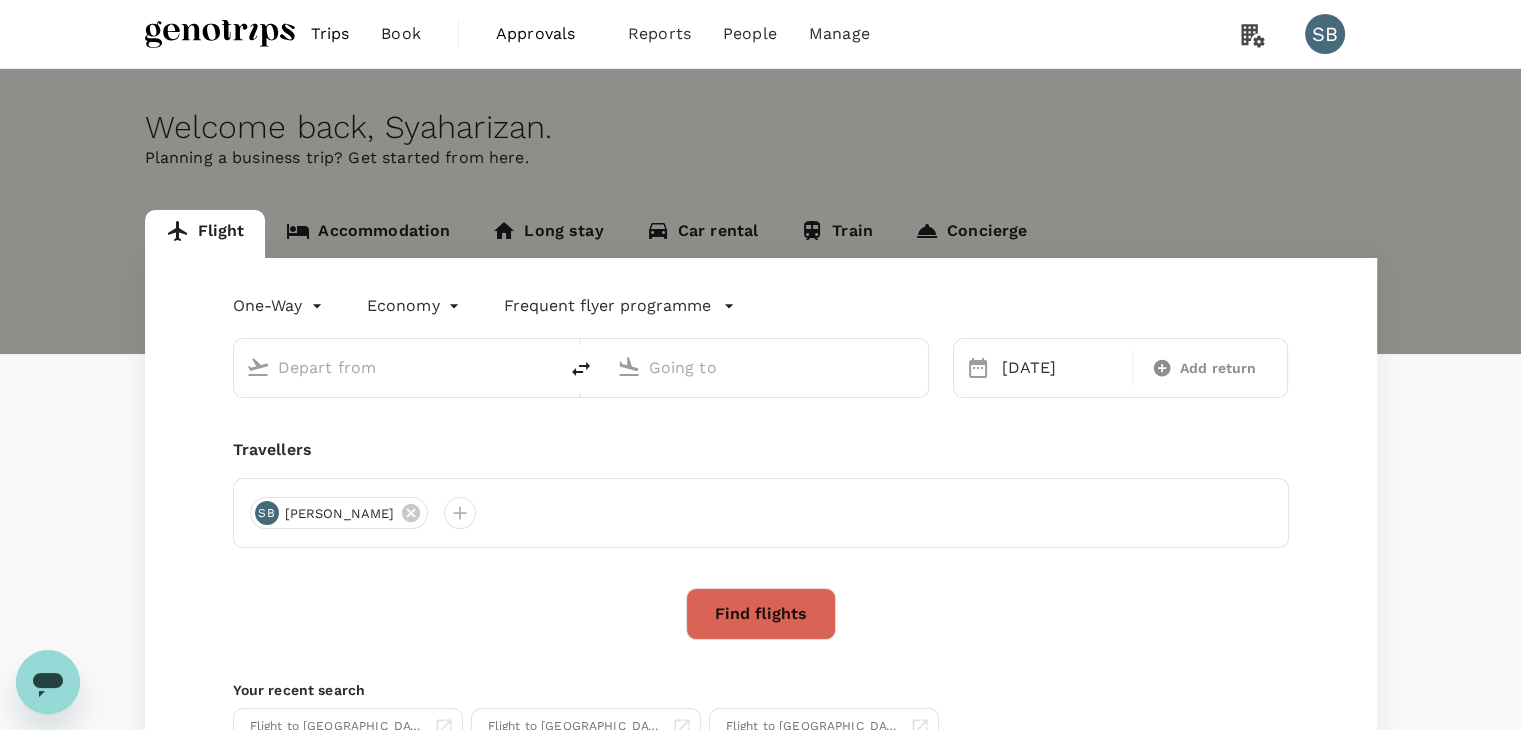 type on "[GEOGRAPHIC_DATA] ([GEOGRAPHIC_DATA])" 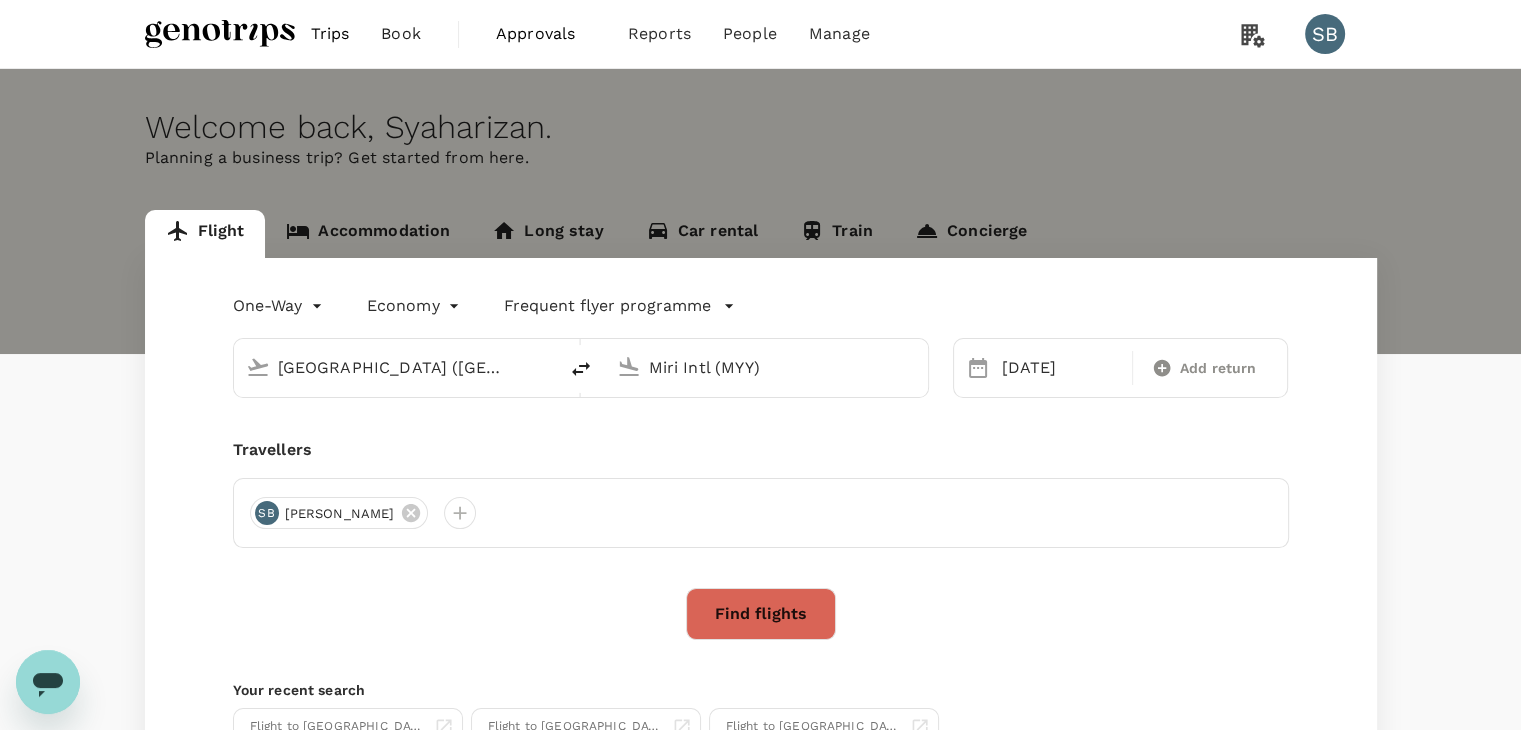 type 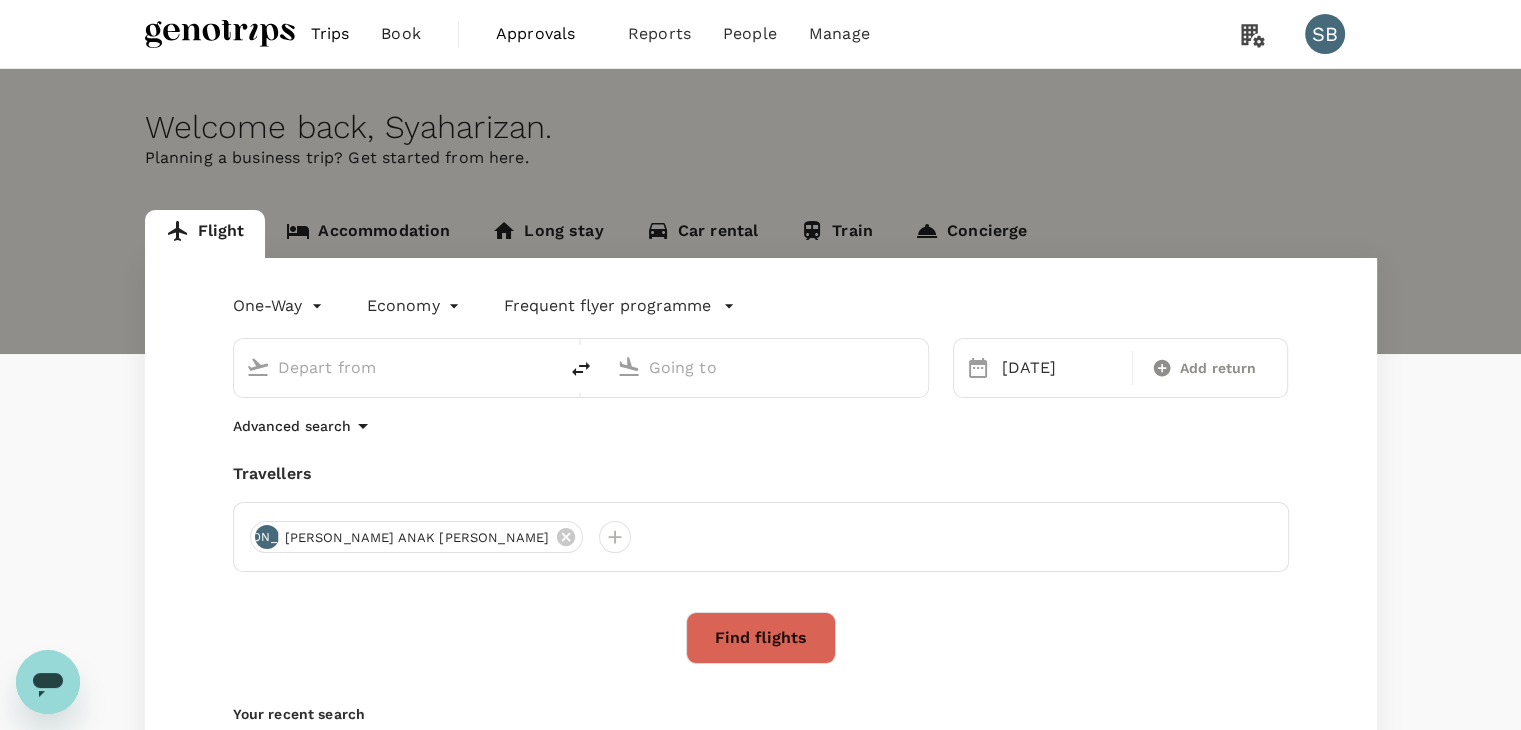 type on "[GEOGRAPHIC_DATA] ([GEOGRAPHIC_DATA])" 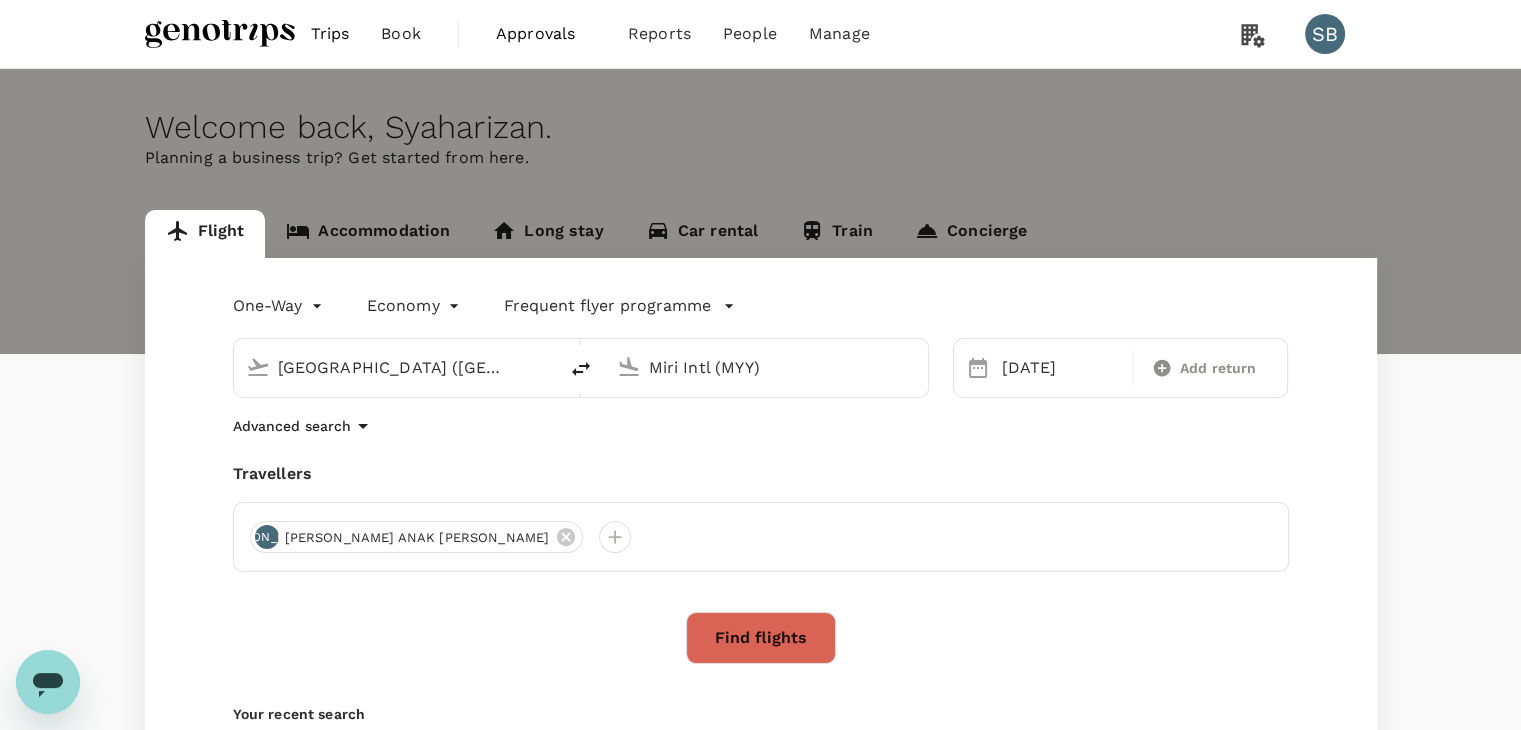 click on "[GEOGRAPHIC_DATA] ([GEOGRAPHIC_DATA])" at bounding box center [396, 367] 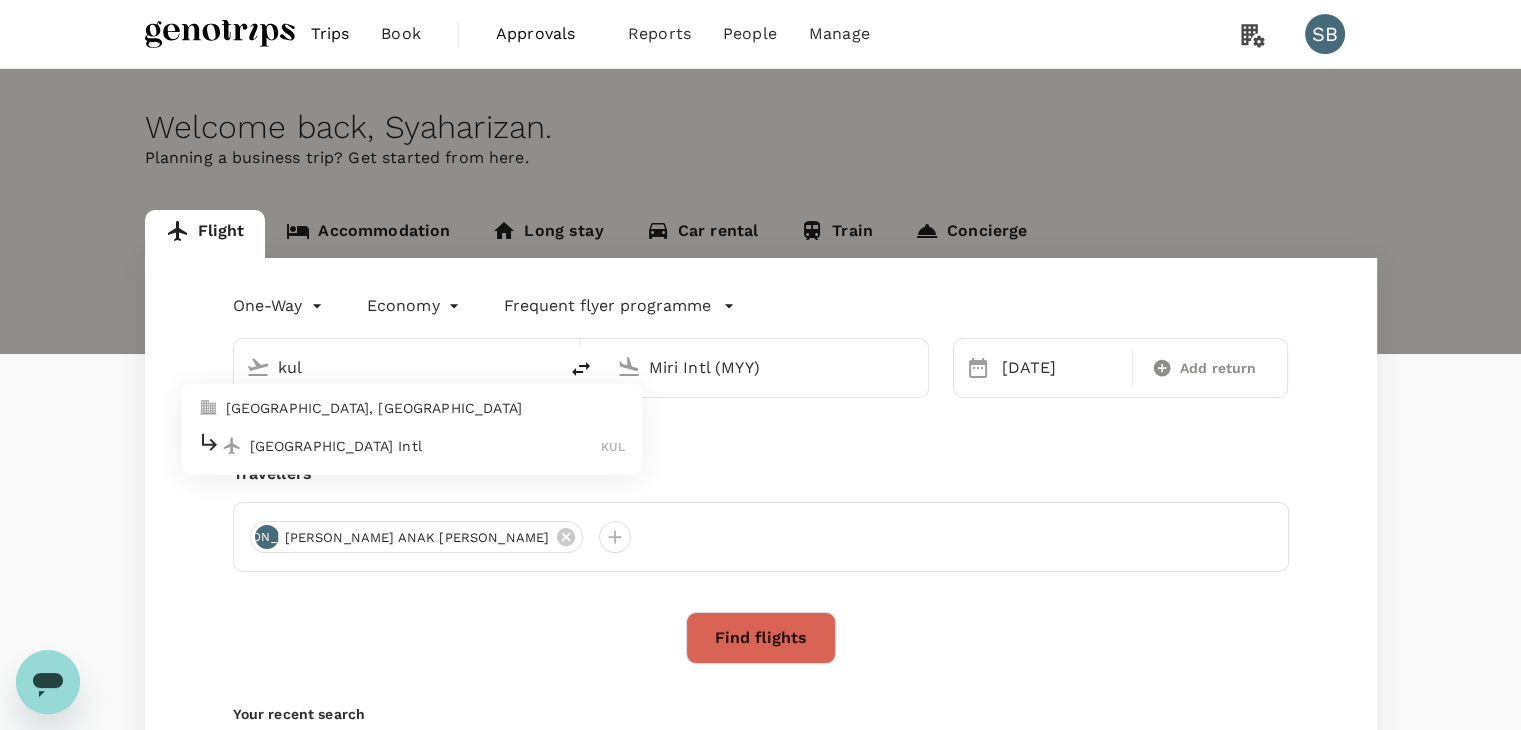 click on "[GEOGRAPHIC_DATA] Intl" at bounding box center [426, 446] 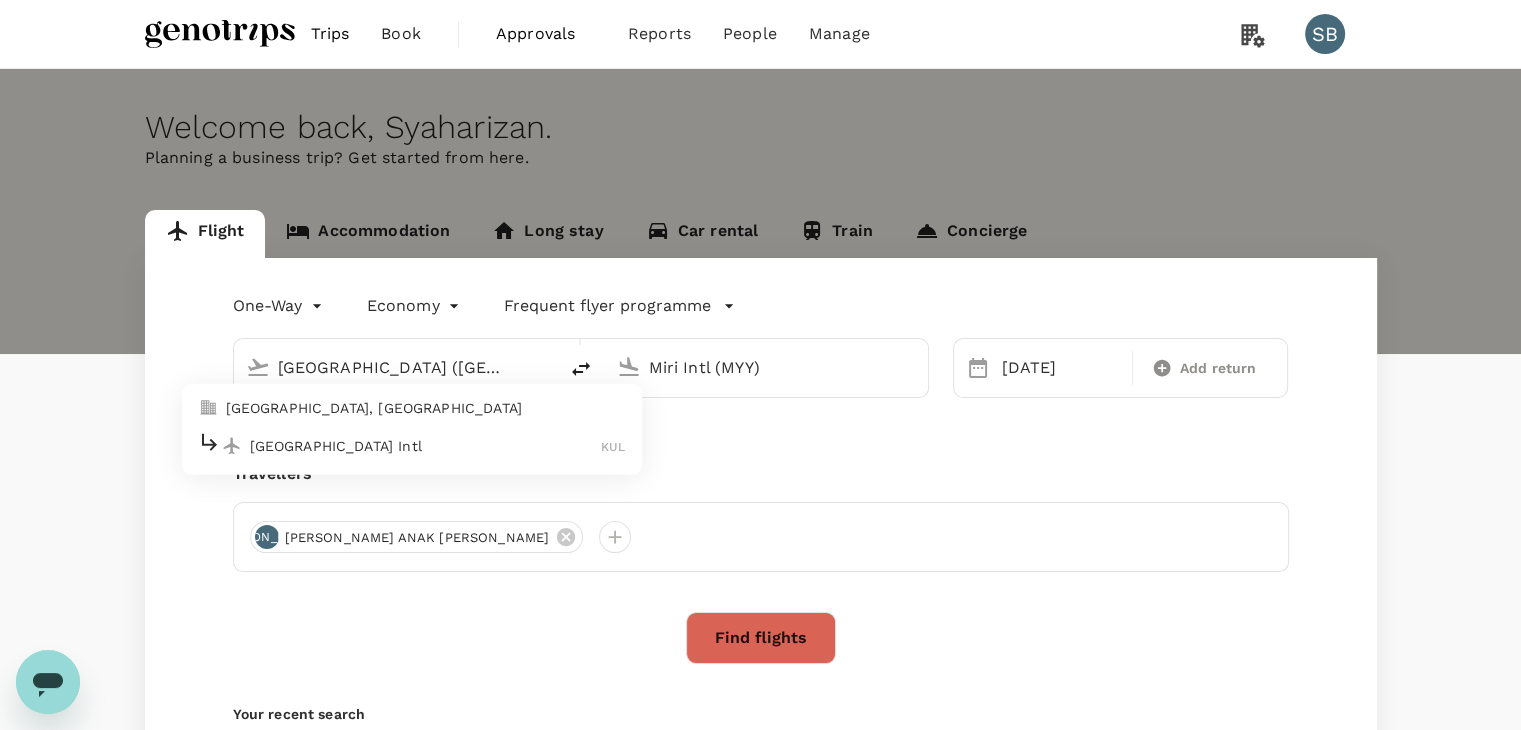 type on "Kuala Lumpur Intl ([GEOGRAPHIC_DATA])" 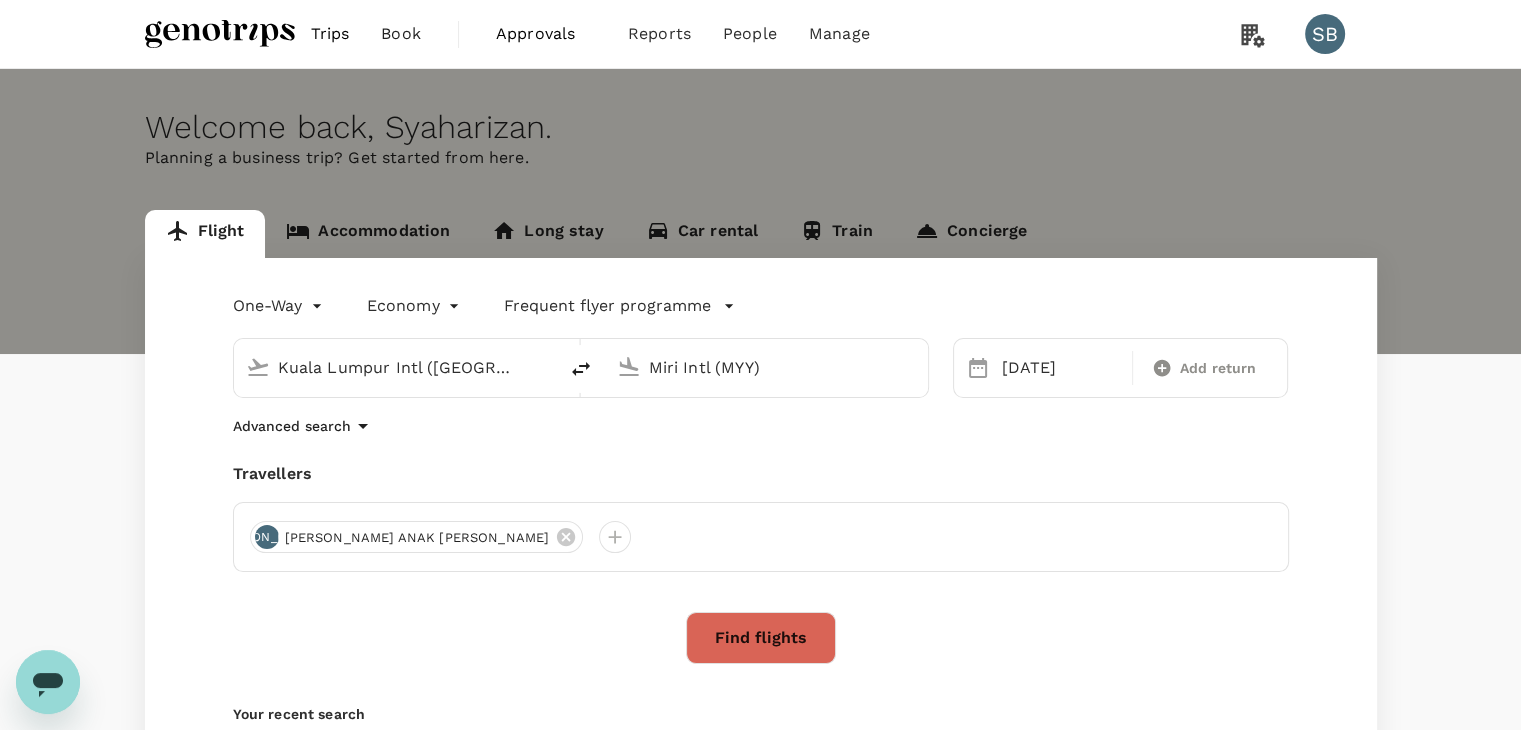 click on "Miri Intl (MYY)" at bounding box center [767, 367] 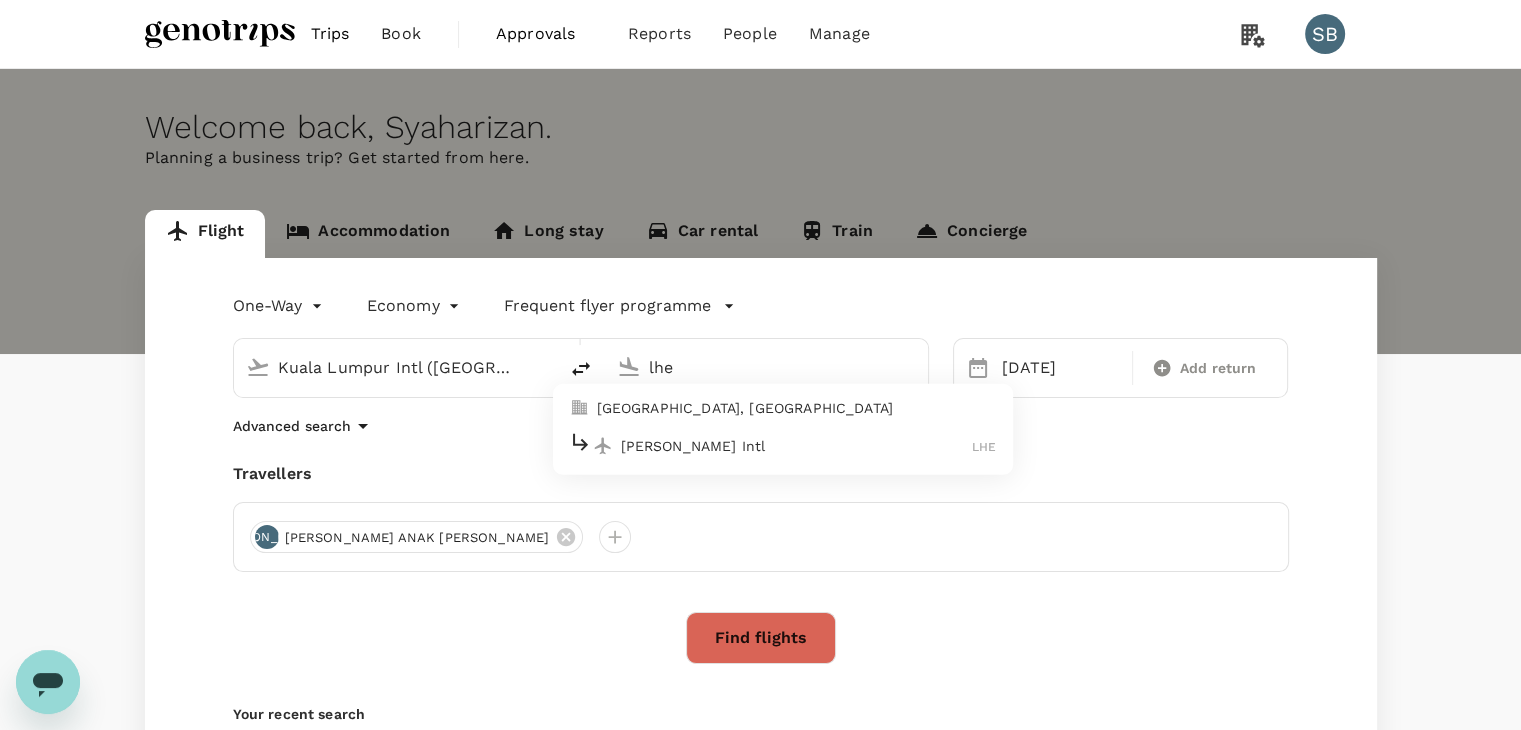click on "[GEOGRAPHIC_DATA], [GEOGRAPHIC_DATA]" at bounding box center [797, 408] 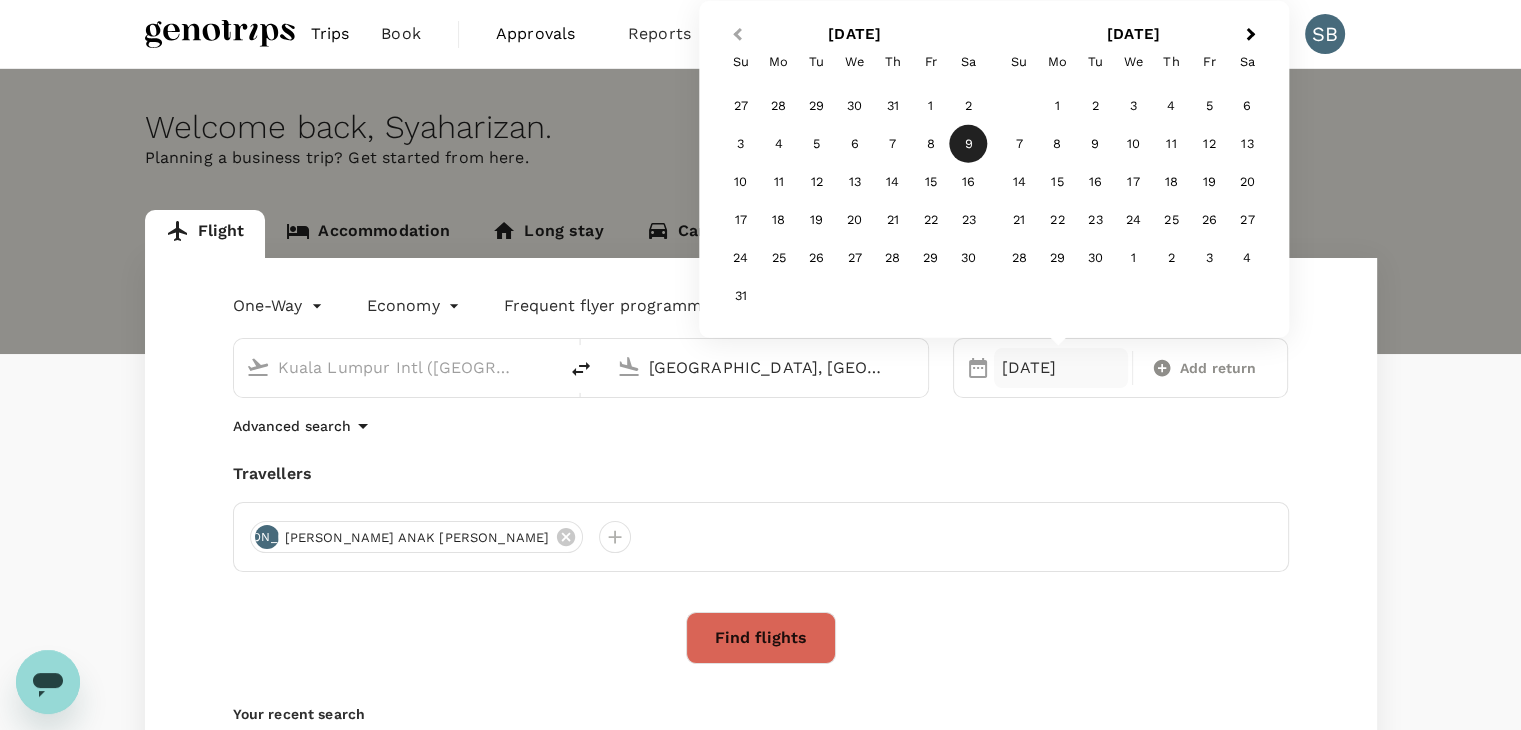 type on "[GEOGRAPHIC_DATA], [GEOGRAPHIC_DATA] (any)" 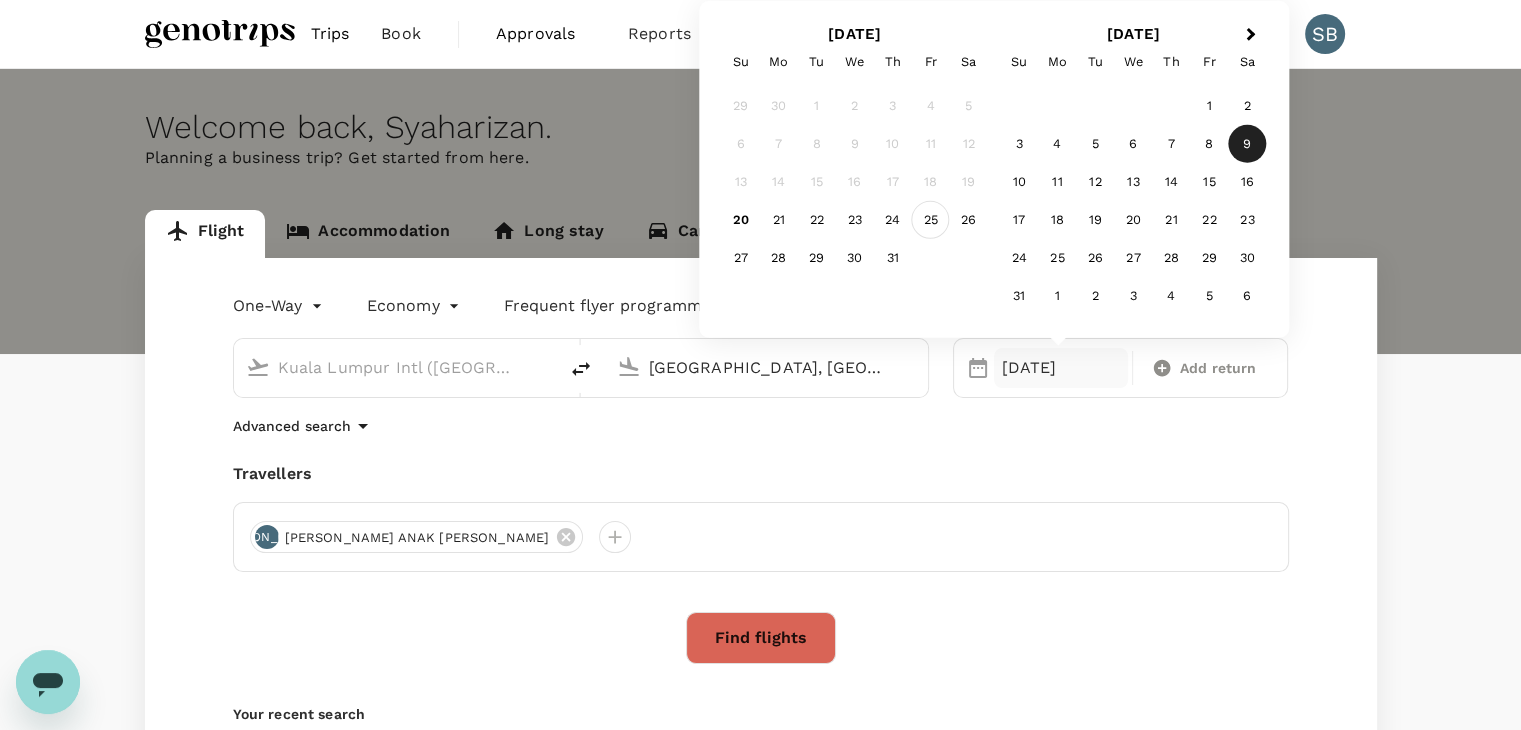 click on "25" at bounding box center [931, 220] 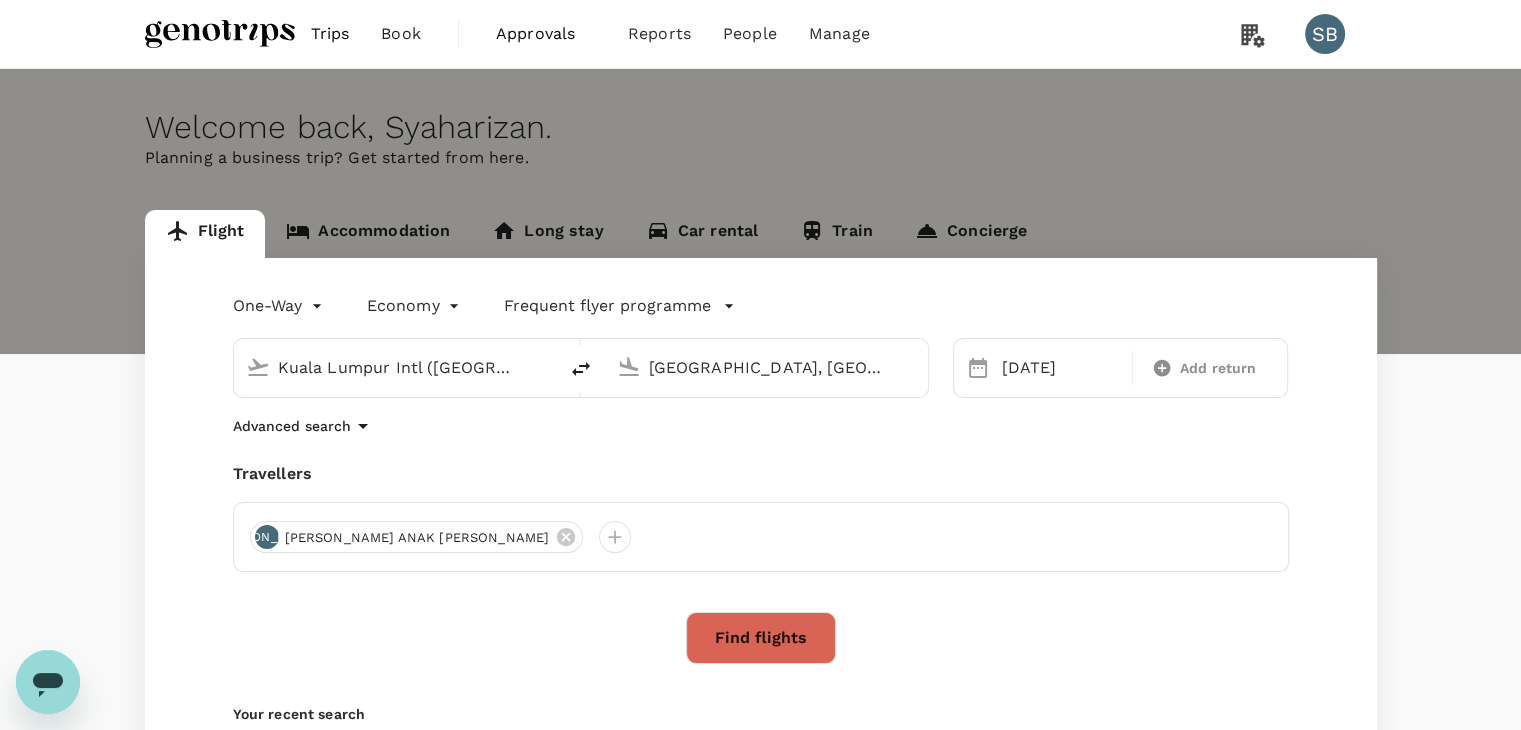click on "Find flights" at bounding box center (761, 638) 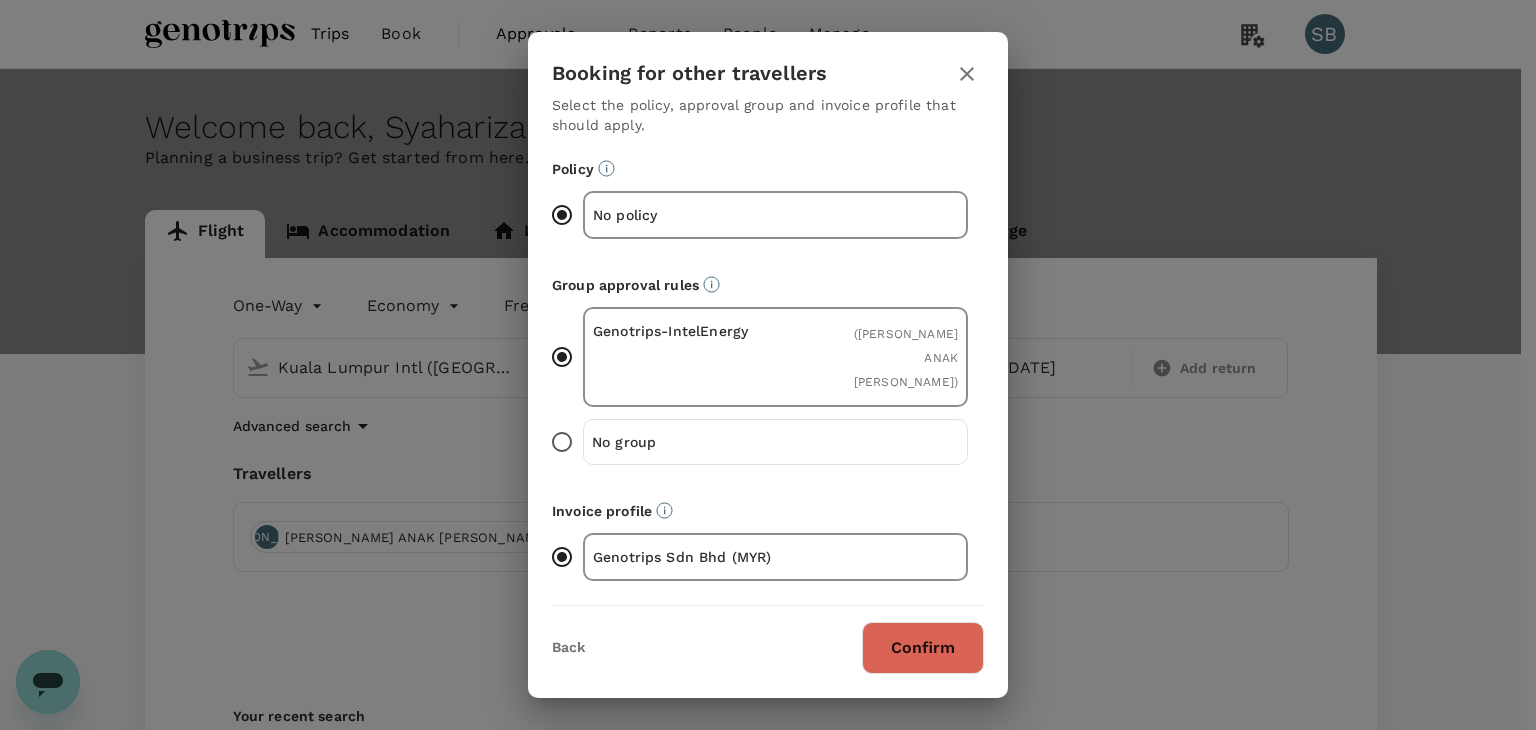 click on "Confirm" at bounding box center [923, 648] 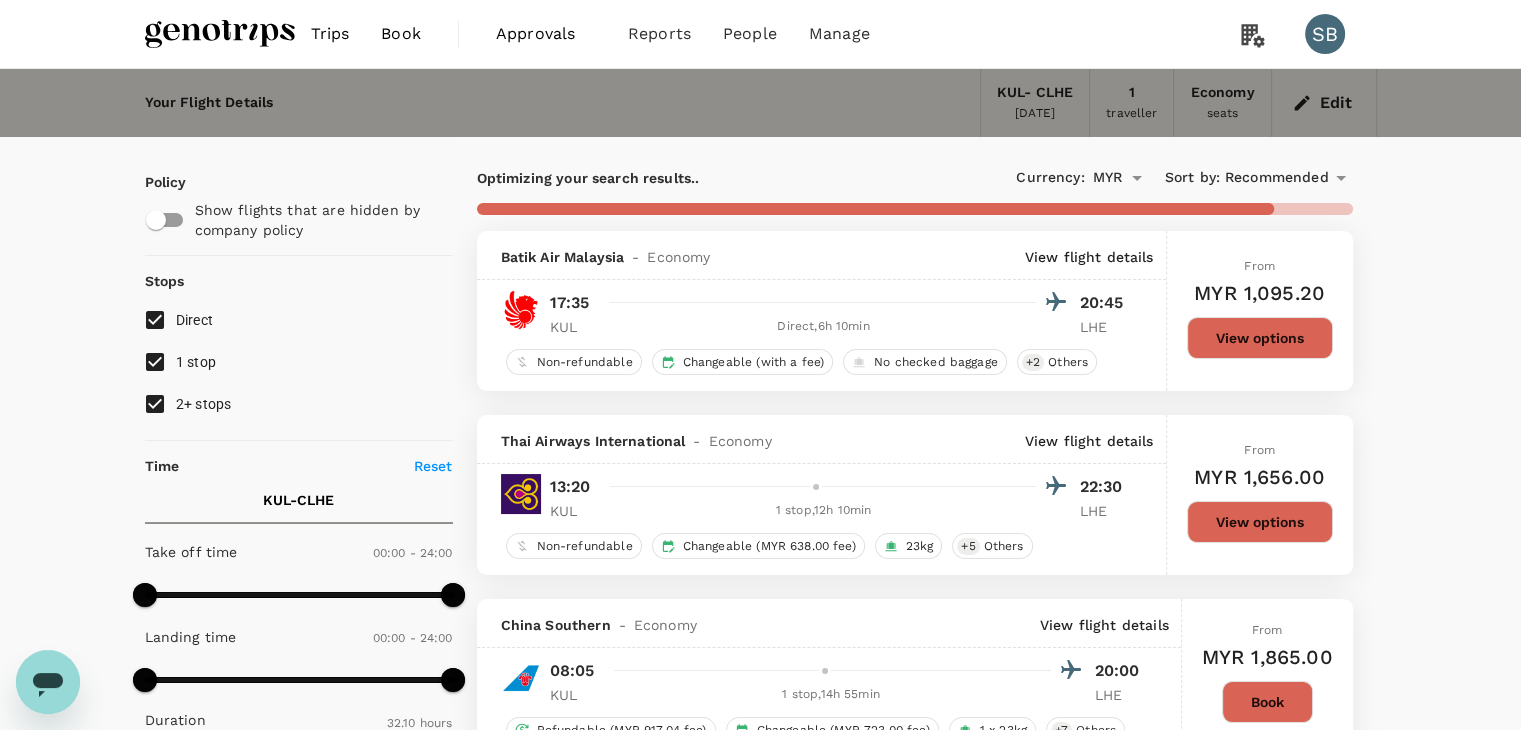 type on "1960" 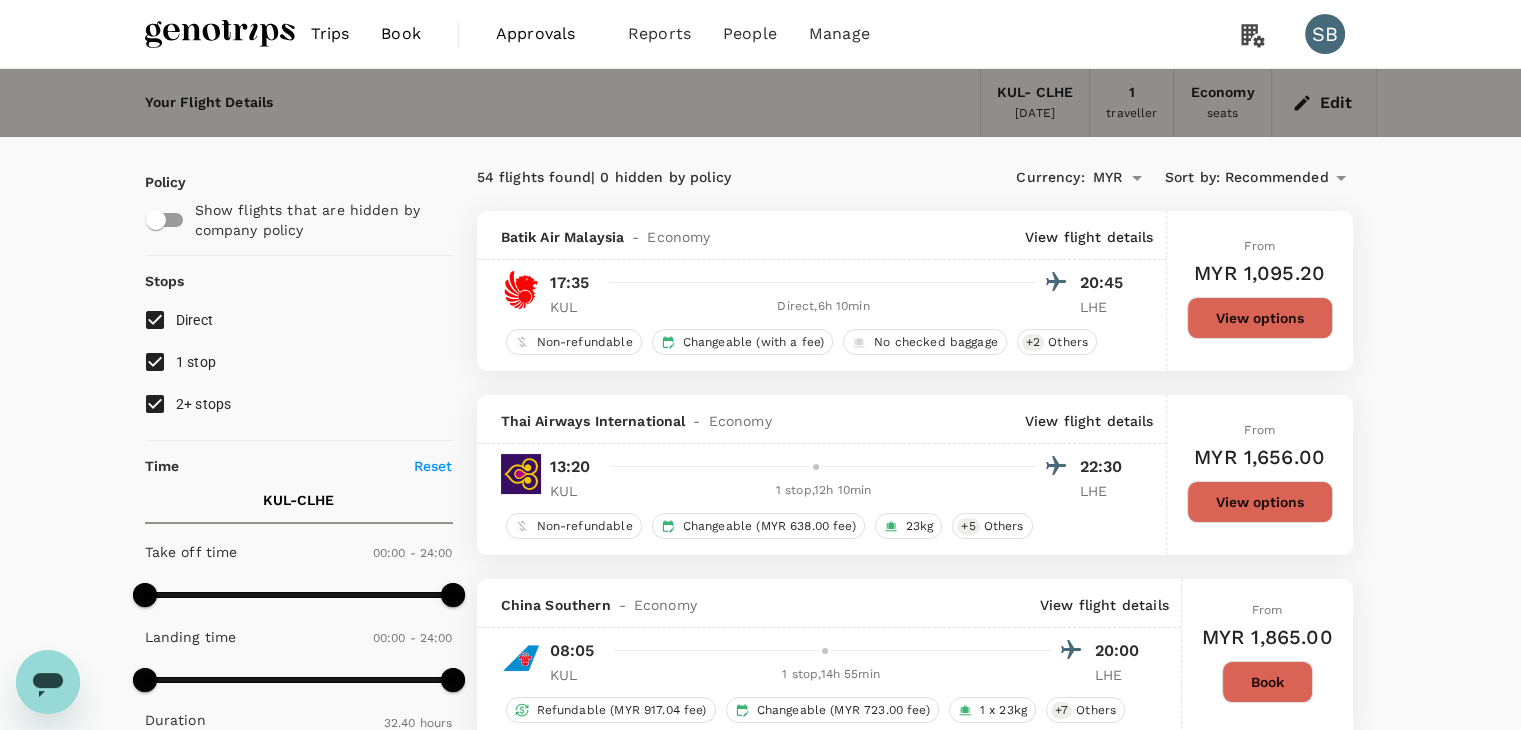 click on "View options" at bounding box center [1260, 318] 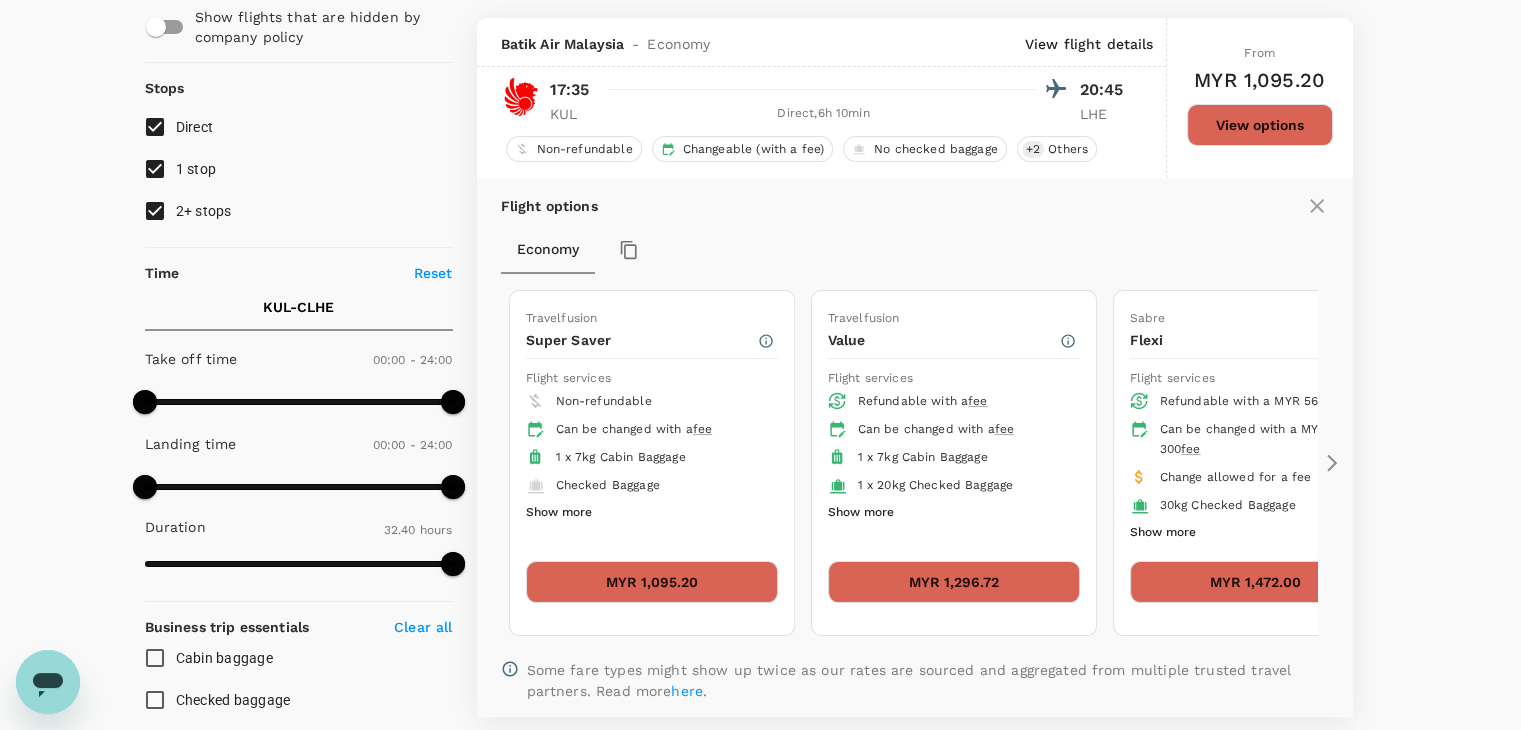 scroll, scrollTop: 211, scrollLeft: 0, axis: vertical 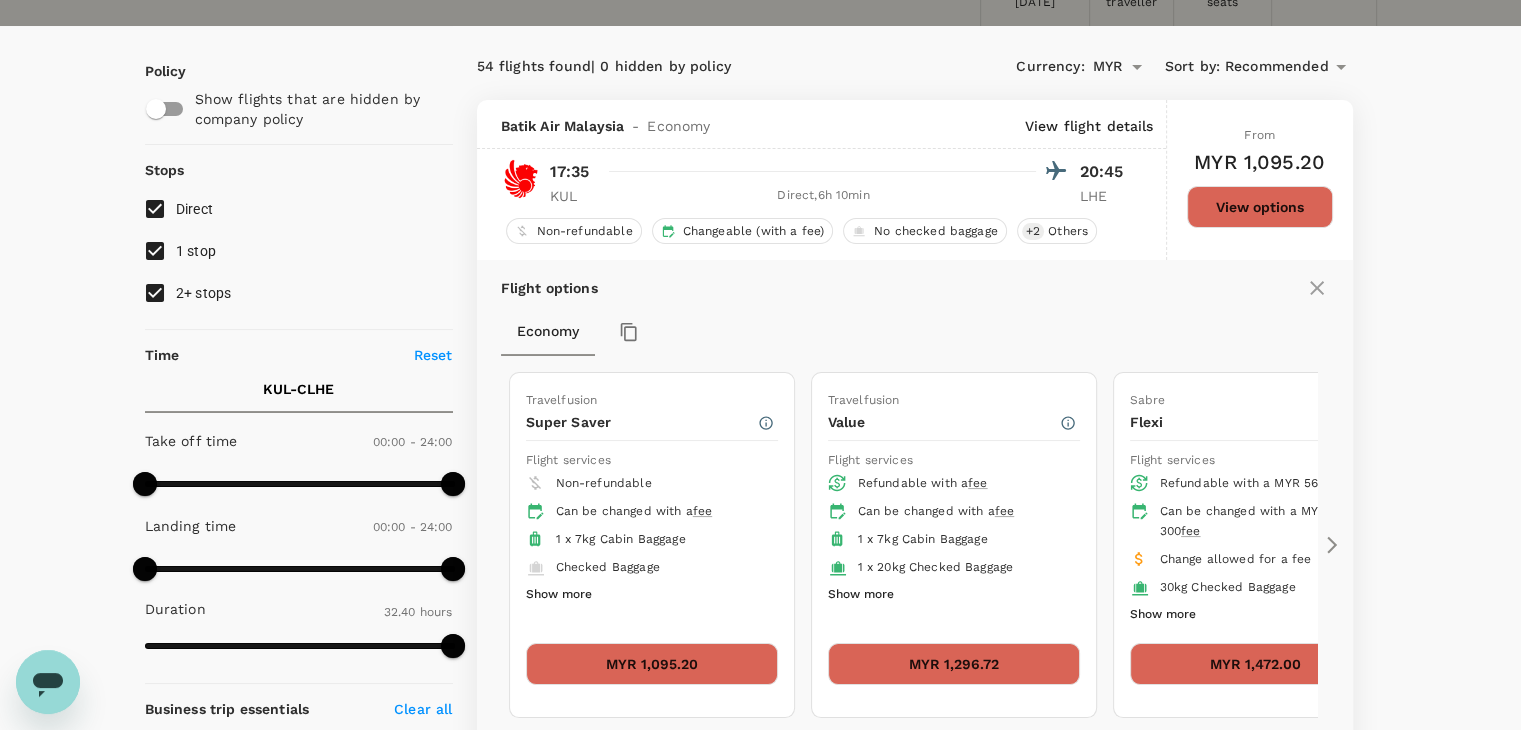 type 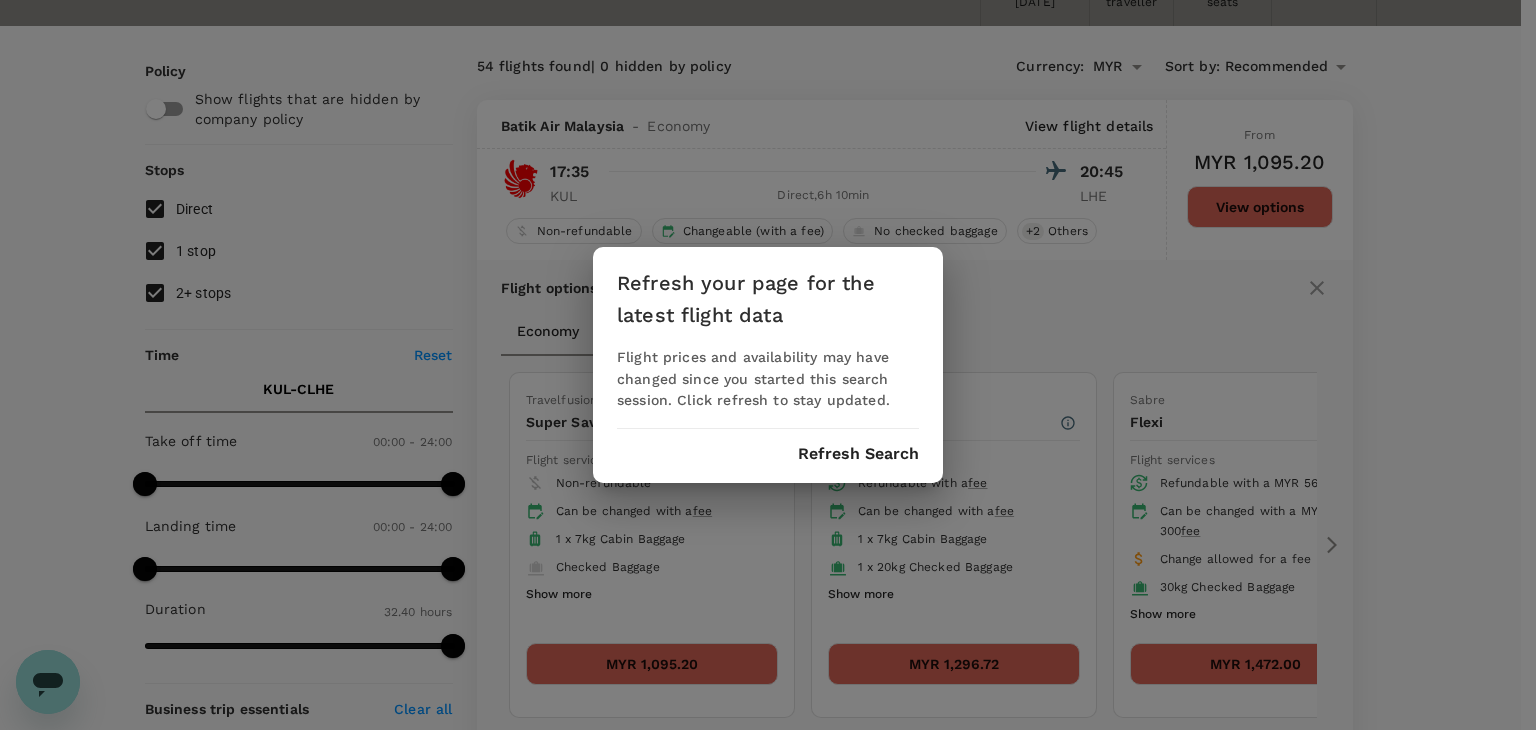 click on "Refresh Search" at bounding box center [858, 454] 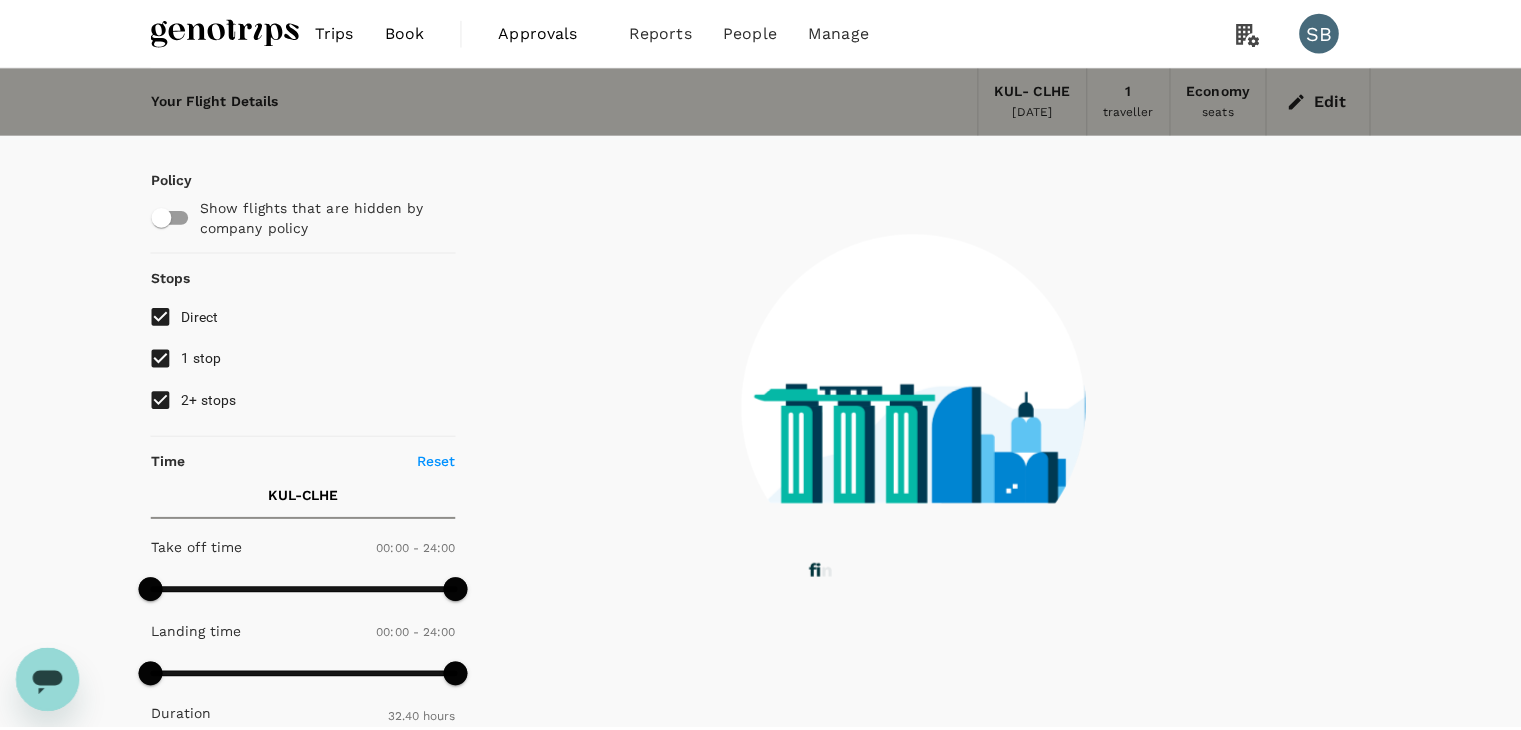 scroll, scrollTop: 0, scrollLeft: 0, axis: both 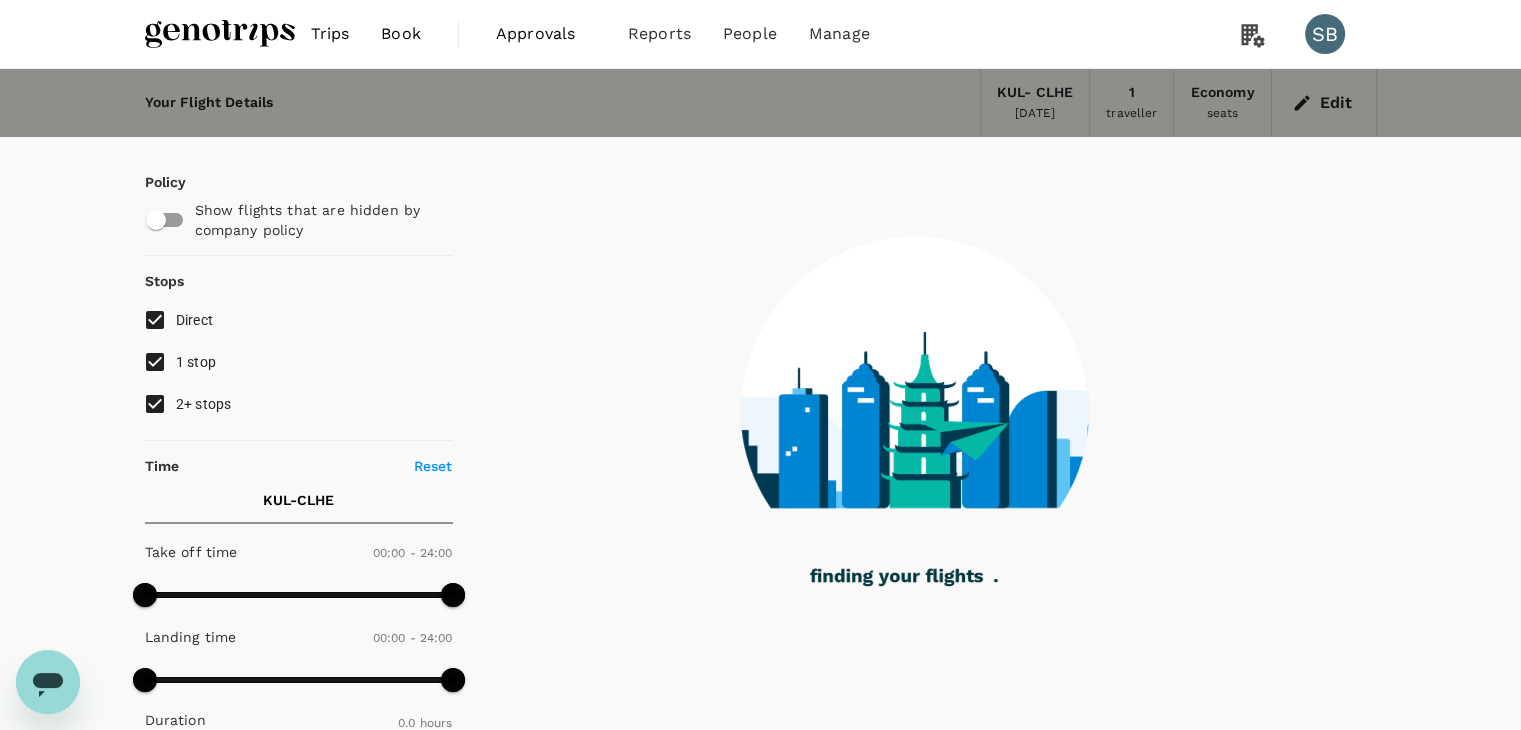 click at bounding box center [220, 34] 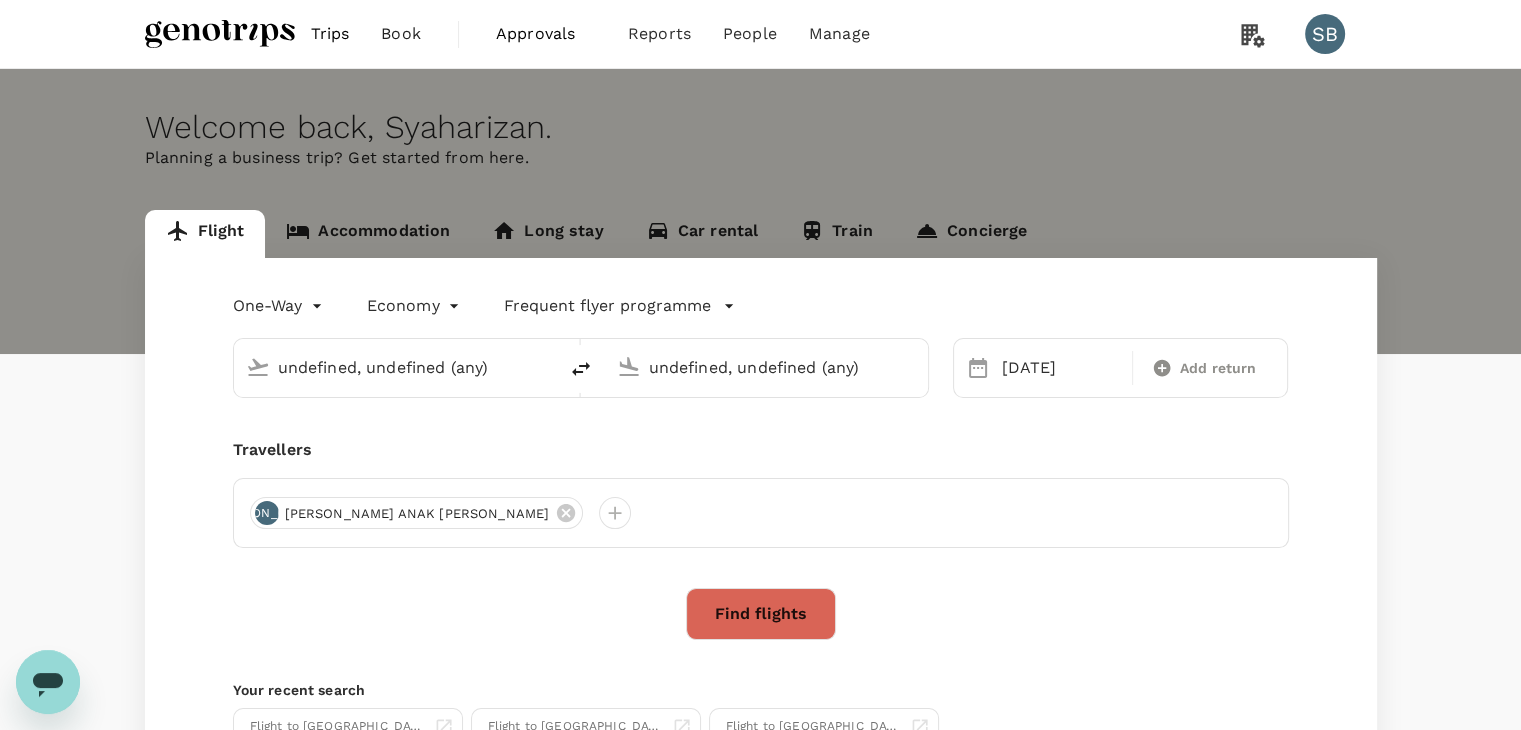 type 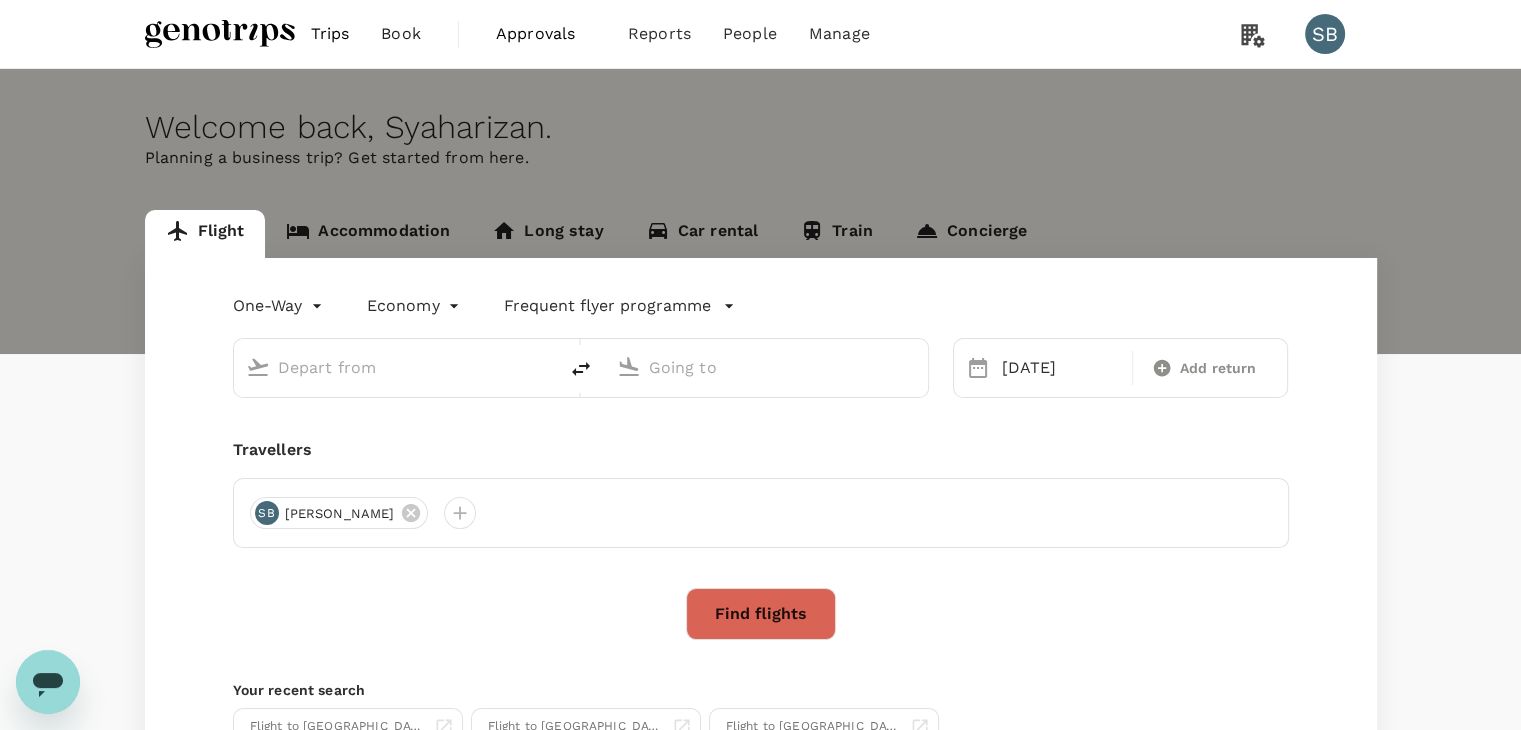type on "Kuala Lumpur Intl ([GEOGRAPHIC_DATA])" 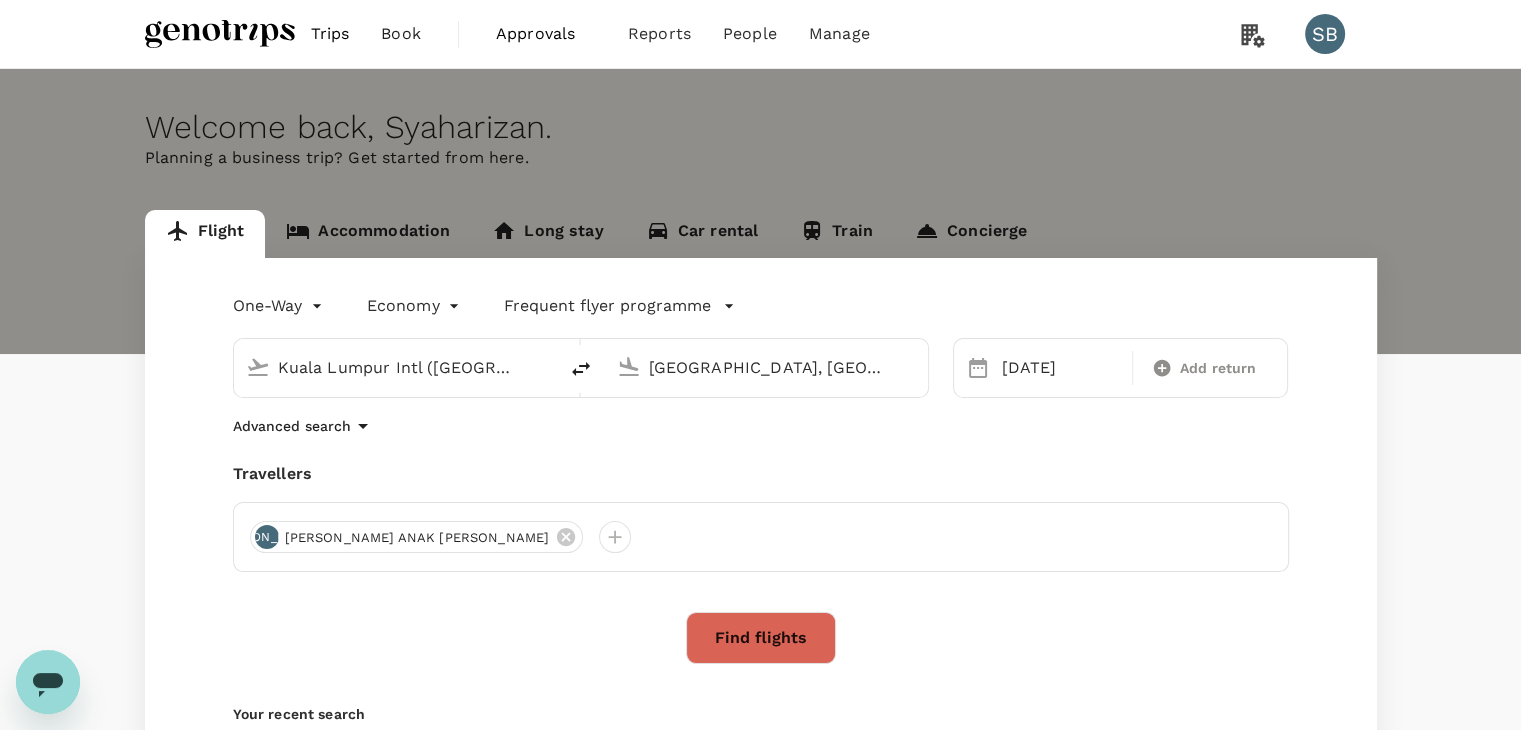 type 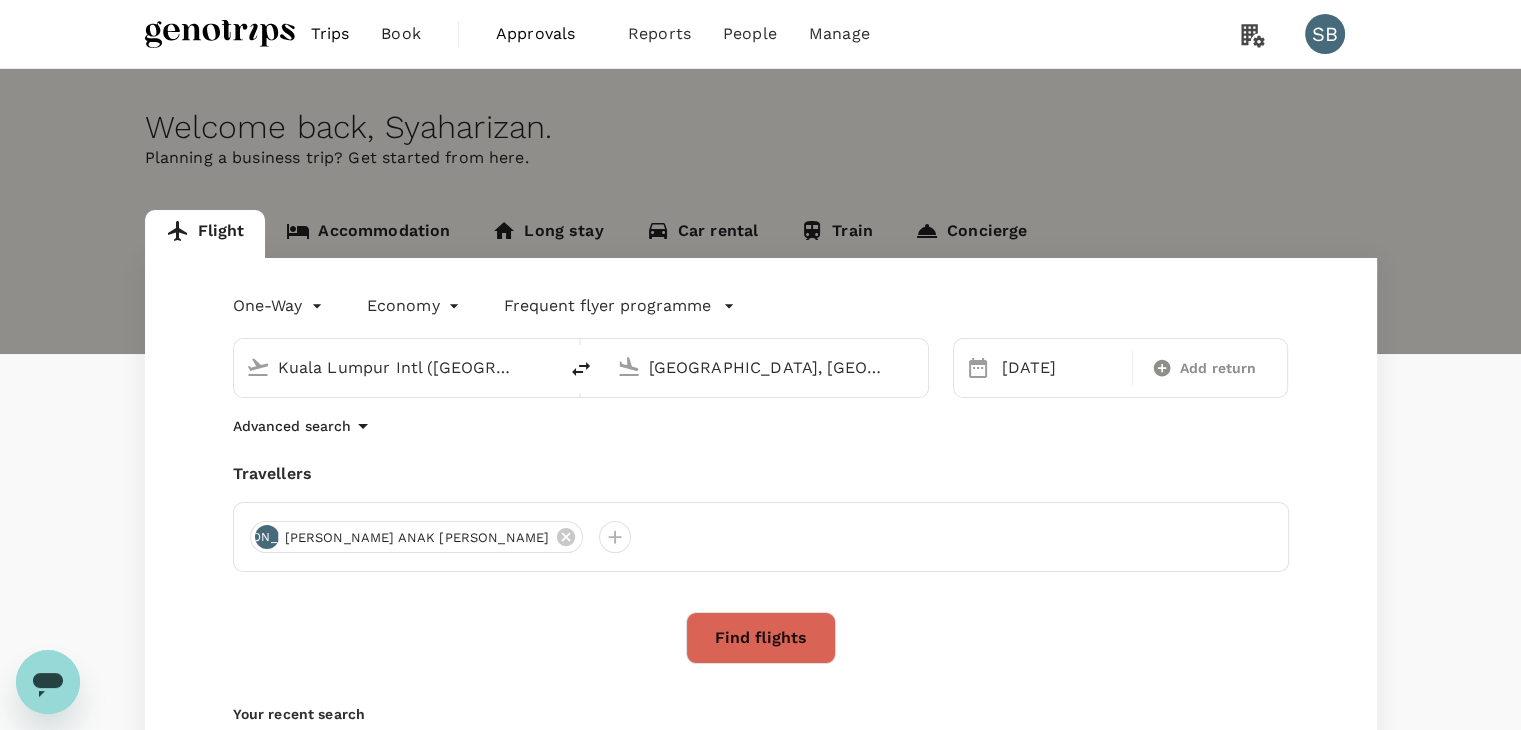 type 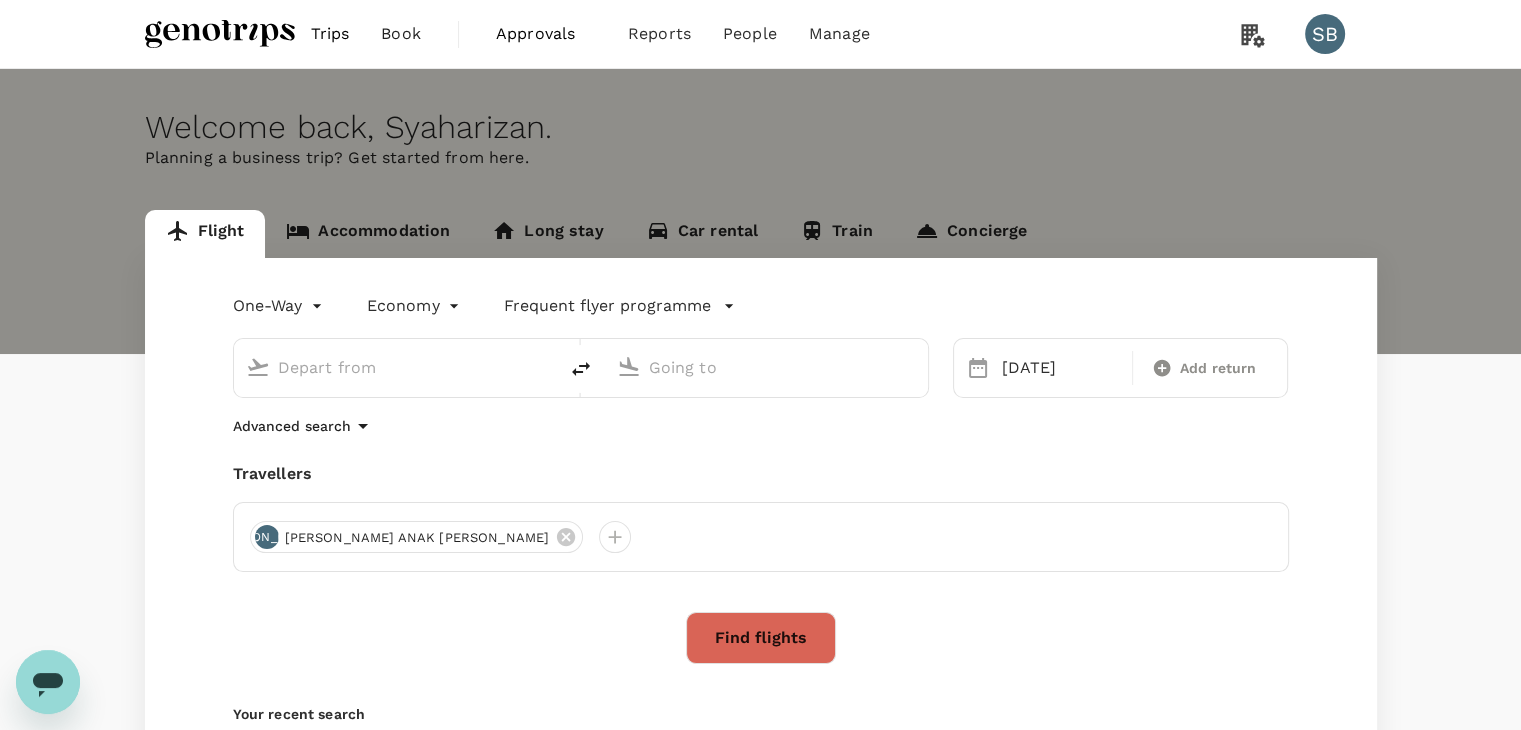 type on "Kuala Lumpur Intl ([GEOGRAPHIC_DATA])" 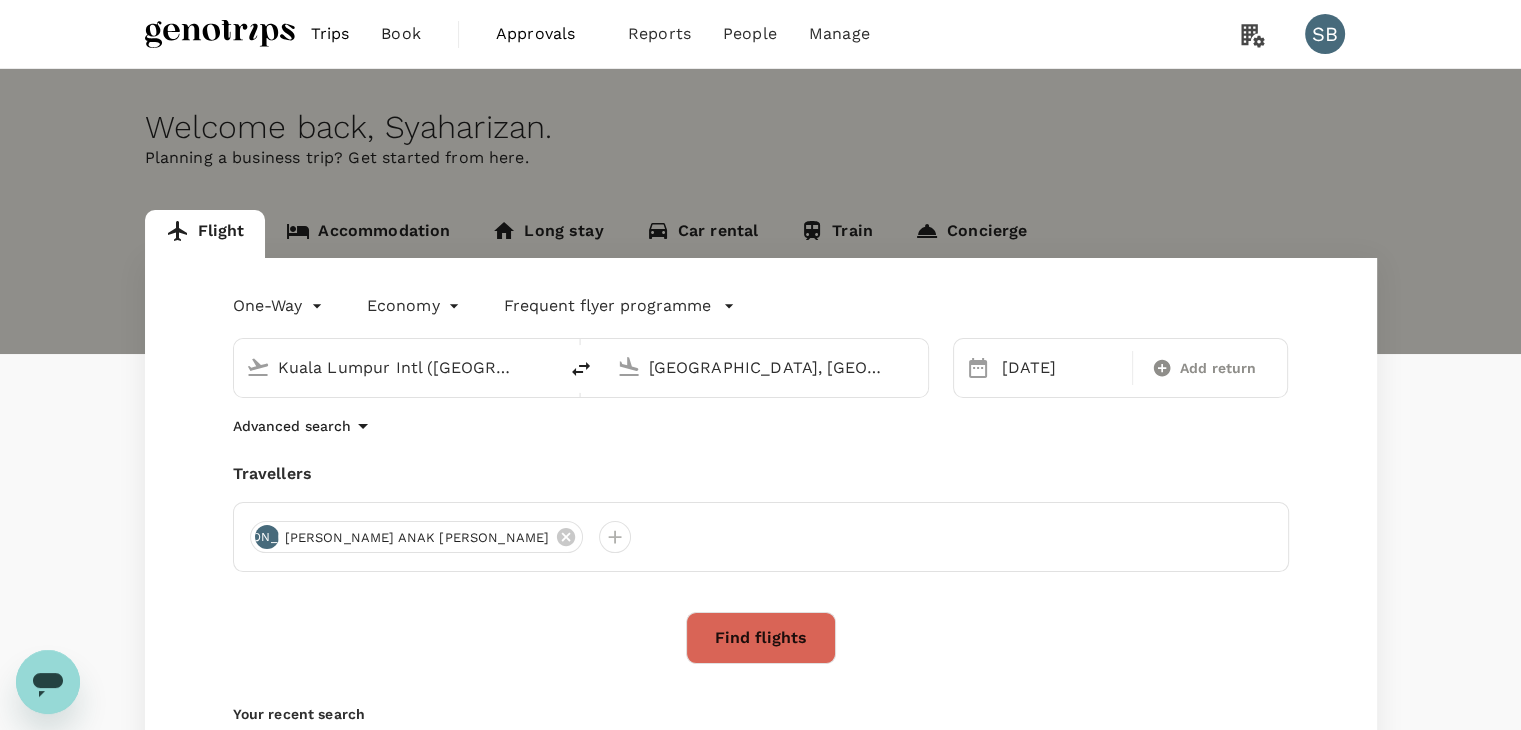 click on "Kuala Lumpur Intl ([GEOGRAPHIC_DATA])" at bounding box center (396, 367) 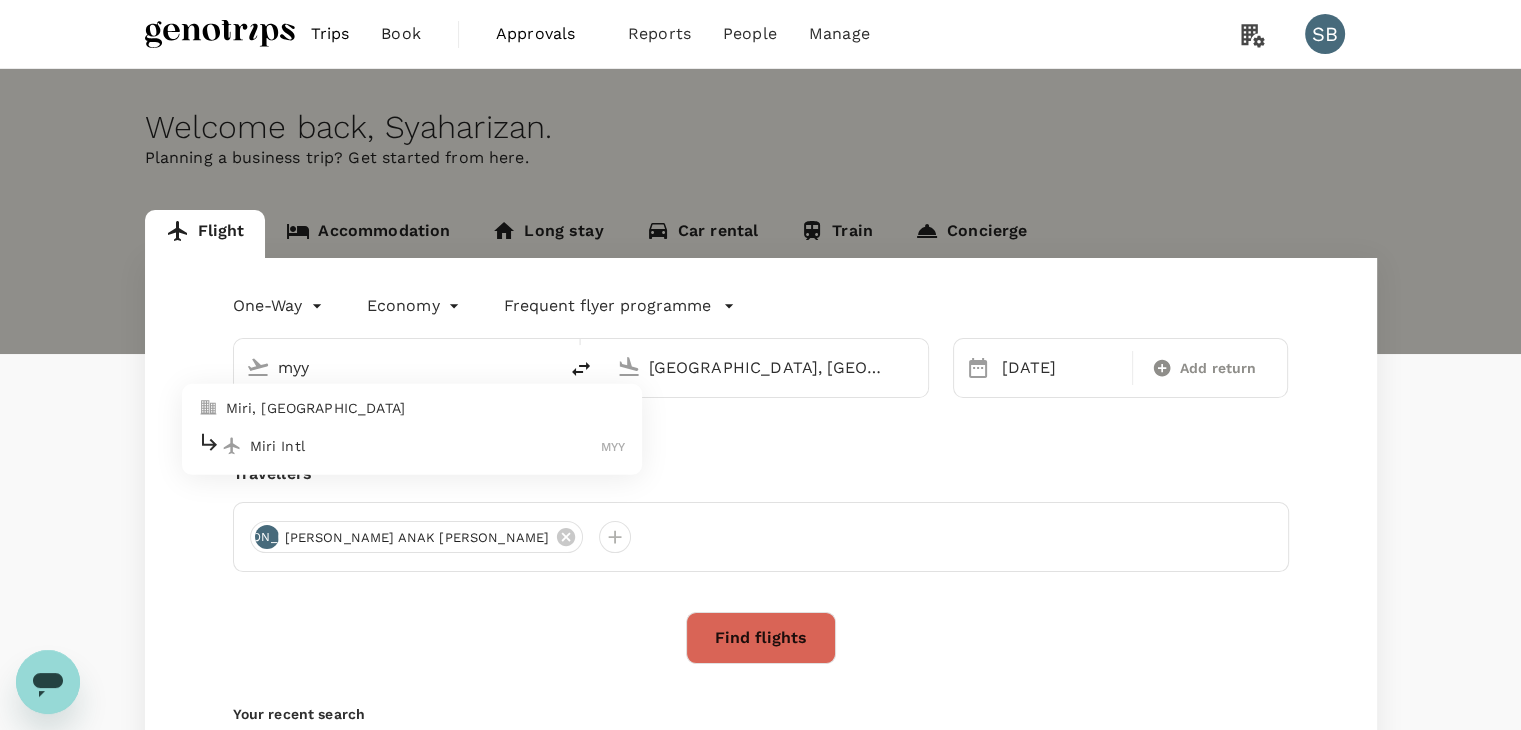 click on "Miri Intl MYY" at bounding box center [412, 445] 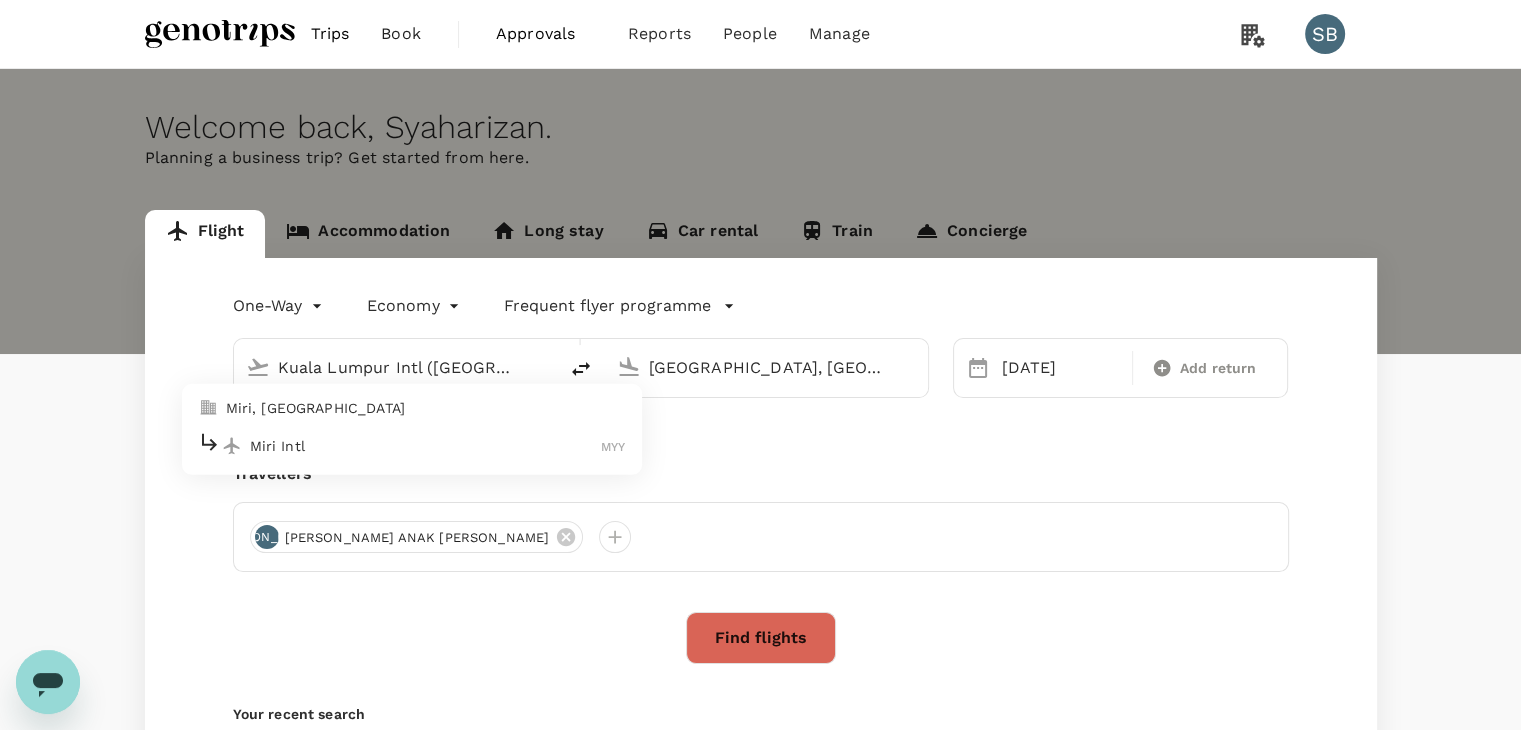 type on "Miri Intl (MYY)" 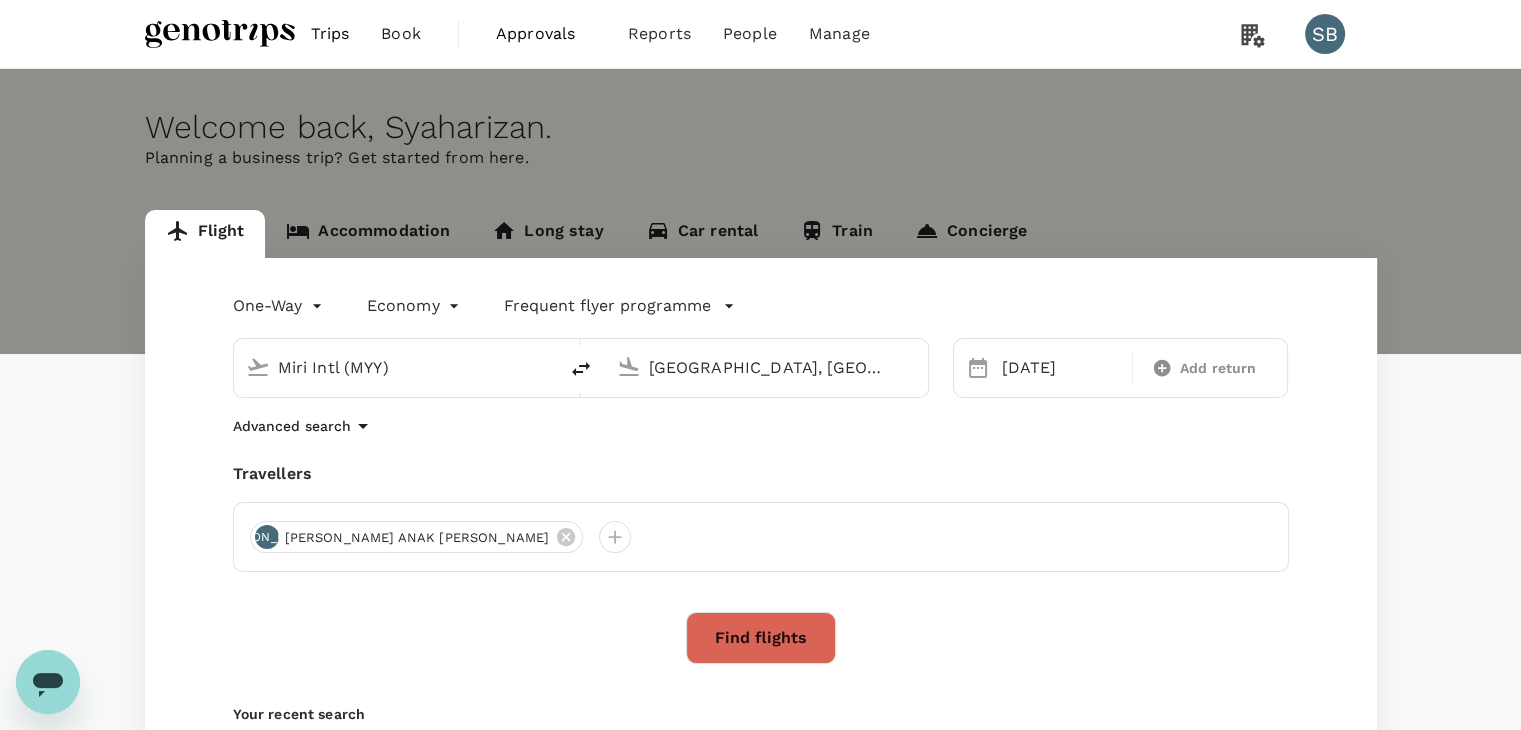 click on "[GEOGRAPHIC_DATA], [GEOGRAPHIC_DATA] (any)" at bounding box center (767, 367) 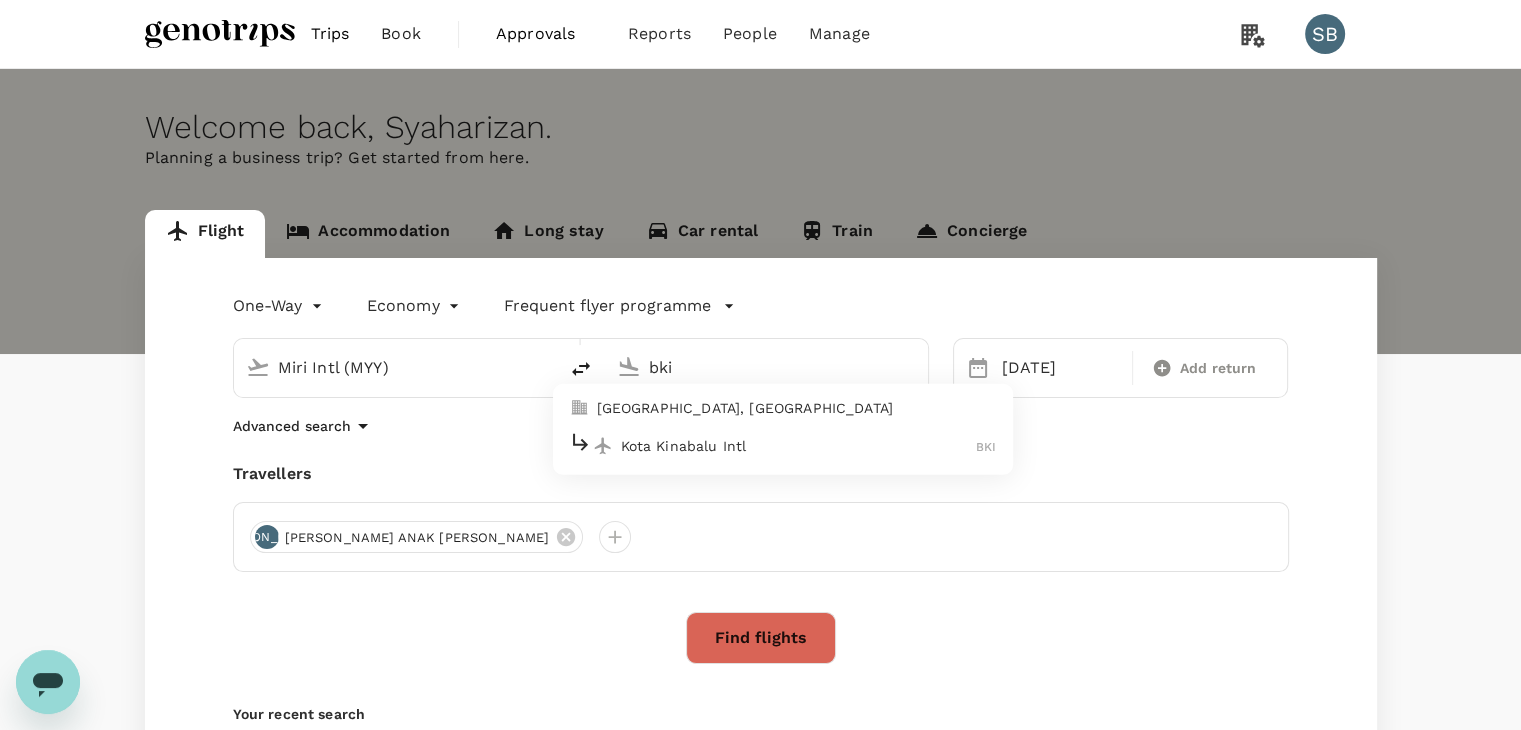 click on "Kota Kinabalu Intl" at bounding box center [799, 446] 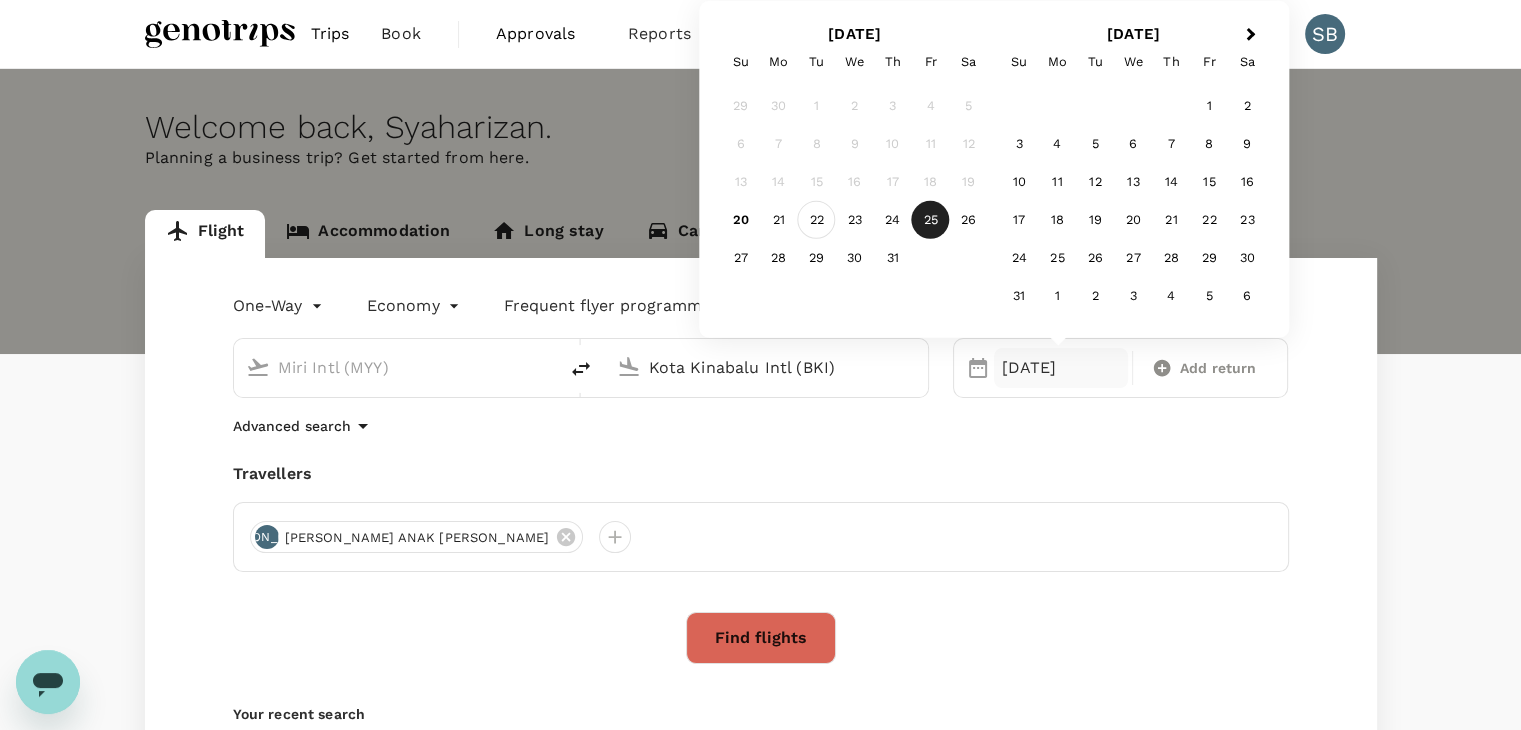 type on "Kota Kinabalu Intl (BKI)" 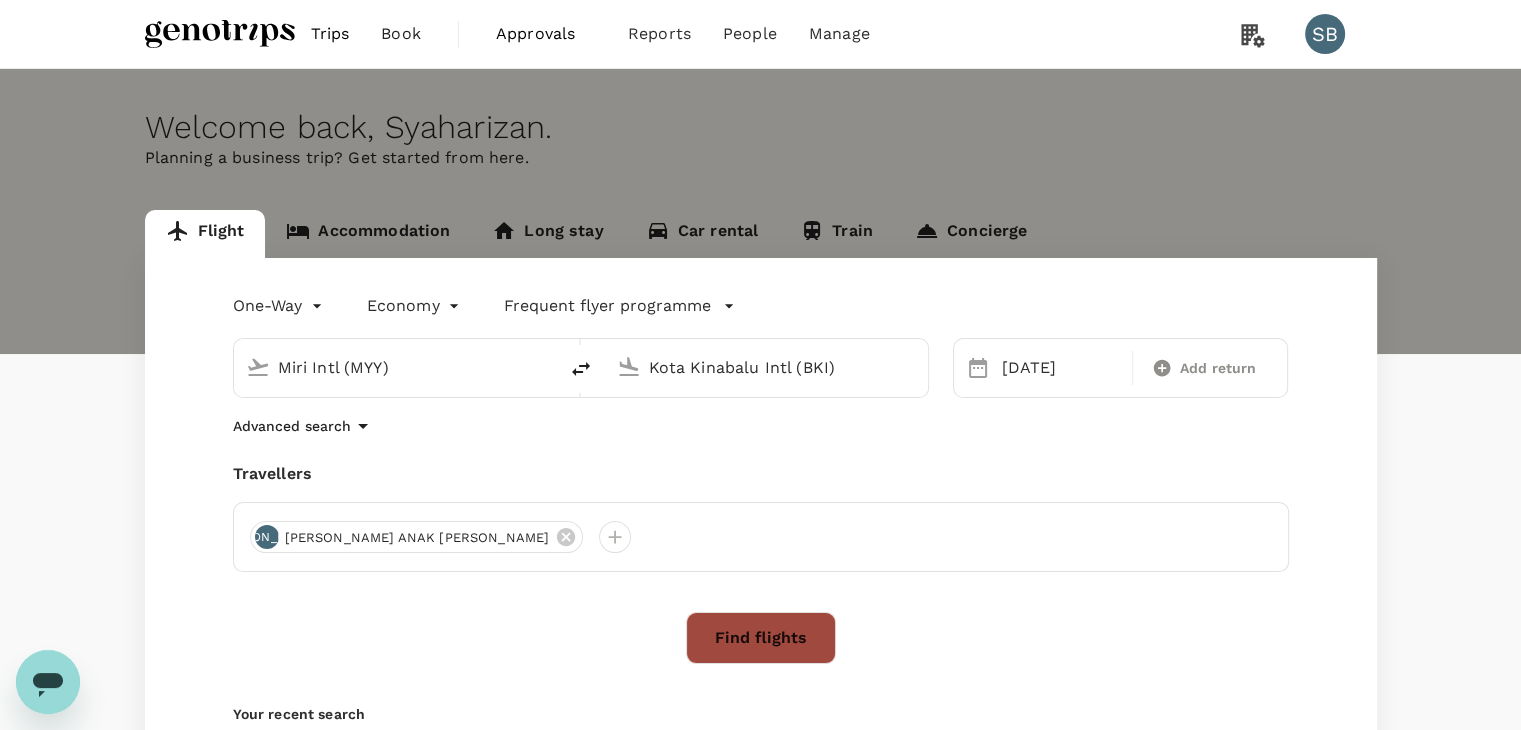 click on "Find flights" at bounding box center (761, 638) 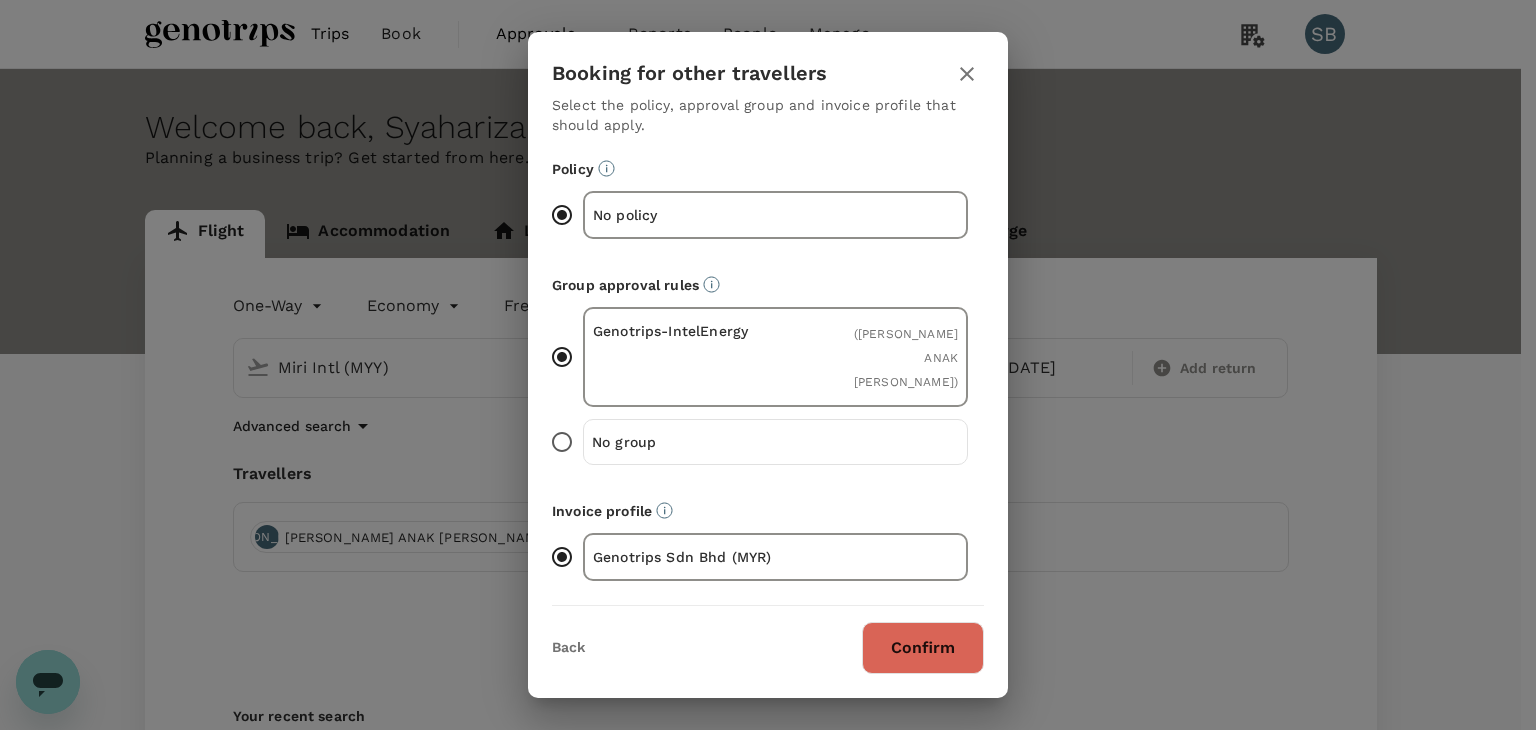 click on "Confirm" at bounding box center [923, 648] 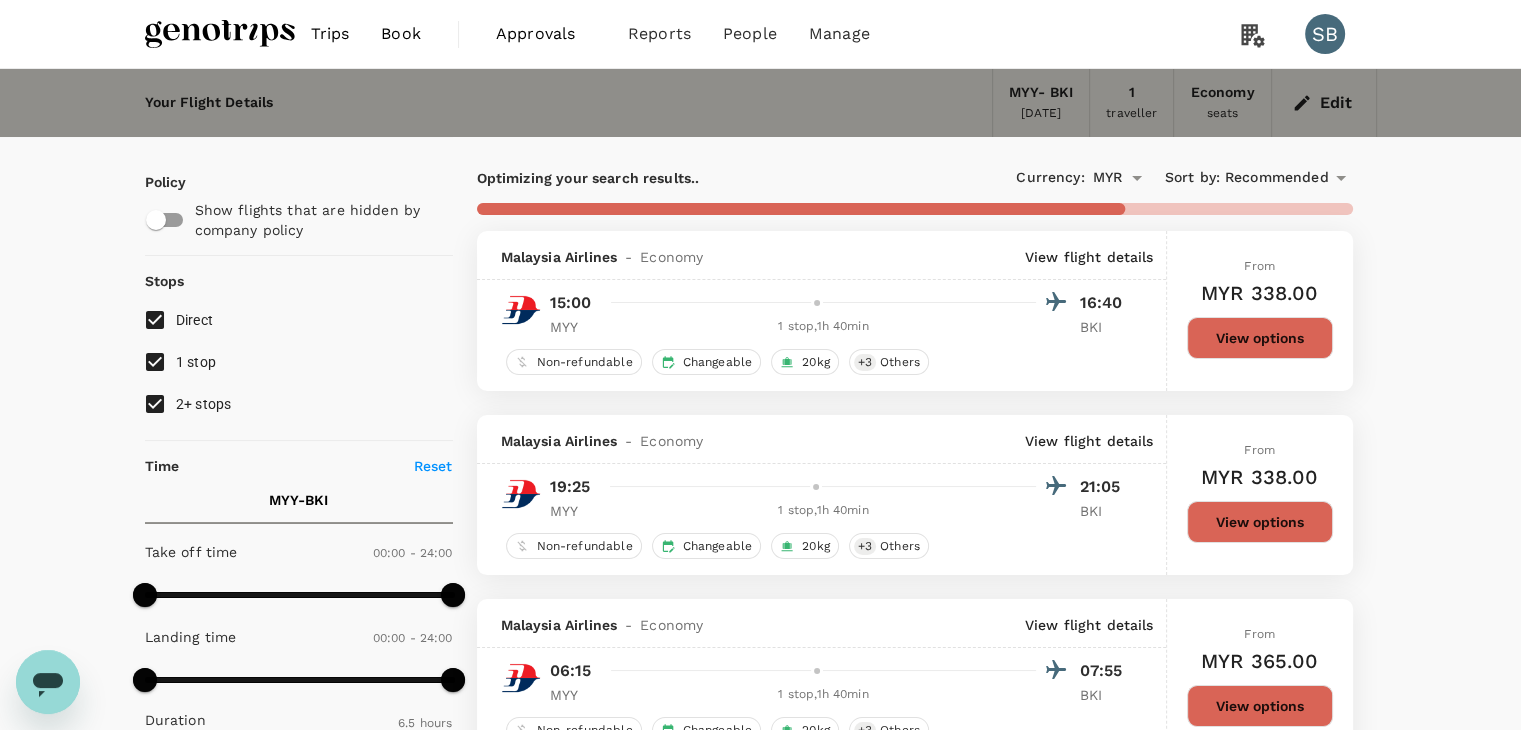 type on "815" 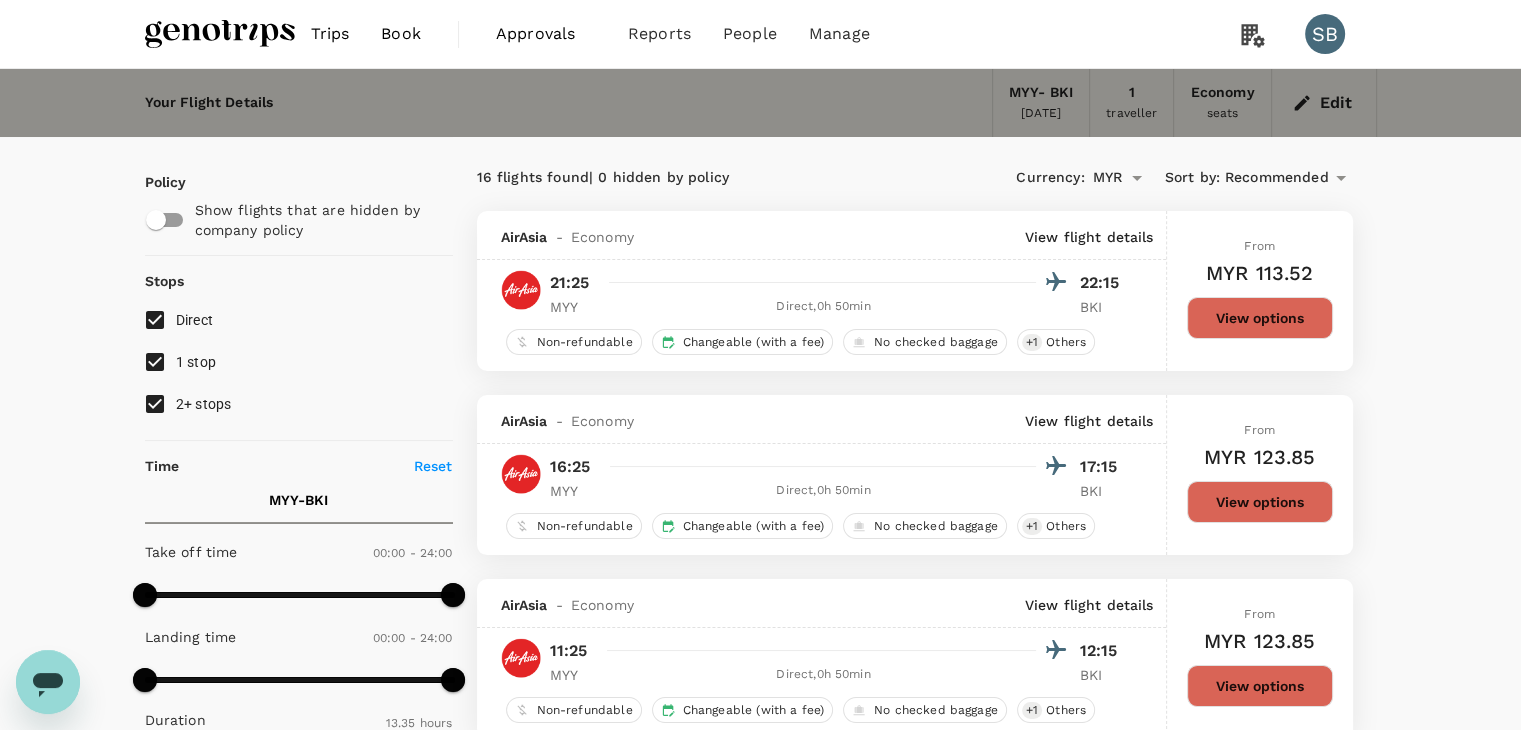 click on "View options" at bounding box center (1260, 318) 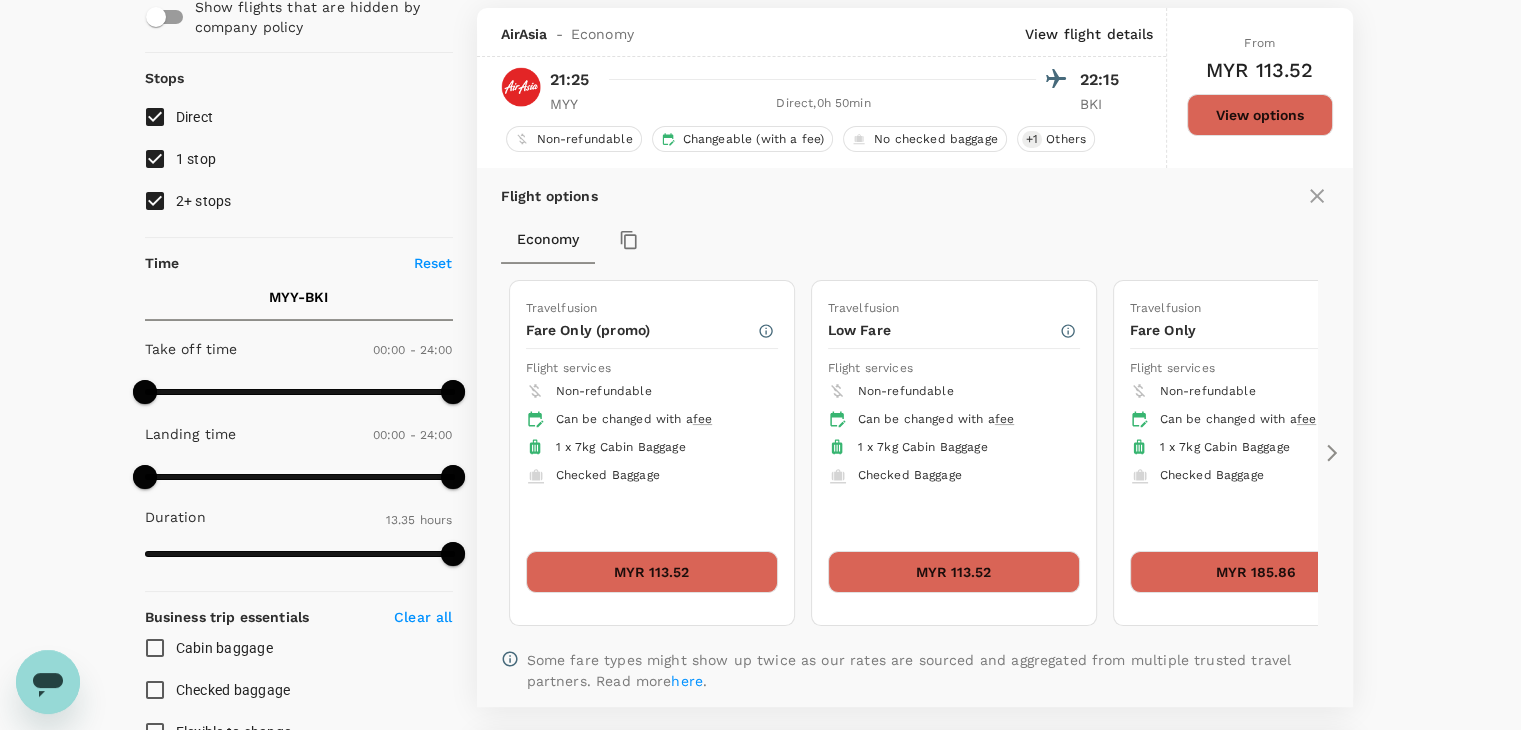 scroll, scrollTop: 211, scrollLeft: 0, axis: vertical 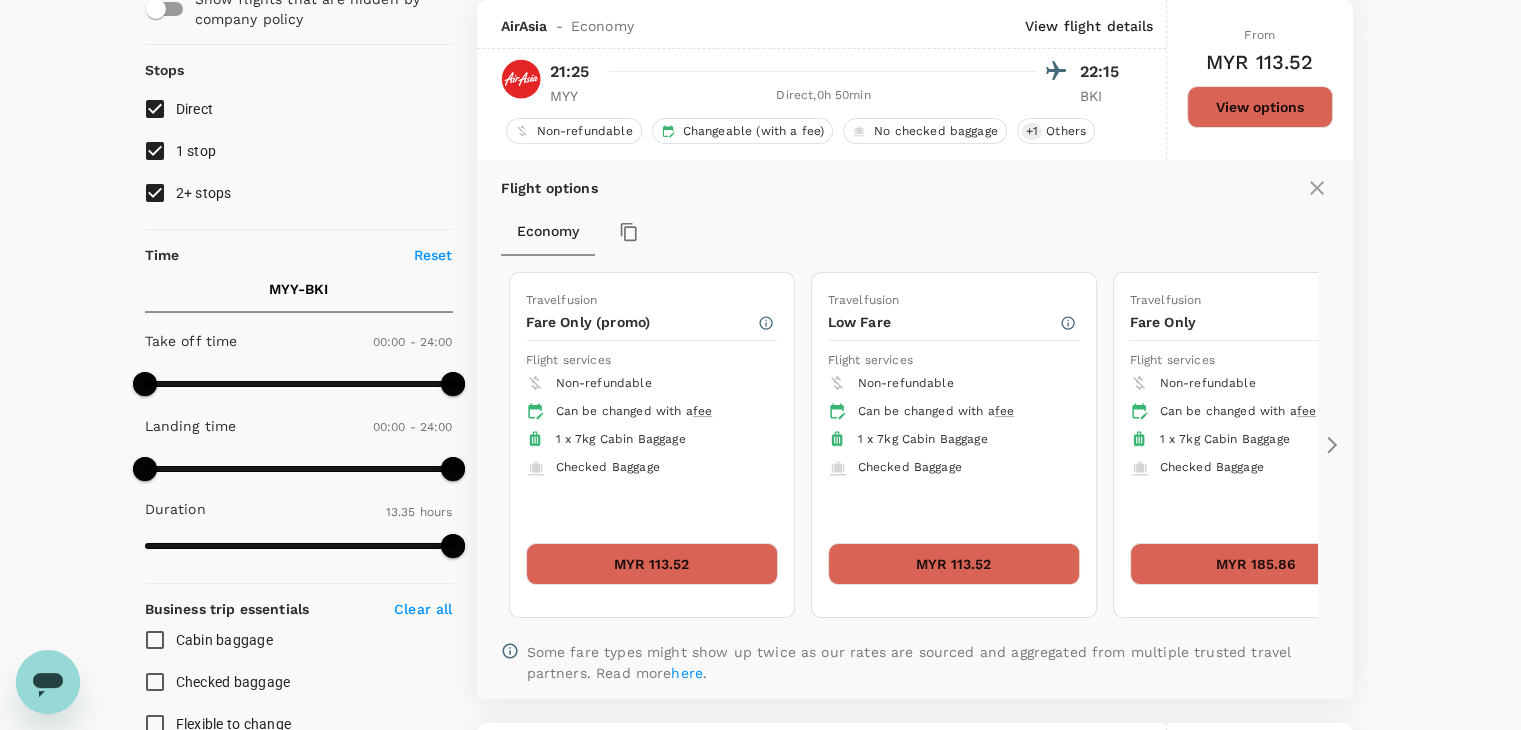 click on "MYR 113.52" at bounding box center (954, 564) 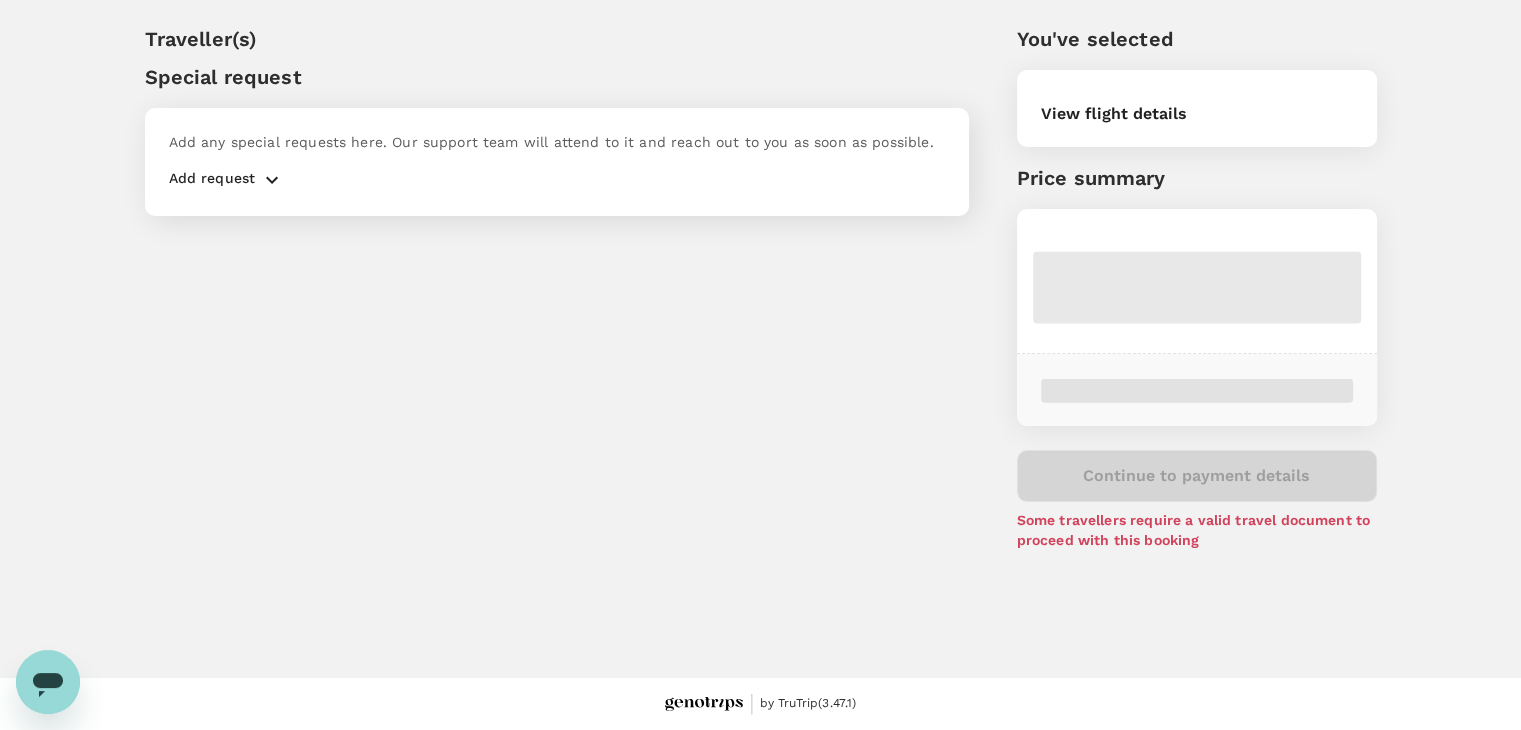 scroll, scrollTop: 0, scrollLeft: 0, axis: both 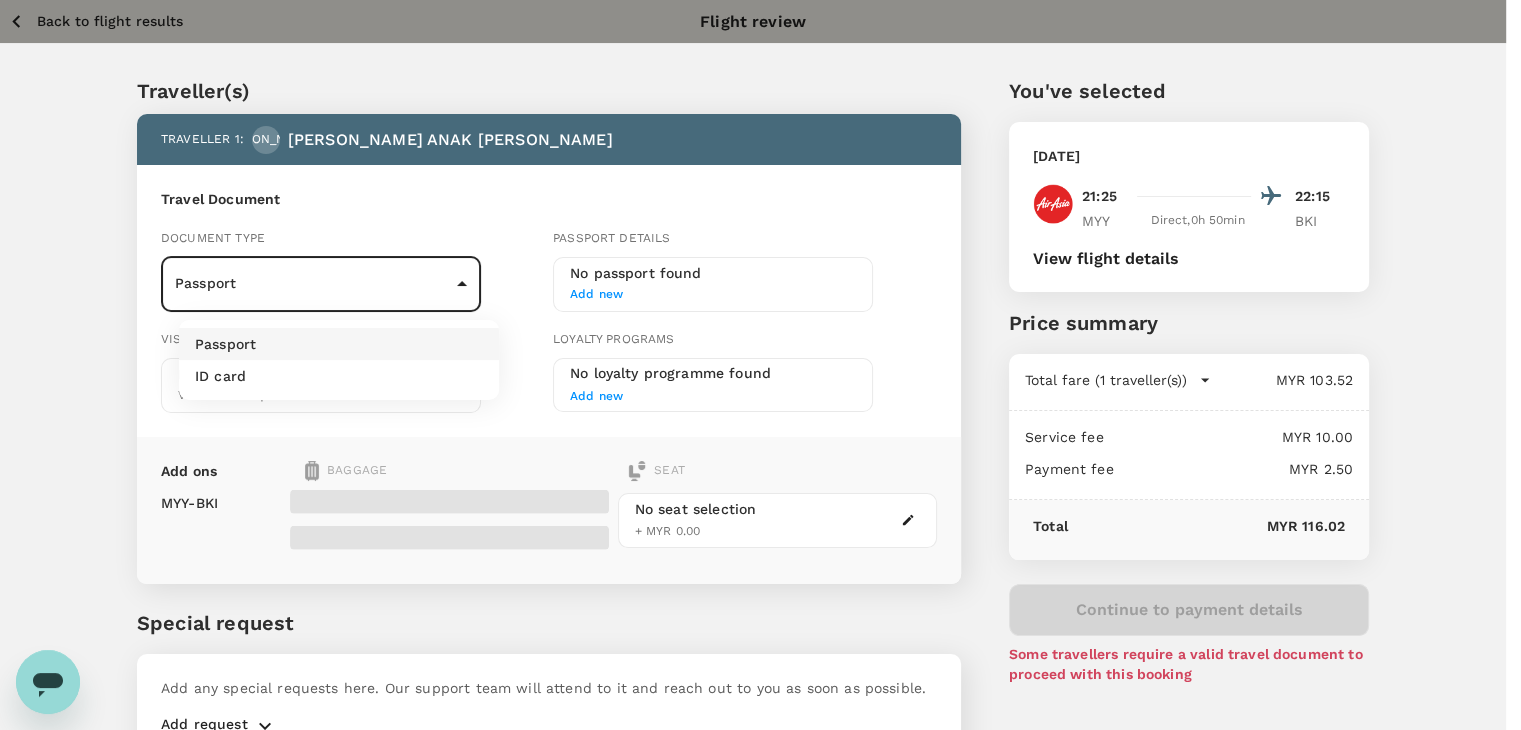 click on "Back to flight results Flight review Traveller(s) Traveller   1 : [PERSON_NAME]   ANAK [PERSON_NAME] Travel Document Document type Passport Passport ​ Passport details No passport found Add new Visa Not required Visa is not required to enter this destination Loyalty programs No loyalty programme found Add new Add ons Baggage Seat MYY  -  BKI No seat selection + MYR 0.00 Special request Add any special requests here. Our support team will attend to it and reach out to you as soon as possible. Add request You've selected [DATE] 21:25 22:15 MYY Direct ,  0h 50min BKI View flight details Price summary Total fare (1 traveller(s)) MYR 103.52 Air fare MYR 103.52 Baggage fee MYR 0.00 Seat fee MYR 0.00 Service fee MYR 10.00 Payment fee MYR 2.50 Total MYR 116.02 Continue to payment details Some travellers require a valid travel document to proceed with this booking by TruTrip  ( 3.47.1   ) View details Edit Add new Passport ID card" at bounding box center [760, 419] 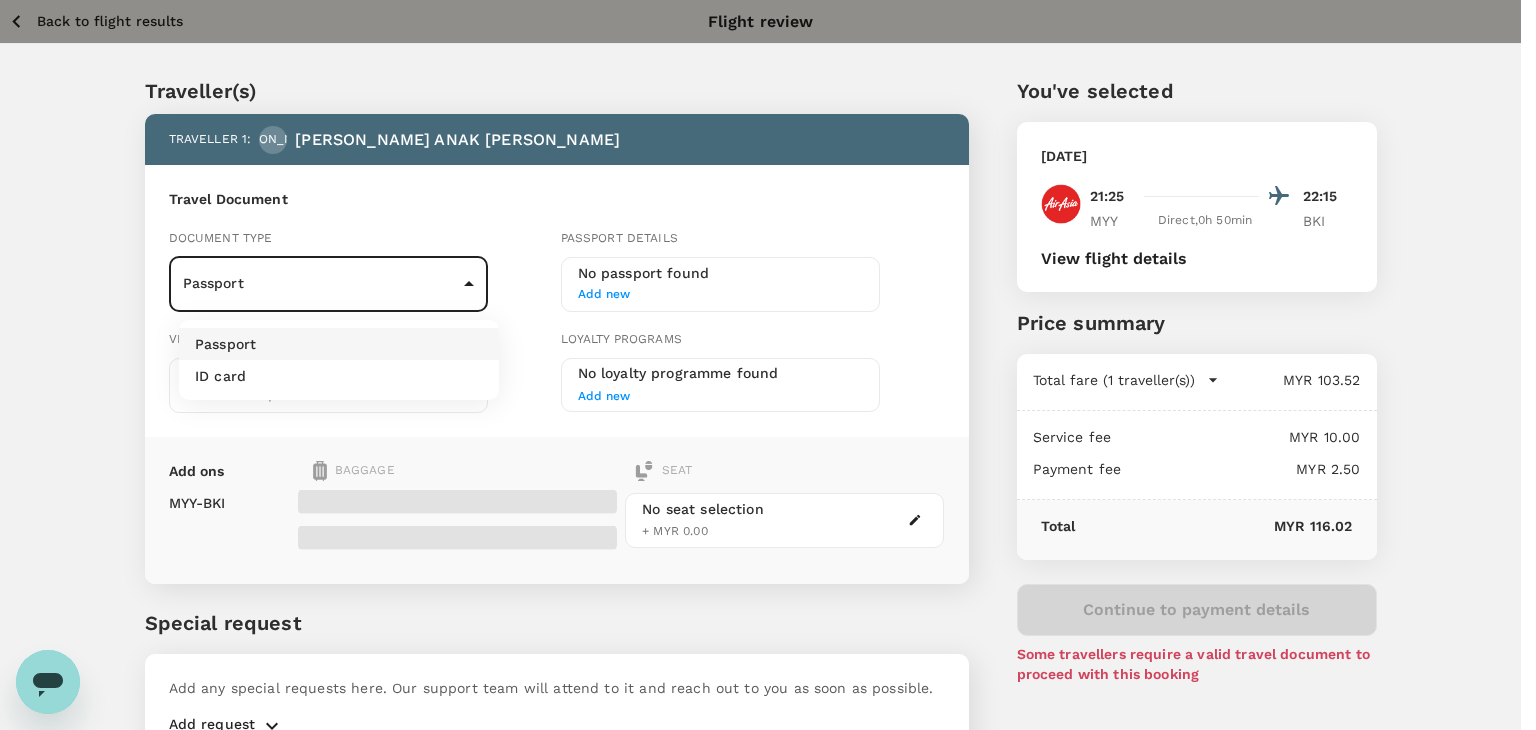 click on "ID card" at bounding box center [339, 376] 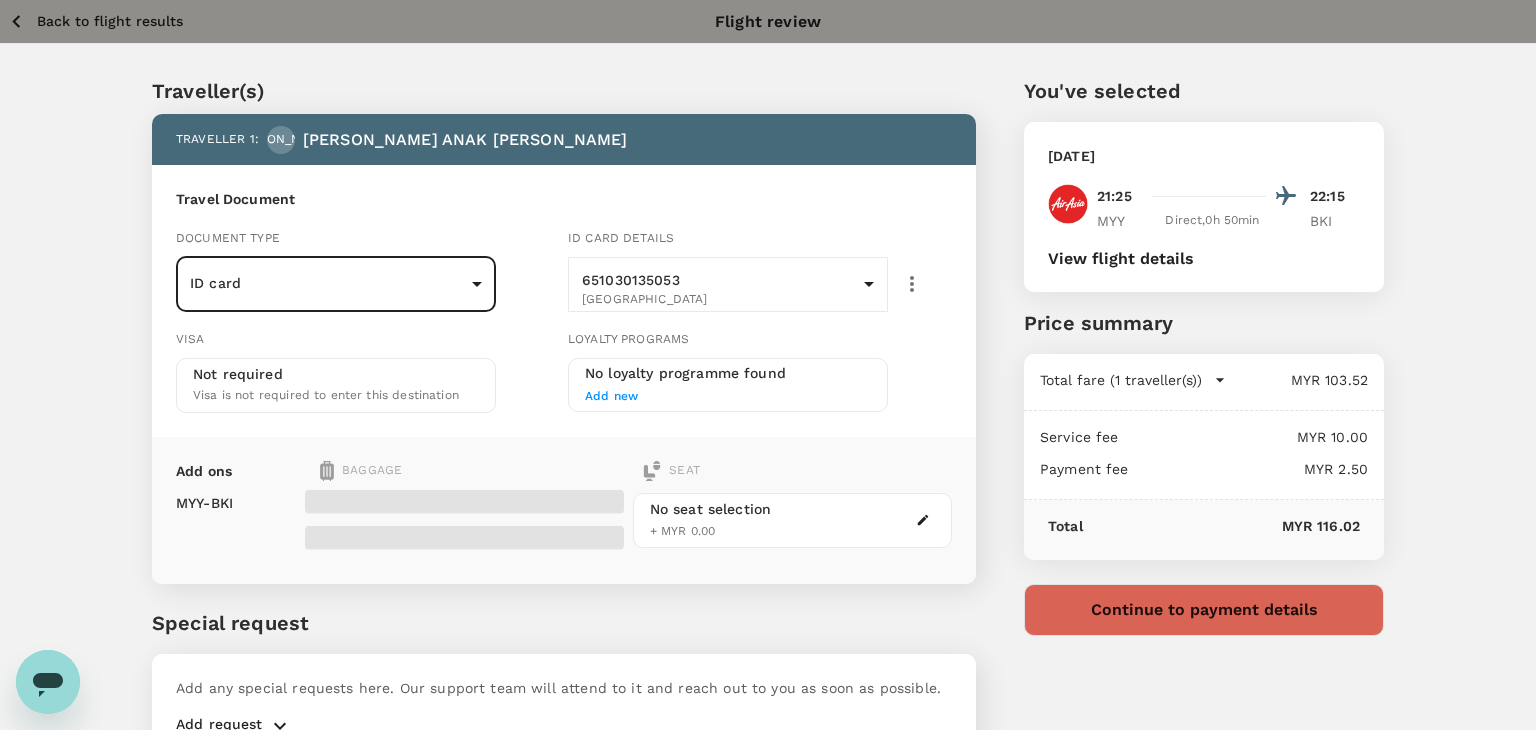 type on "Id card" 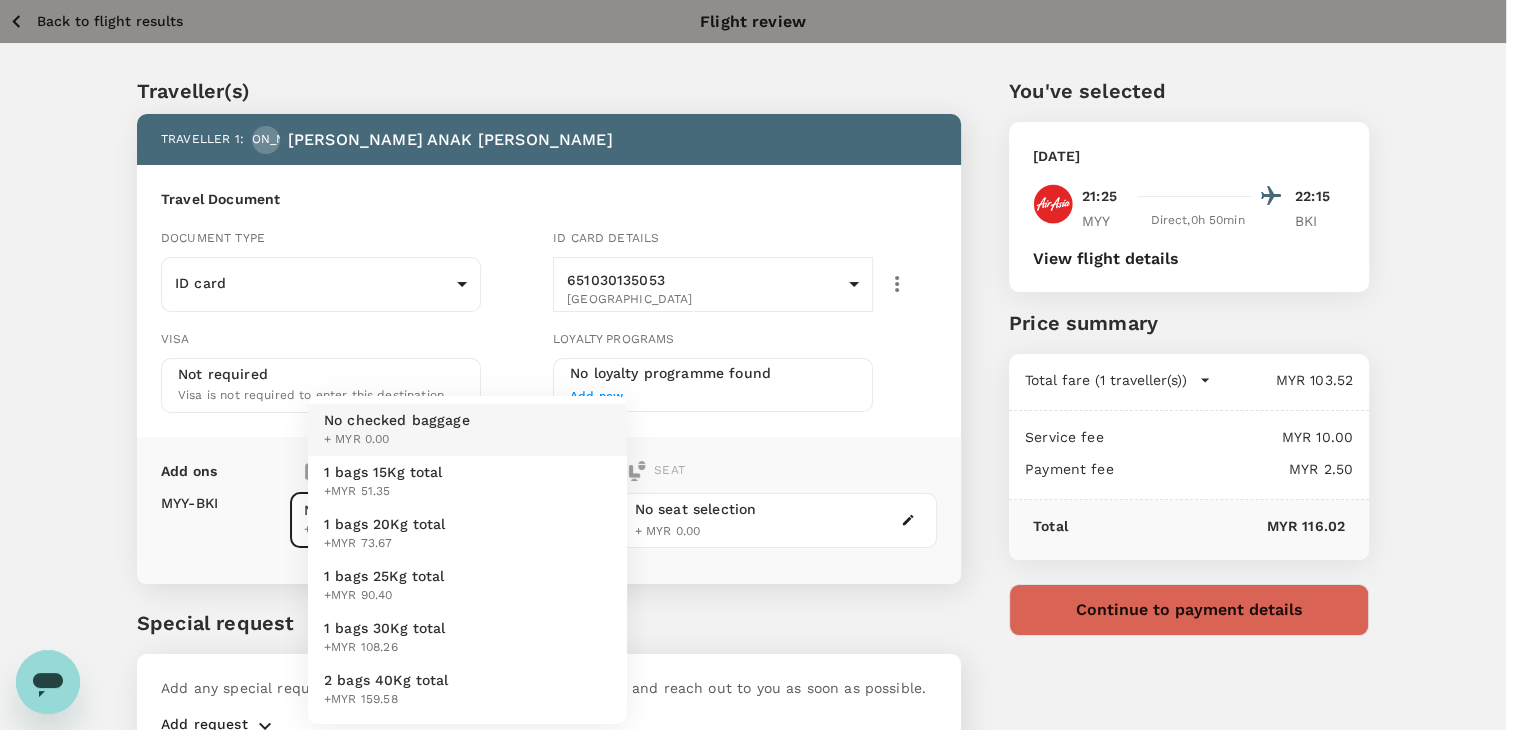 click on "Back to flight results Flight review Traveller(s) Traveller   1 : [PERSON_NAME]   ANAK [PERSON_NAME] Travel Document Document type ID card Id card ​ Id card details 651030135053 [GEOGRAPHIC_DATA] 9ebdc9ca-82c8-42ef-b0a8-0fa62c2c01eb ​ Visa Not required Visa is not required to enter this destination Loyalty programs No loyalty programme found Add new Add ons Baggage Seat MYY  -  BKI No checked baggage + MYR 0.00 ​ No seat selection + MYR 0.00 Special request Add any special requests here. Our support team will attend to it and reach out to you as soon as possible. Add request You've selected [DATE] 21:25 22:15 MYY Direct ,  0h 50min BKI View flight details Price summary Total fare (1 traveller(s)) MYR 103.52 Air fare MYR 103.52 Baggage fee MYR 0.00 Seat fee MYR 0.00 Service fee MYR 10.00 Payment fee MYR 2.50 Total MYR 116.02 Continue to payment details by TruTrip  ( 3.47.1   ) Edit Add new View details No checked baggage + MYR 0.00 1 bags 15Kg total +MYR 51.35 1 bags 20Kg total +MYR 73.67 1 bags 25Kg total" at bounding box center [760, 419] 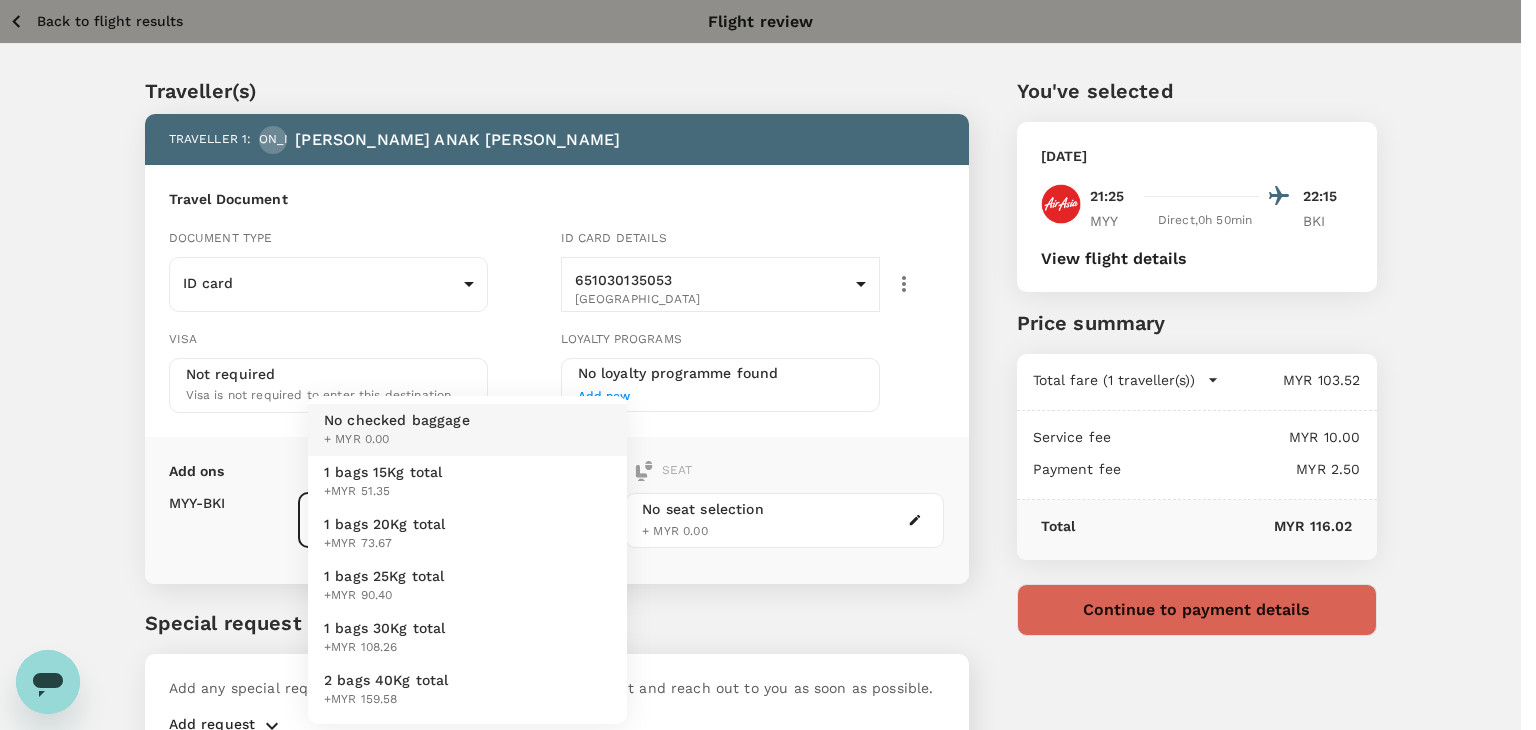 click on "1 bags 15Kg total +MYR 51.35" at bounding box center [467, 482] 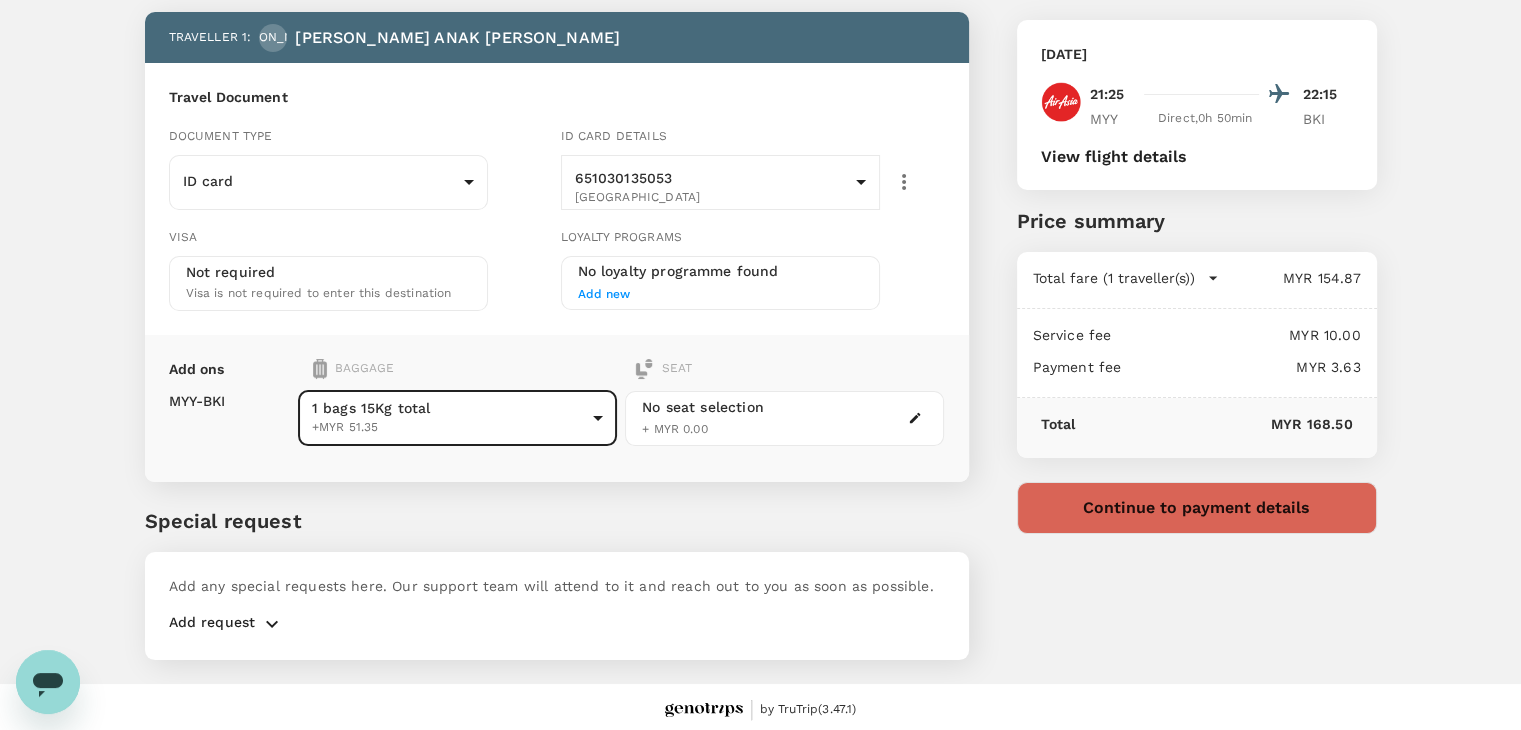scroll, scrollTop: 105, scrollLeft: 0, axis: vertical 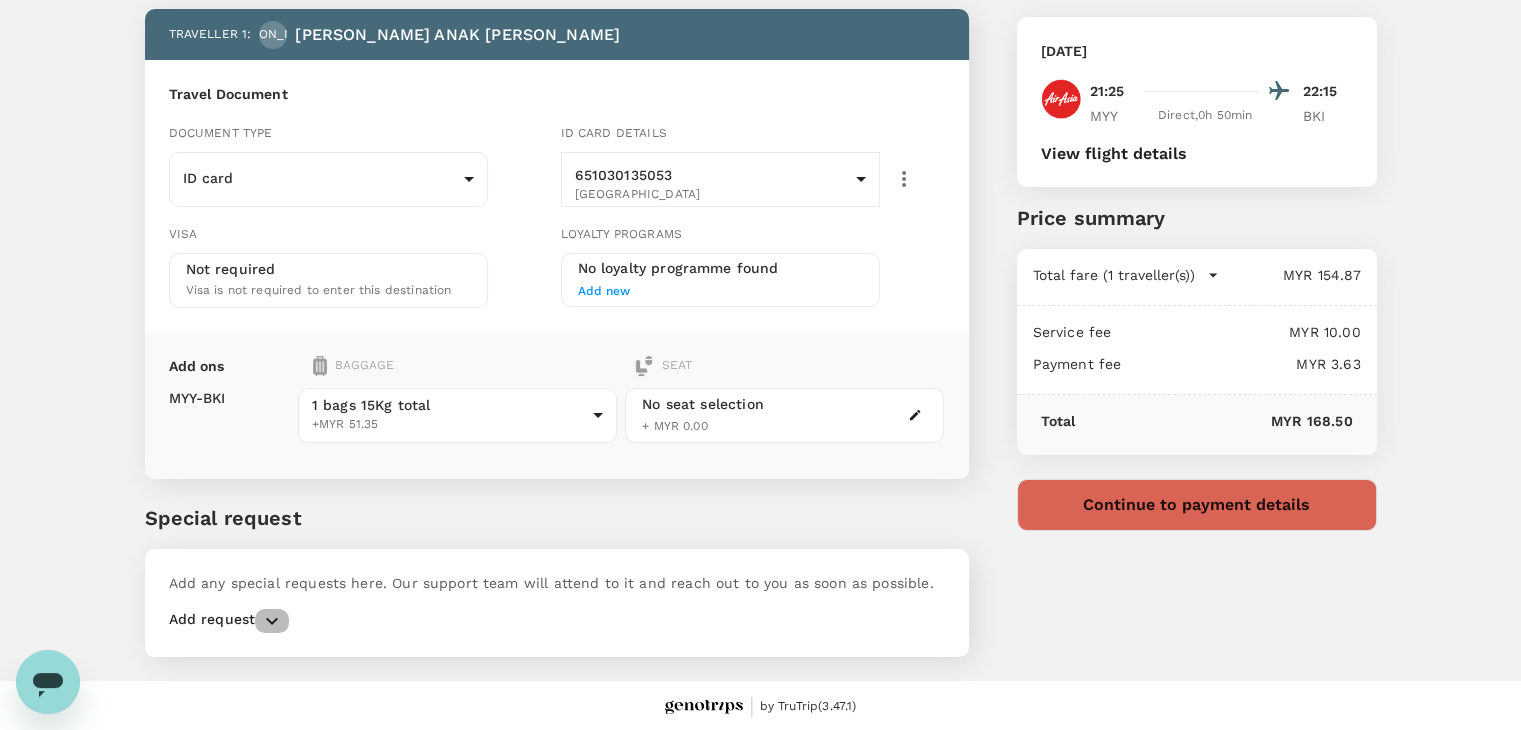 click at bounding box center (272, 621) 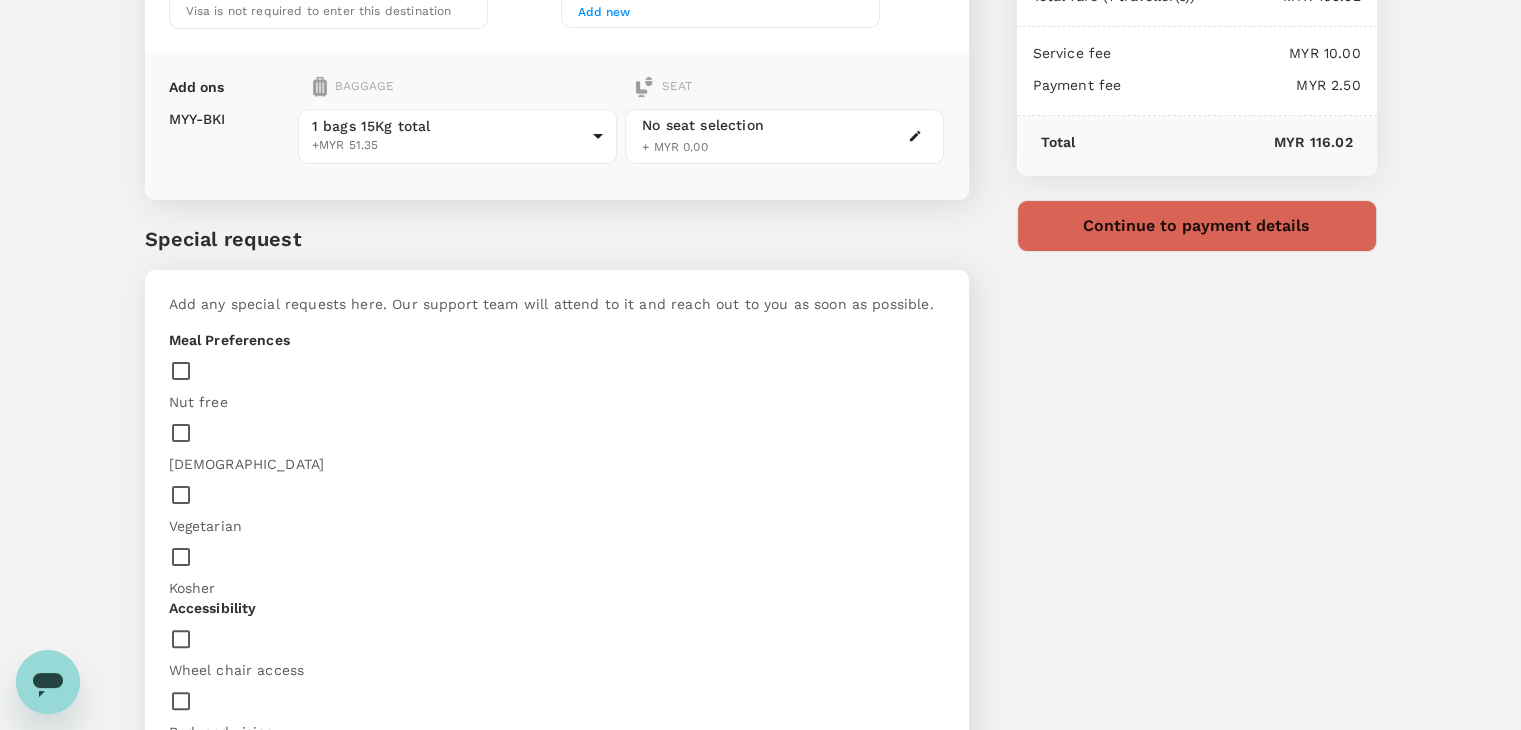 scroll, scrollTop: 424, scrollLeft: 0, axis: vertical 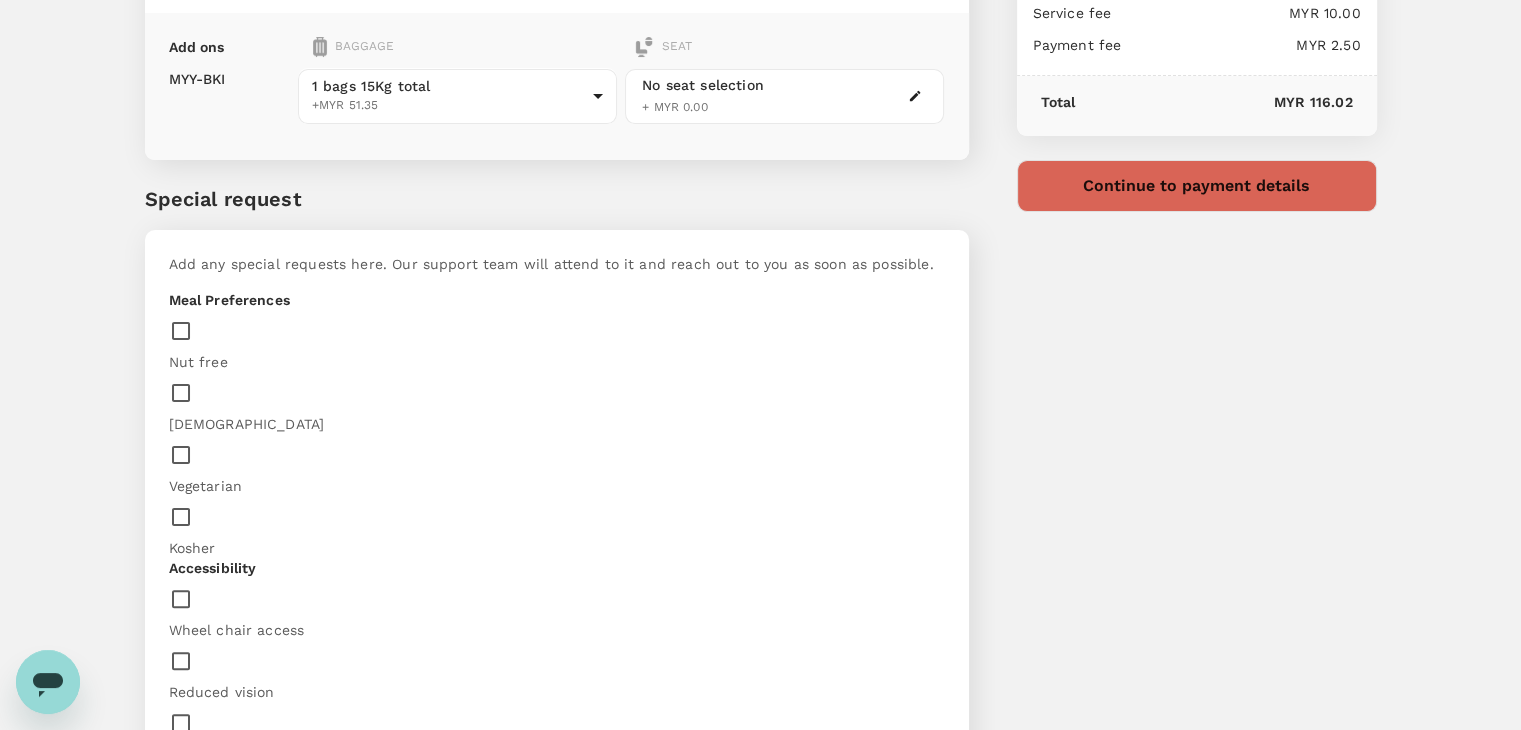 click at bounding box center (557, 851) 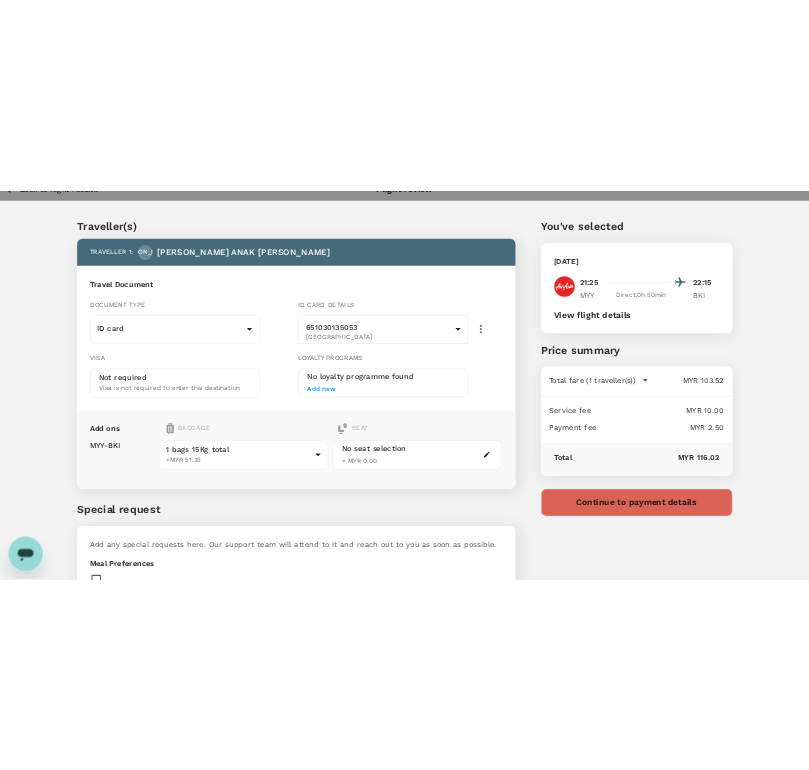 scroll, scrollTop: 0, scrollLeft: 0, axis: both 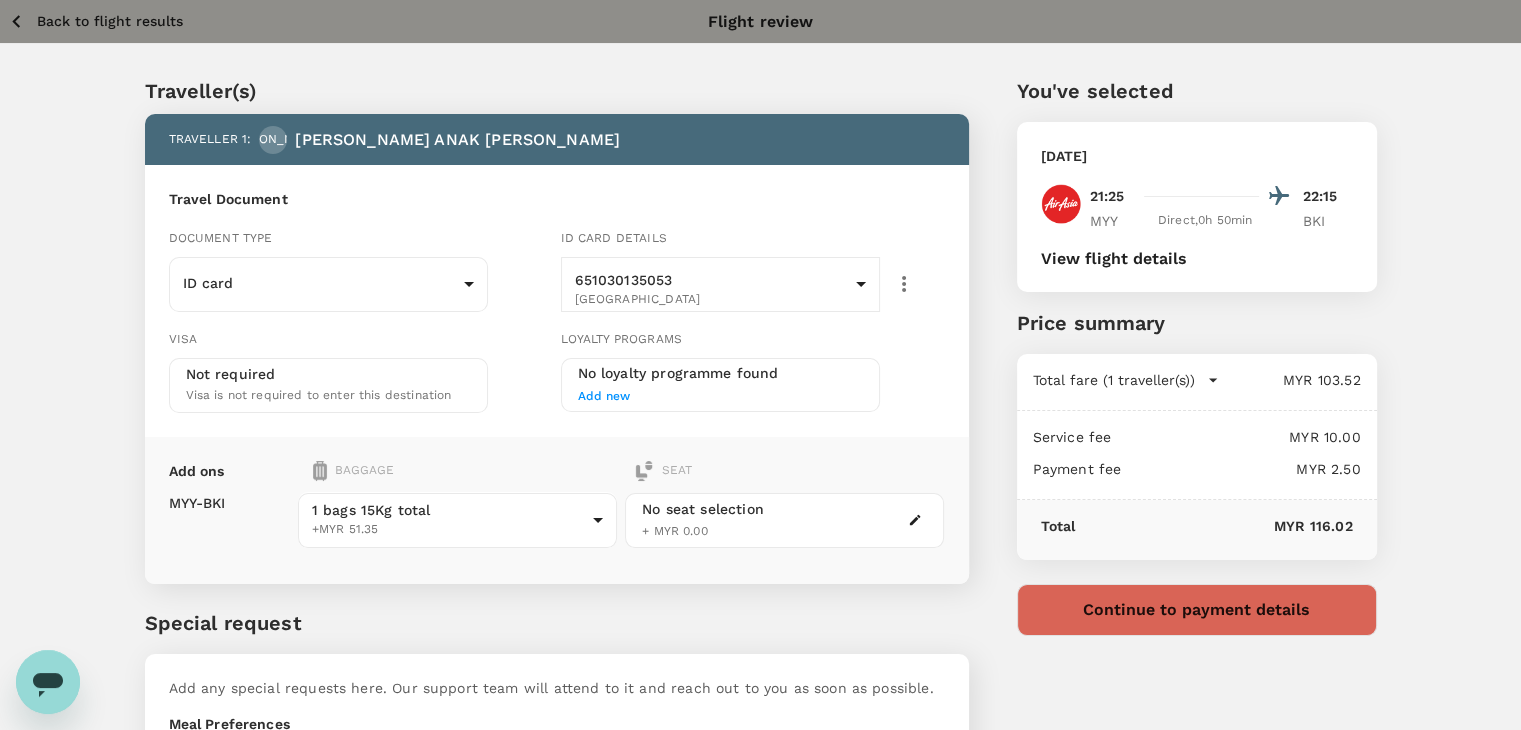 type on "Please purchase Nasi Lemak [PERSON_NAME] if the rate MYR 17.00 and below." 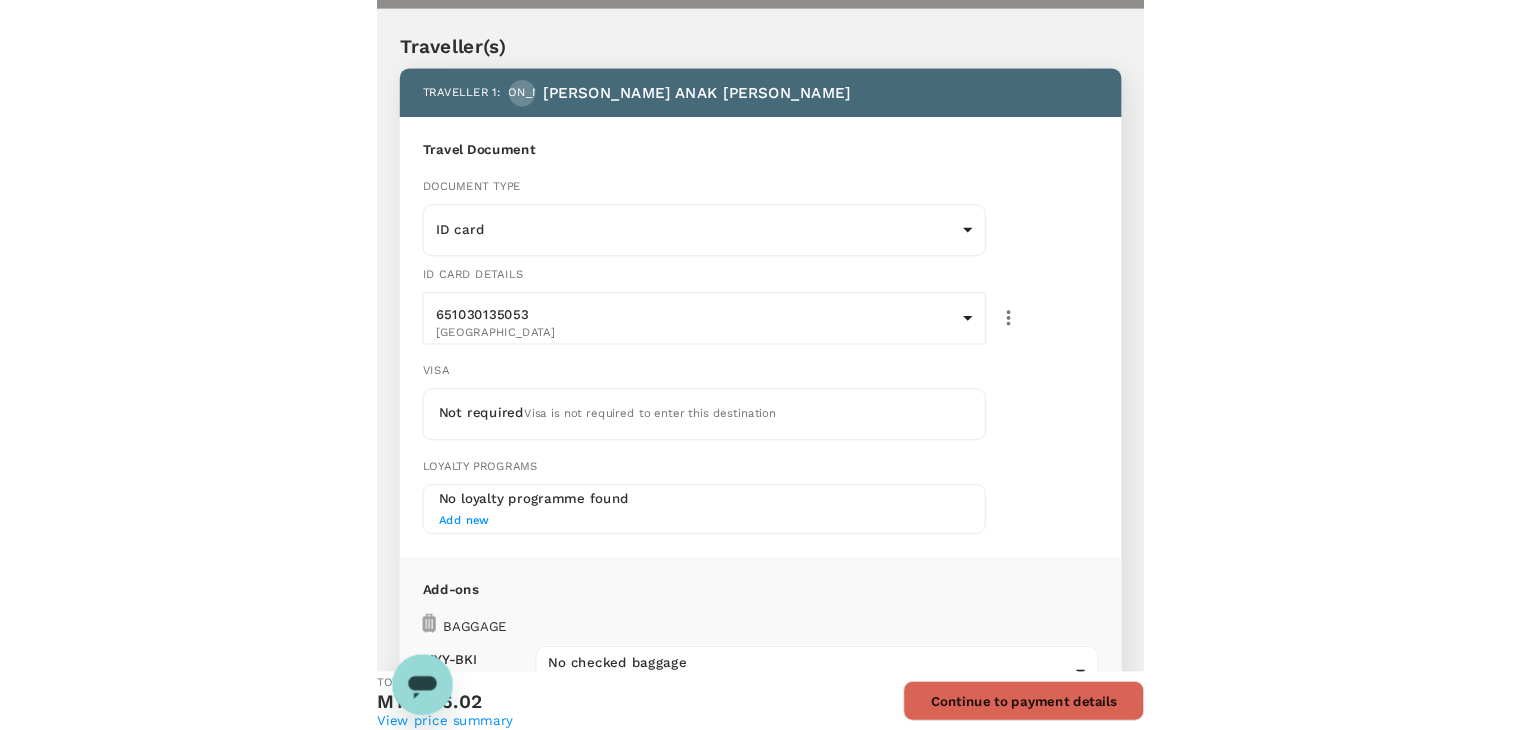 scroll, scrollTop: 0, scrollLeft: 0, axis: both 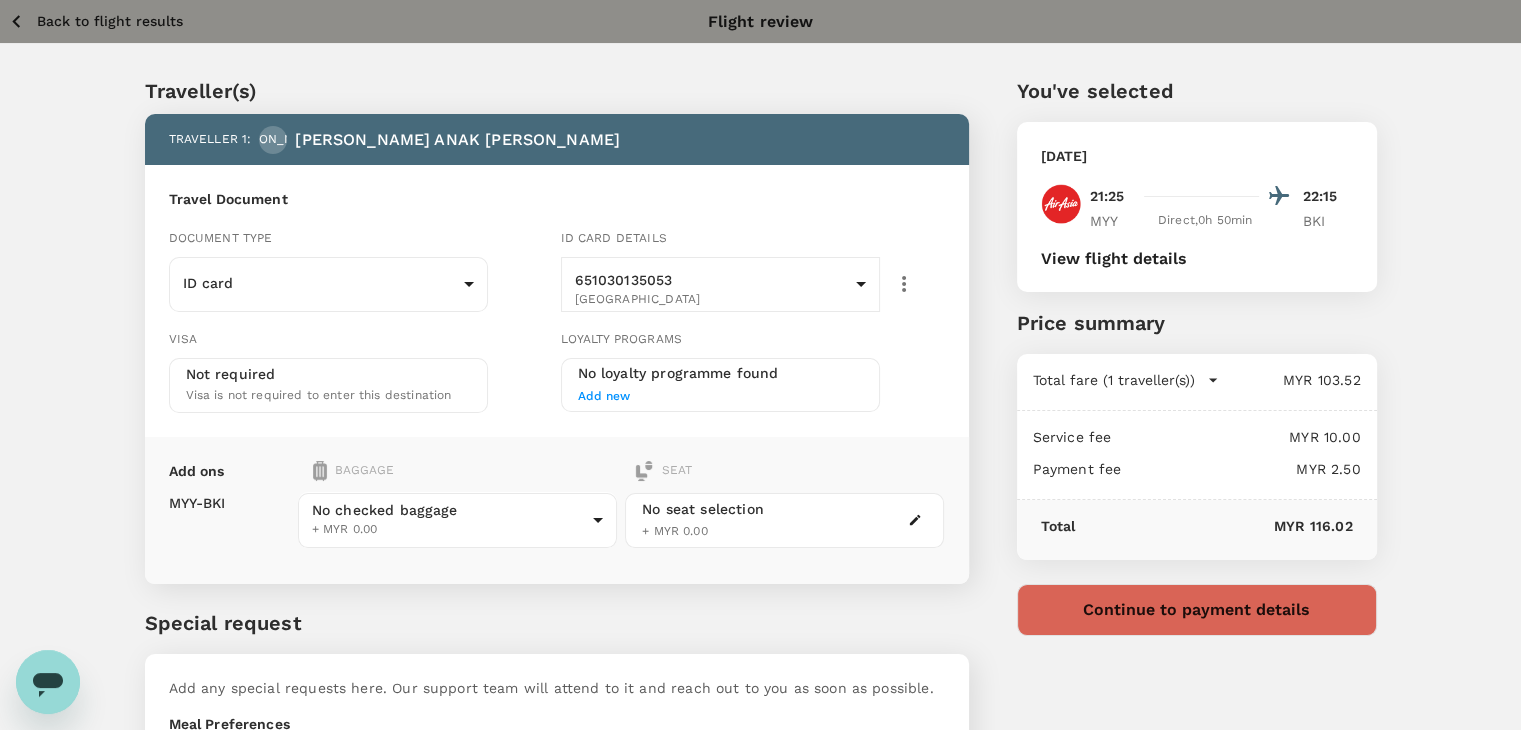 click 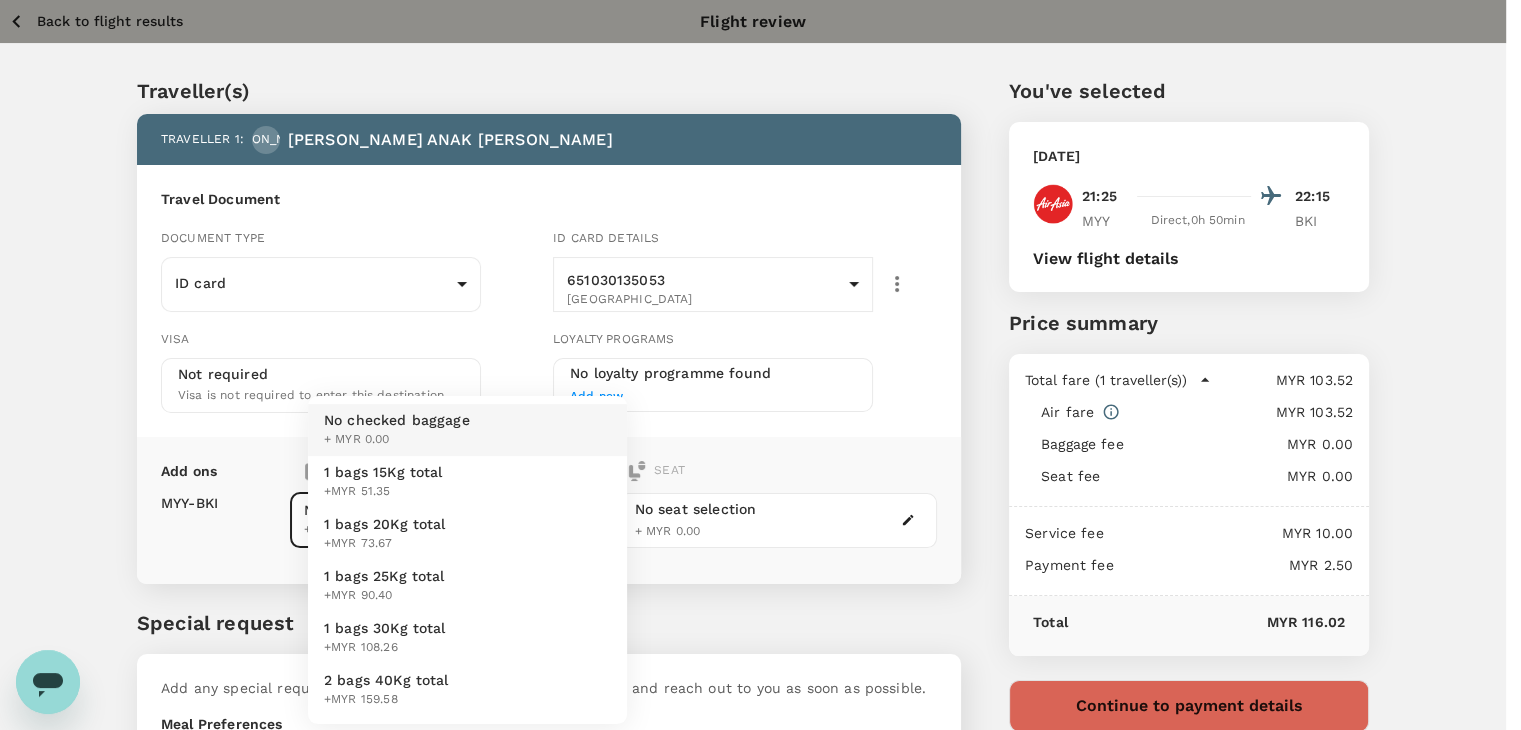 click on "Back to flight results Flight review Traveller(s) Traveller   1 : [PERSON_NAME]   ANAK [PERSON_NAME] Travel Document Document type ID card Id card ​ Id card details 651030135053 [GEOGRAPHIC_DATA] 9ebdc9ca-82c8-42ef-b0a8-0fa62c2c01eb ​ Visa Not required Visa is not required to enter this destination Loyalty programs No loyalty programme found Add new Add ons Baggage Seat MYY  -  BKI No checked baggage + MYR 0.00 ​ No seat selection + MYR 0.00 Special request Add any special requests here. Our support team will attend to it and reach out to you as soon as possible. Meal Preferences Nut free Halal Vegetarian Kosher Accessibility Wheel chair access Reduced vision Hearing impaired Any other requests? Let us know here Please purchase Nasi Lemak [PERSON_NAME] if the rate MYR 17.00 and below. x ​ Add request You've selected [DATE] 21:25 22:15 MYY Direct ,  0h 50min BKI View flight details Price summary Total fare (1 traveller(s)) MYR 103.52 Air fare MYR 103.52 Baggage fee MYR 0.00 Seat fee MYR 0.00 Service fee MYR 10.00" at bounding box center [760, 737] 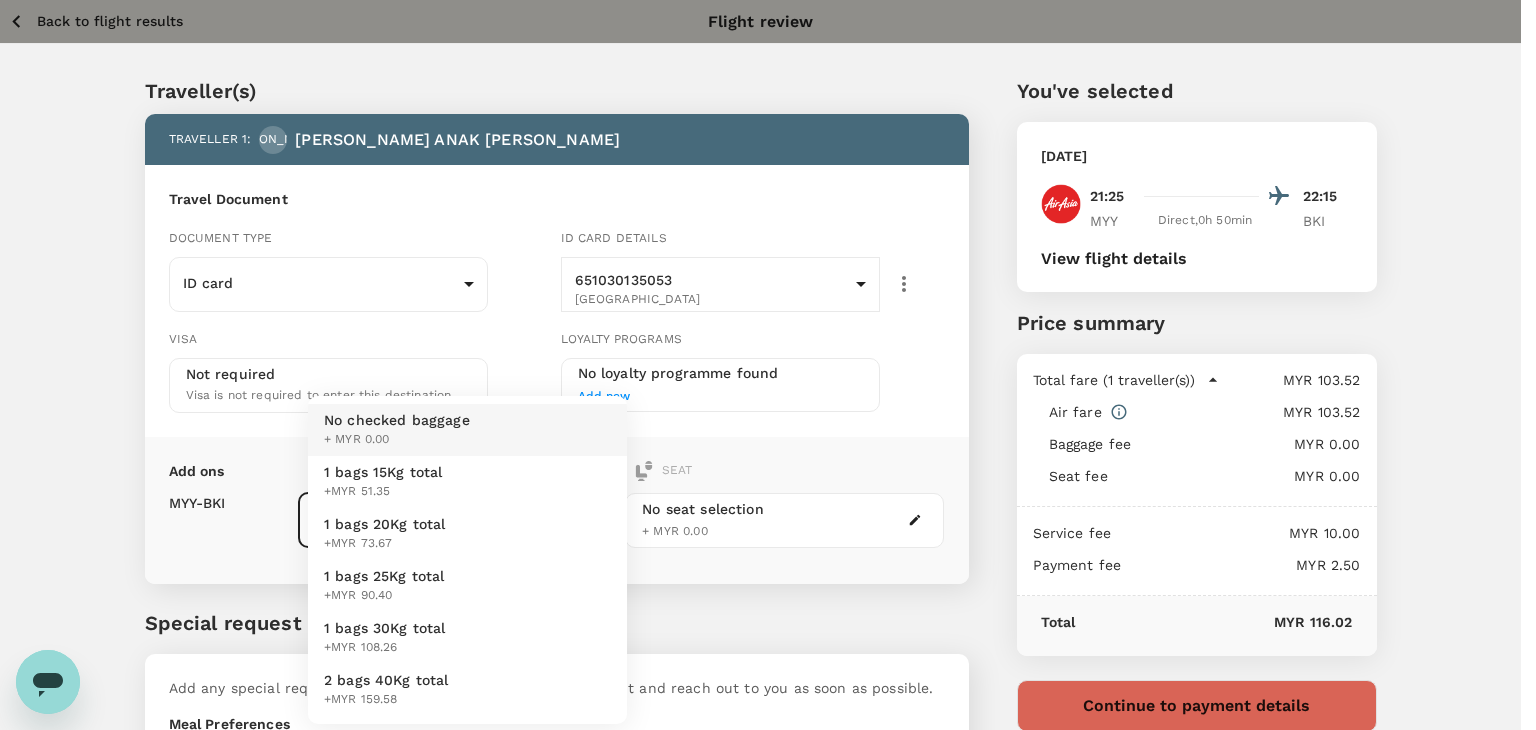 click on "1 bags 15Kg total +MYR 51.35" at bounding box center [467, 482] 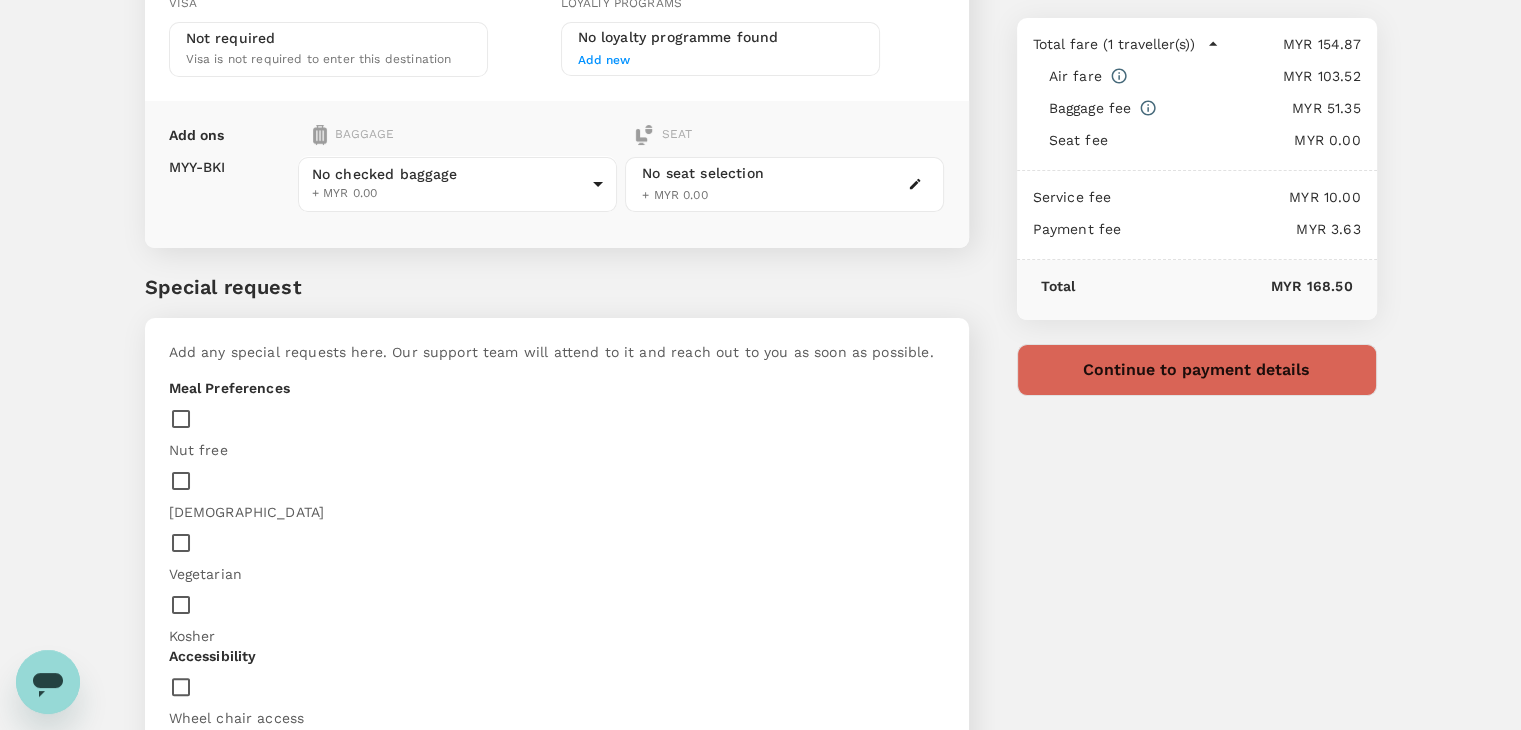 scroll, scrollTop: 224, scrollLeft: 0, axis: vertical 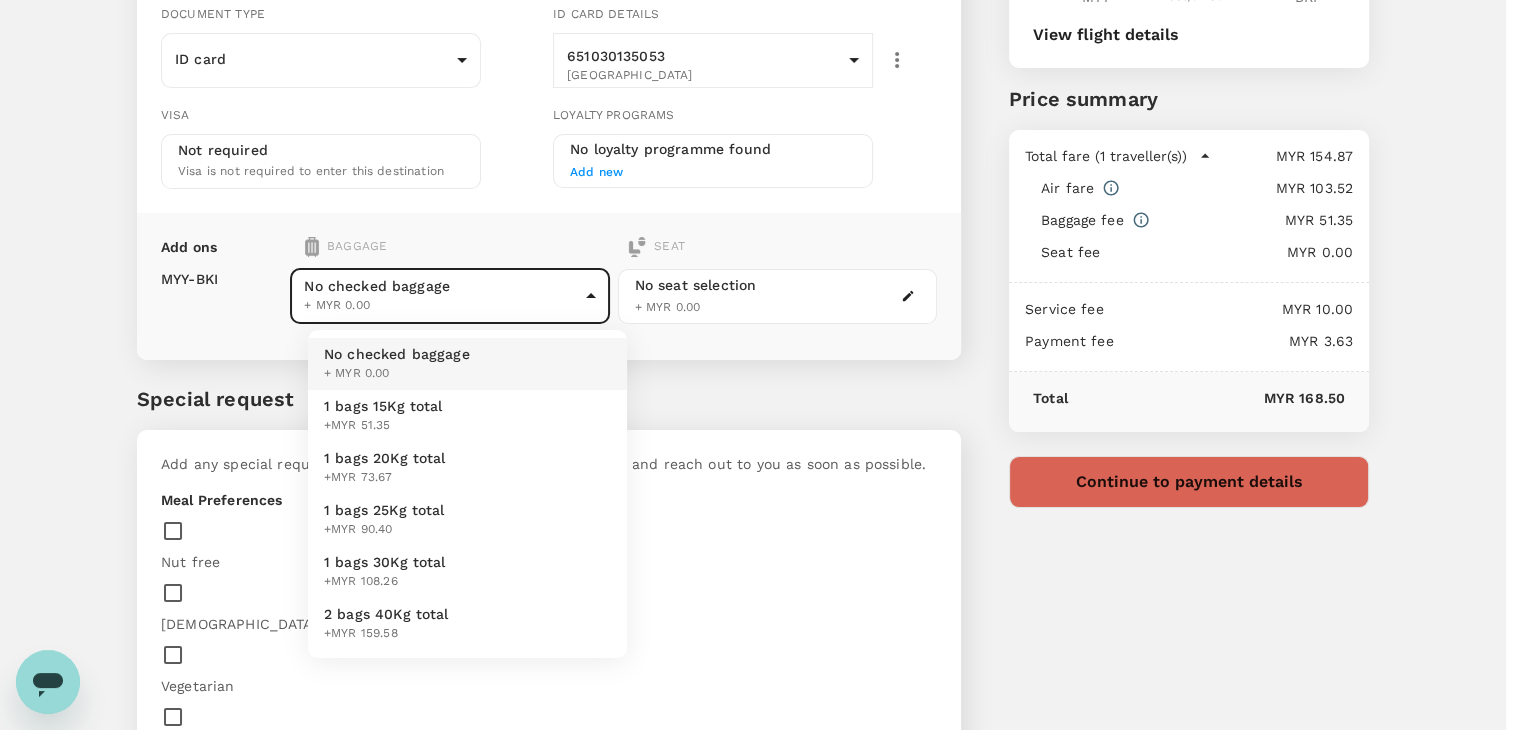 click on "Back to flight results Flight review Traveller(s) Traveller   1 : [PERSON_NAME]   ANAK [PERSON_NAME] Travel Document Document type ID card Id card ​ Id card details 651030135053 [GEOGRAPHIC_DATA] 9ebdc9ca-82c8-42ef-b0a8-0fa62c2c01eb ​ Visa Not required Visa is not required to enter this destination Loyalty programs No loyalty programme found Add new Add ons Baggage Seat MYY  -  BKI No checked baggage + MYR 0.00 ​ No seat selection + MYR 0.00 Special request Add any special requests here. Our support team will attend to it and reach out to you as soon as possible. Meal Preferences Nut free Halal Vegetarian Kosher Accessibility Wheel chair access Reduced vision Hearing impaired Any other requests? Let us know here Please purchase Nasi Lemak [PERSON_NAME] if the rate MYR 17.00 and below. x ​ Add request You've selected [DATE] 21:25 22:15 MYY Direct ,  0h 50min BKI View flight details Price summary Total fare (1 traveller(s)) MYR 154.87 Air fare MYR 103.52 Baggage fee MYR 51.35 Seat fee MYR 0.00 Service fee MYR 10.00" at bounding box center (760, 513) 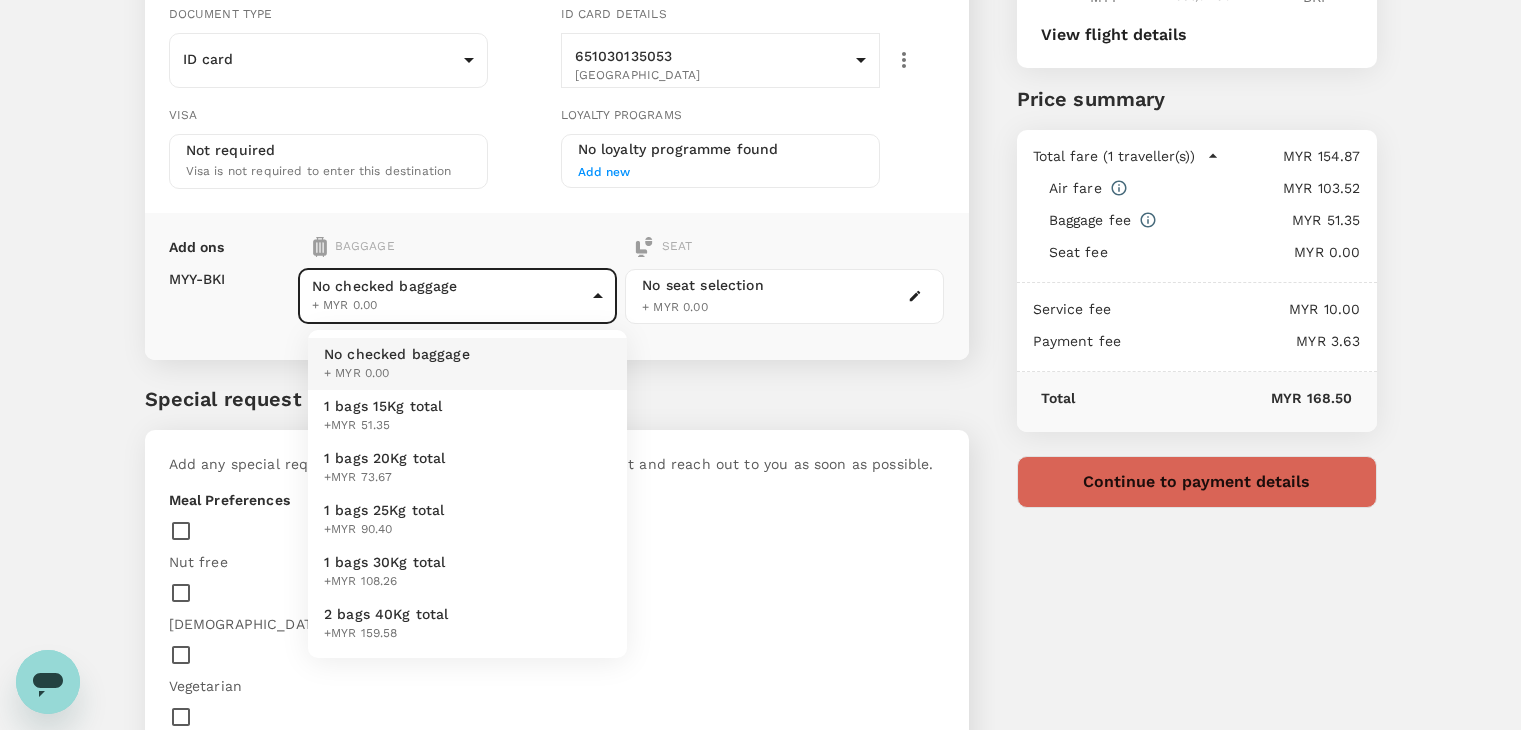 click on "1 bags 15Kg total +MYR 51.35" at bounding box center [467, 416] 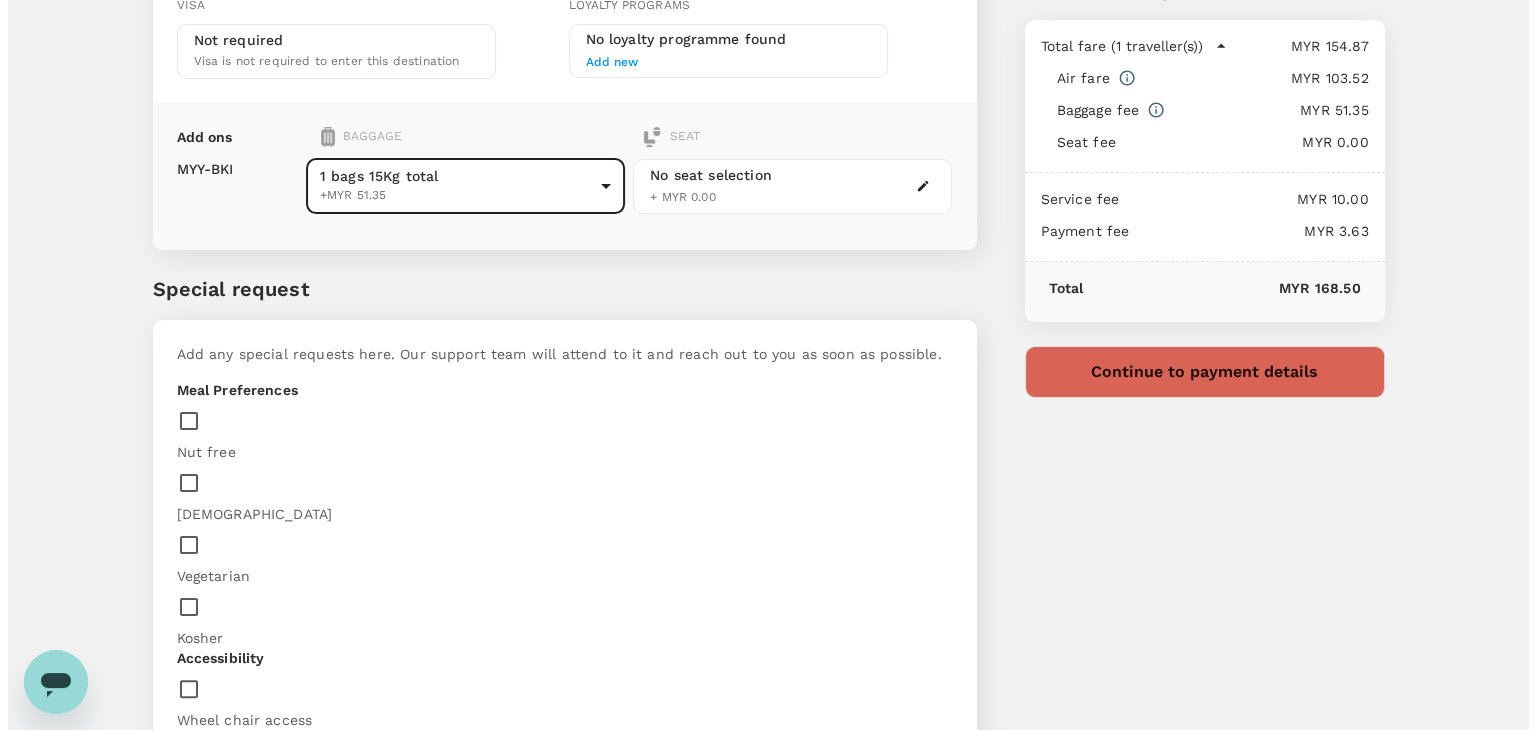 scroll, scrollTop: 224, scrollLeft: 0, axis: vertical 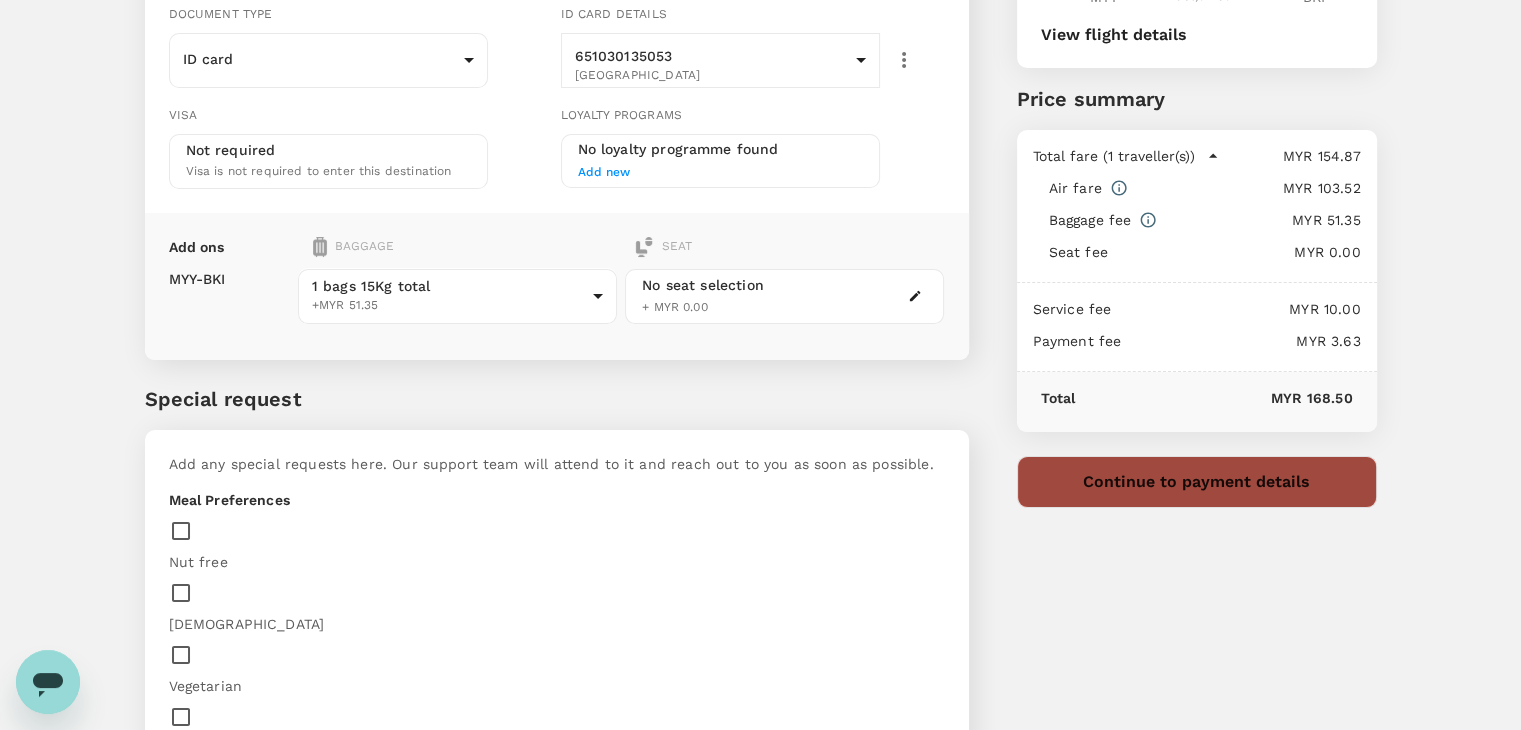 click on "Continue to payment details" at bounding box center (1197, 482) 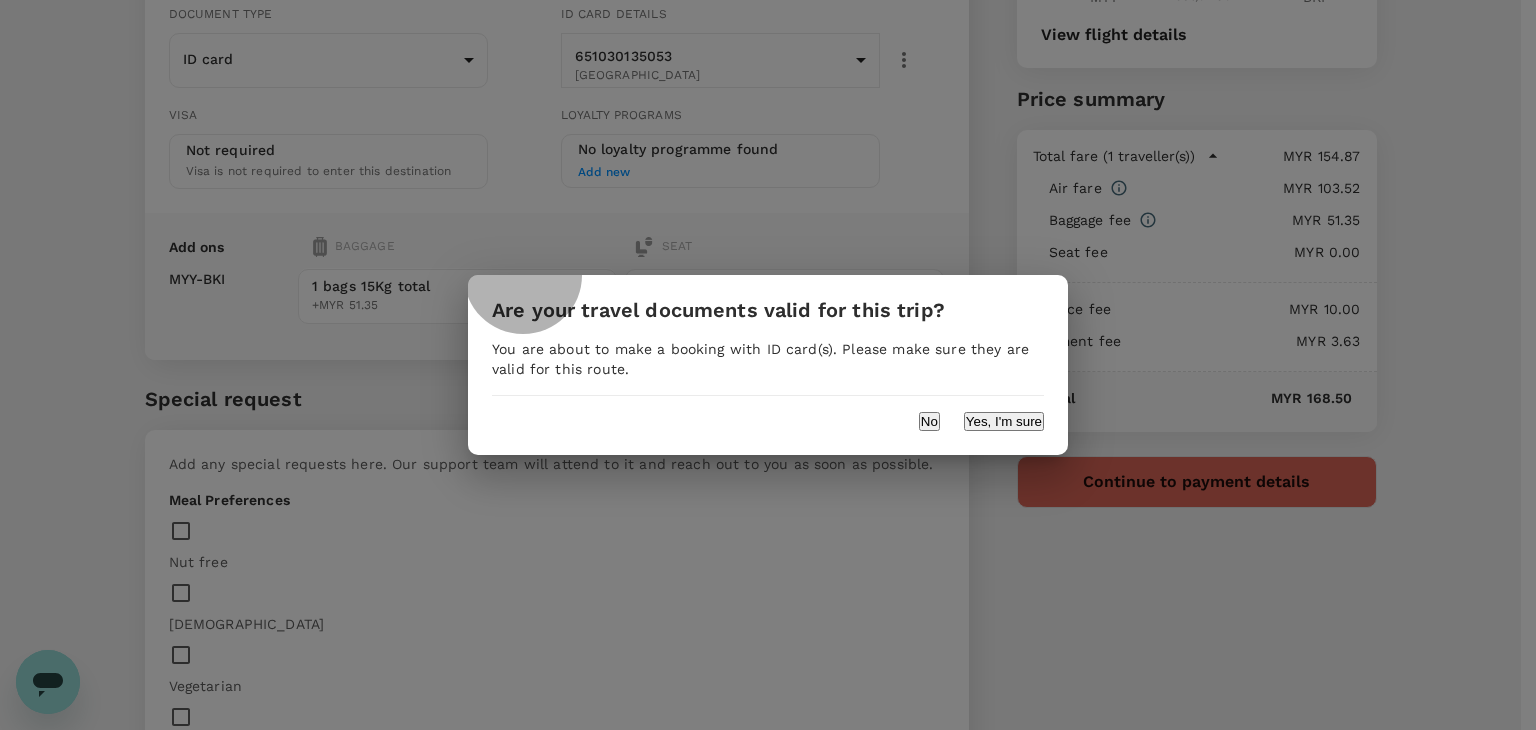 click on "Yes, I'm sure" at bounding box center [1004, 421] 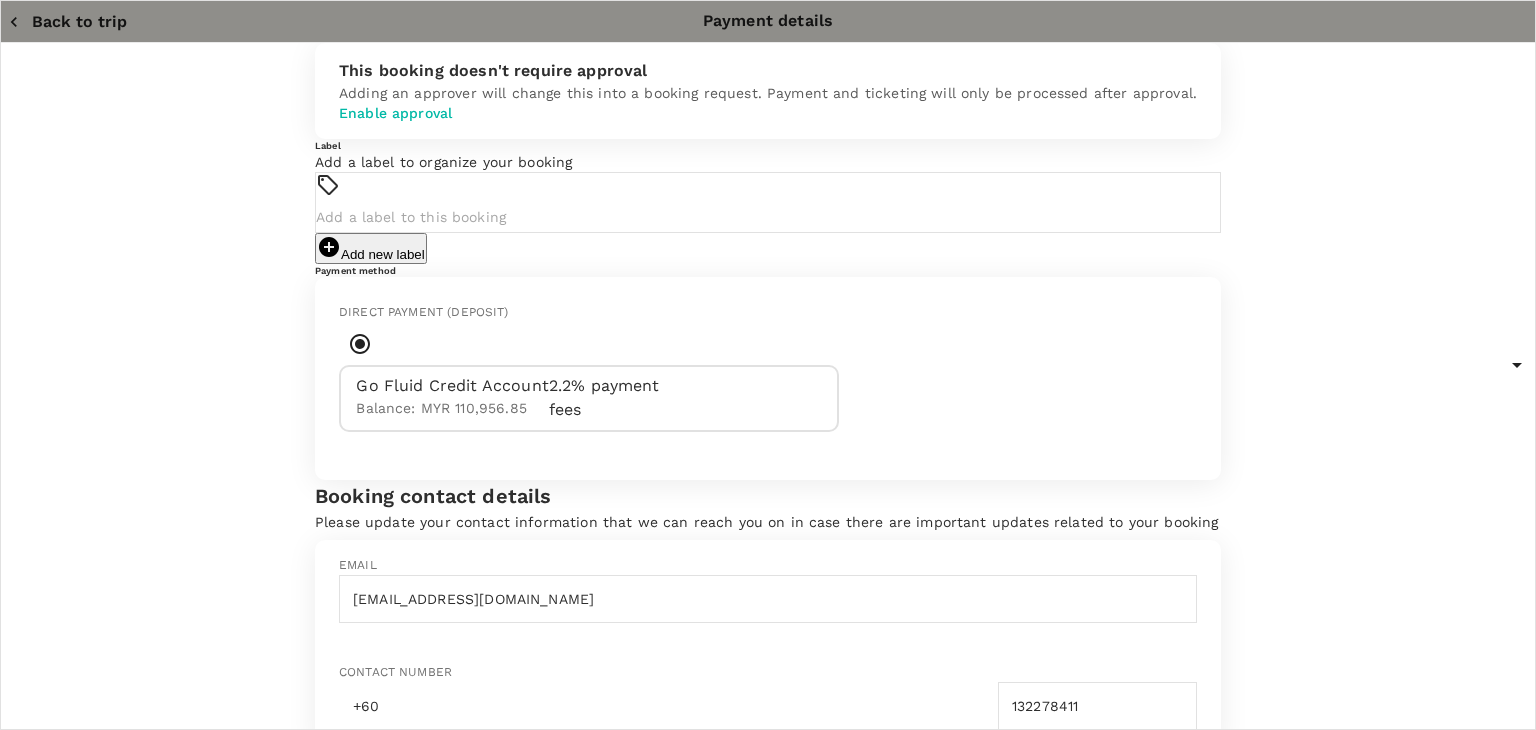 click 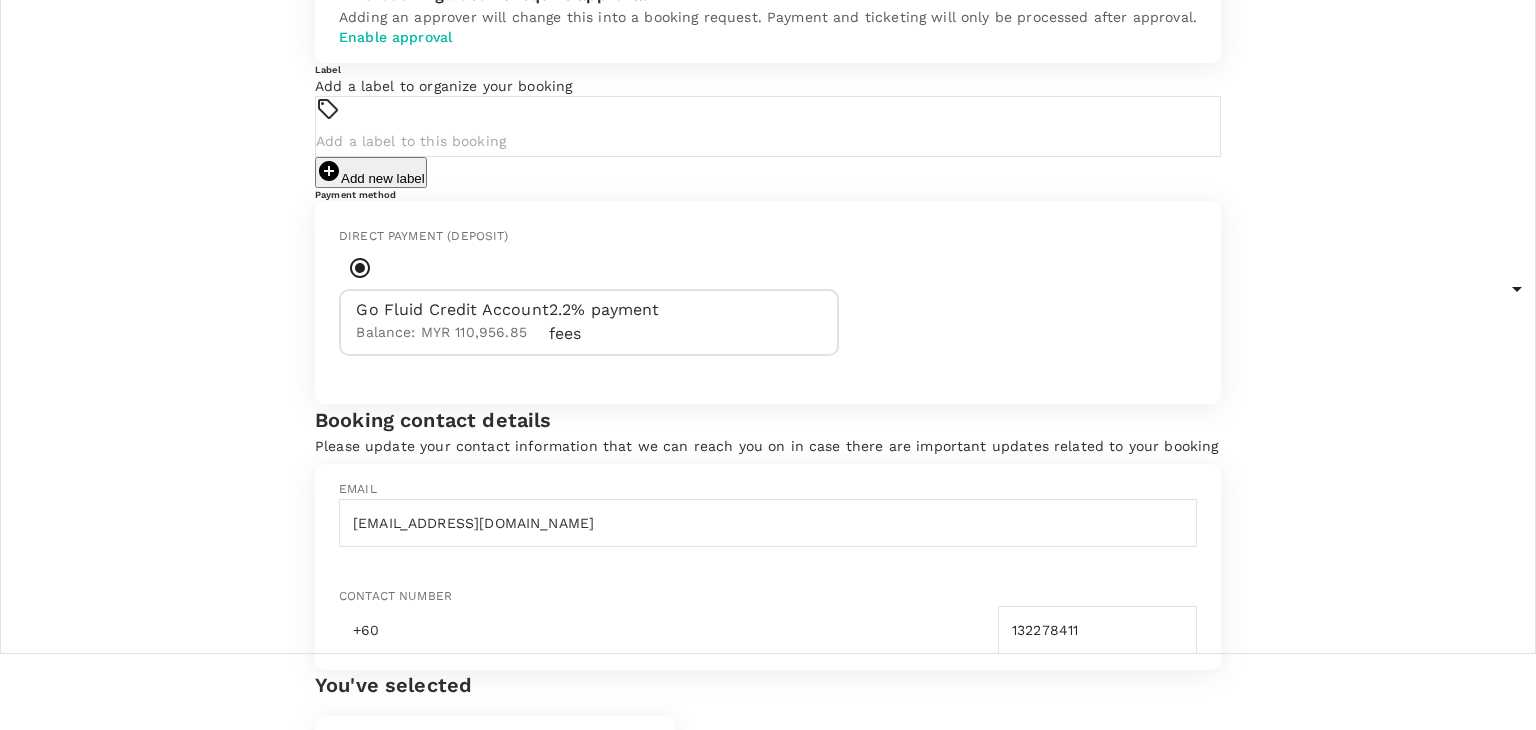 scroll, scrollTop: 200, scrollLeft: 0, axis: vertical 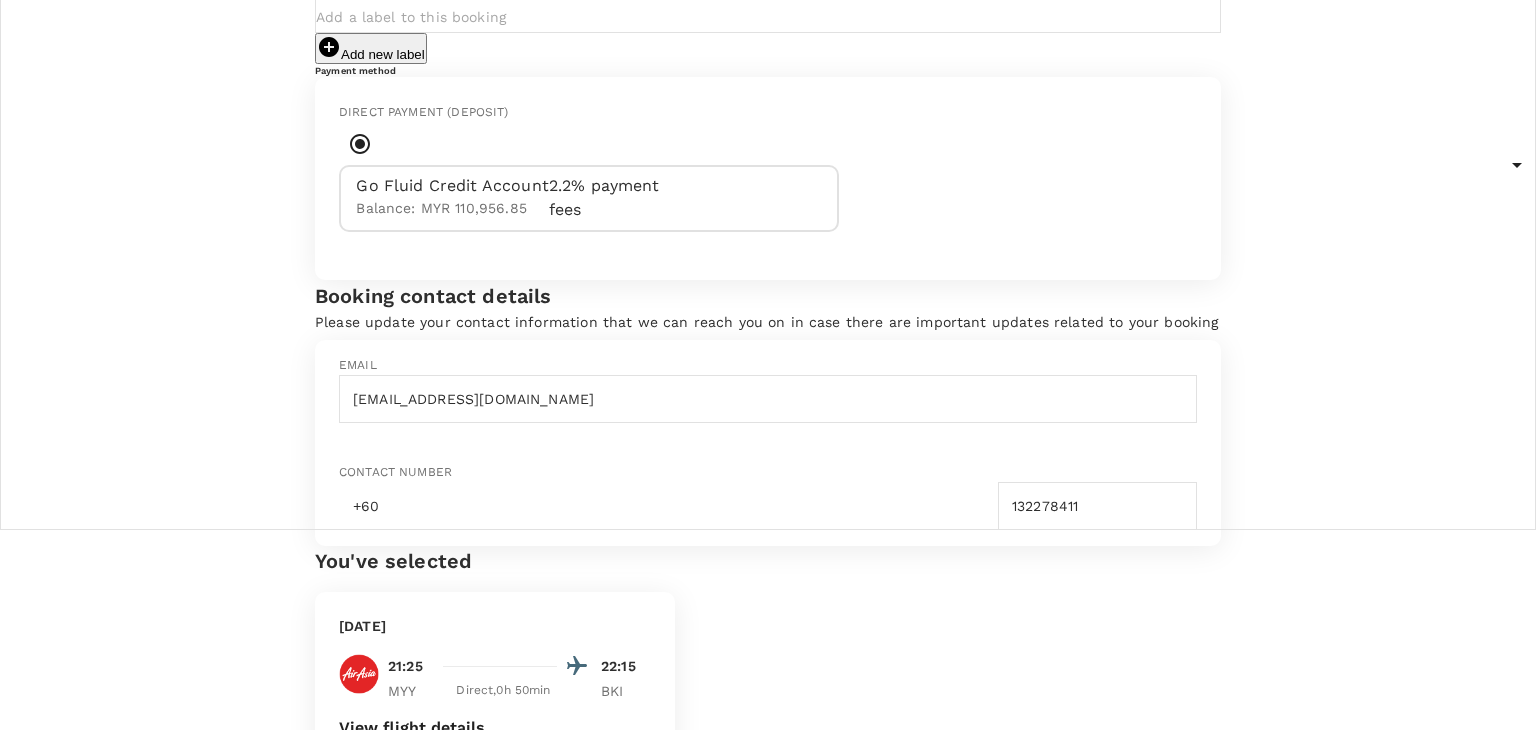 click on "Confirm payment" at bounding box center (495, 1167) 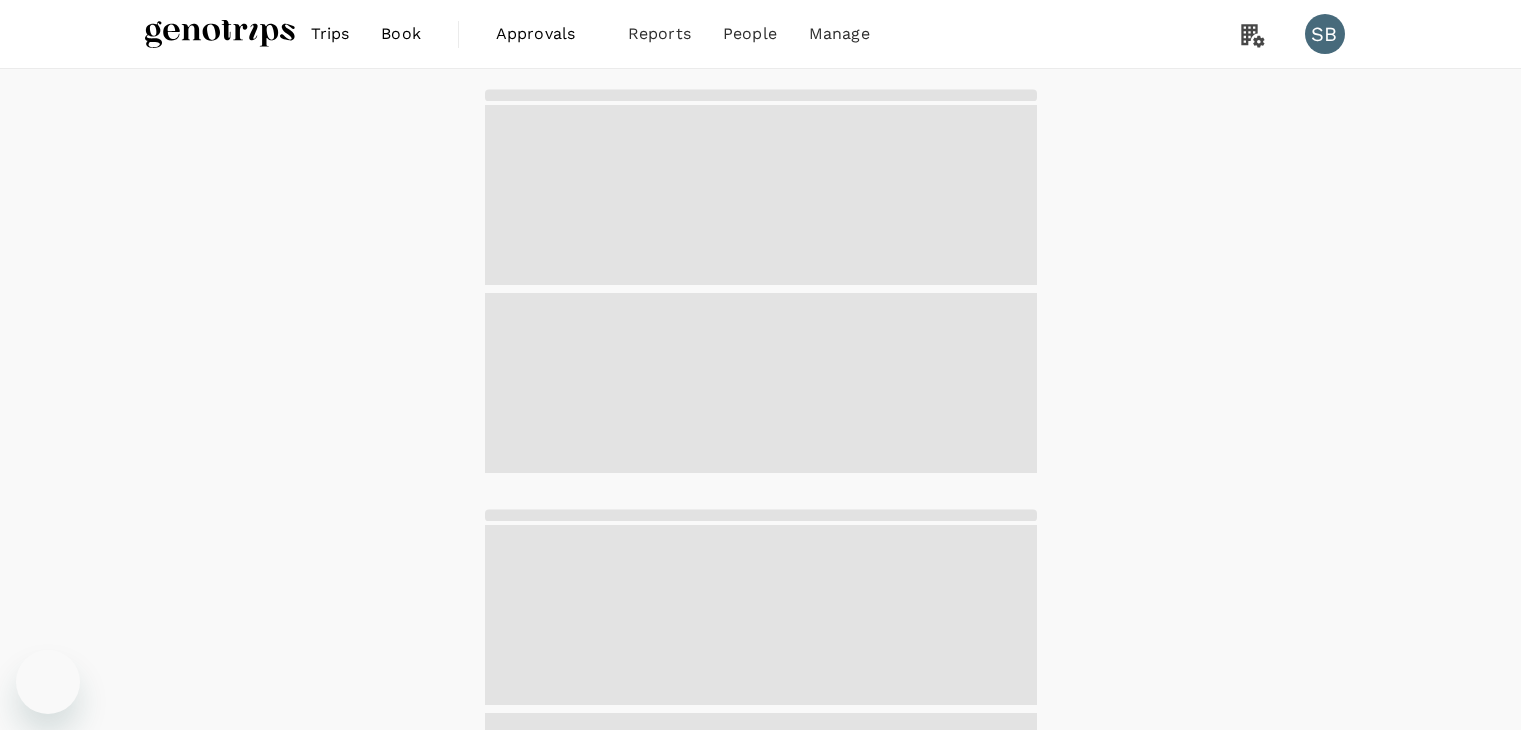 scroll, scrollTop: 0, scrollLeft: 0, axis: both 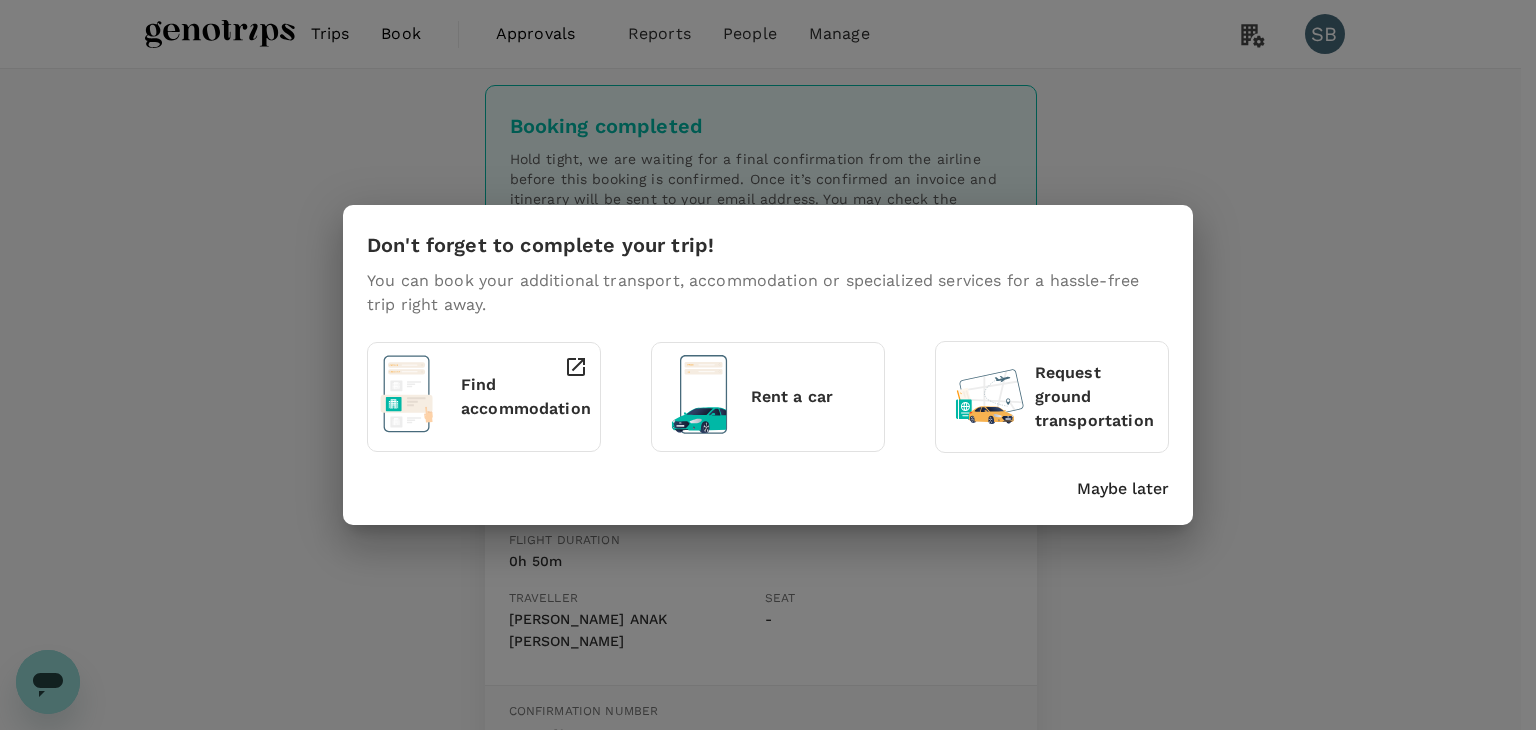 click on "Maybe later" at bounding box center (1123, 489) 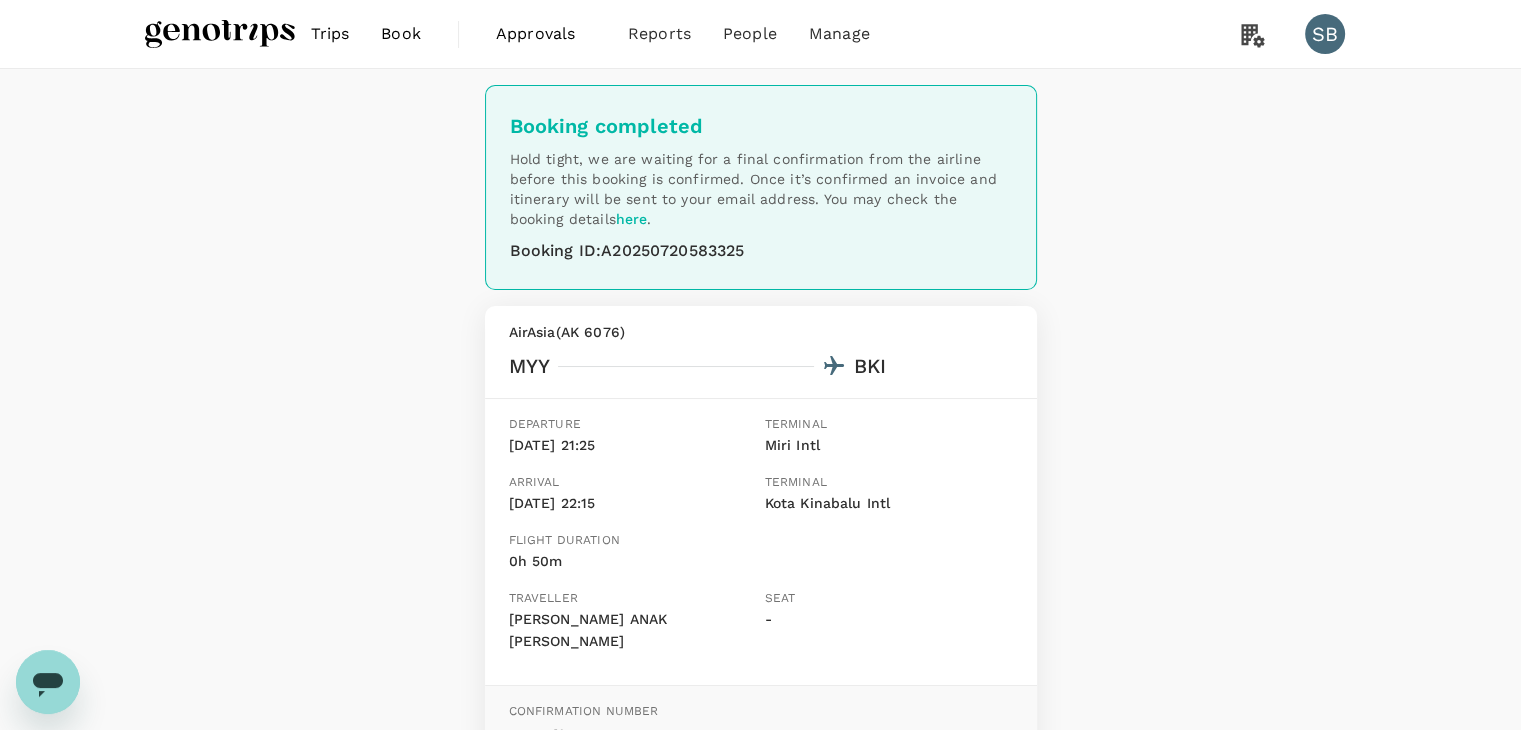 click at bounding box center [220, 34] 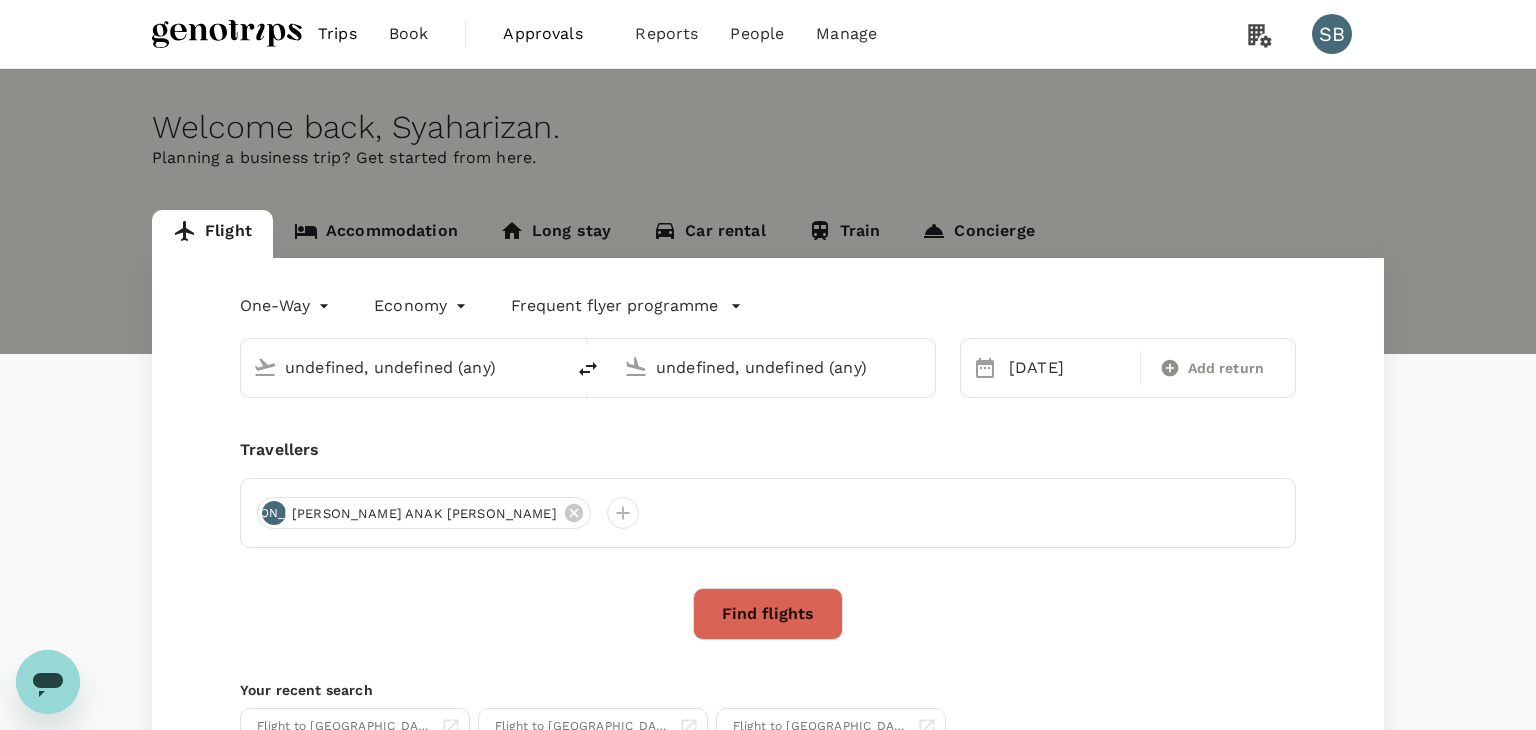type 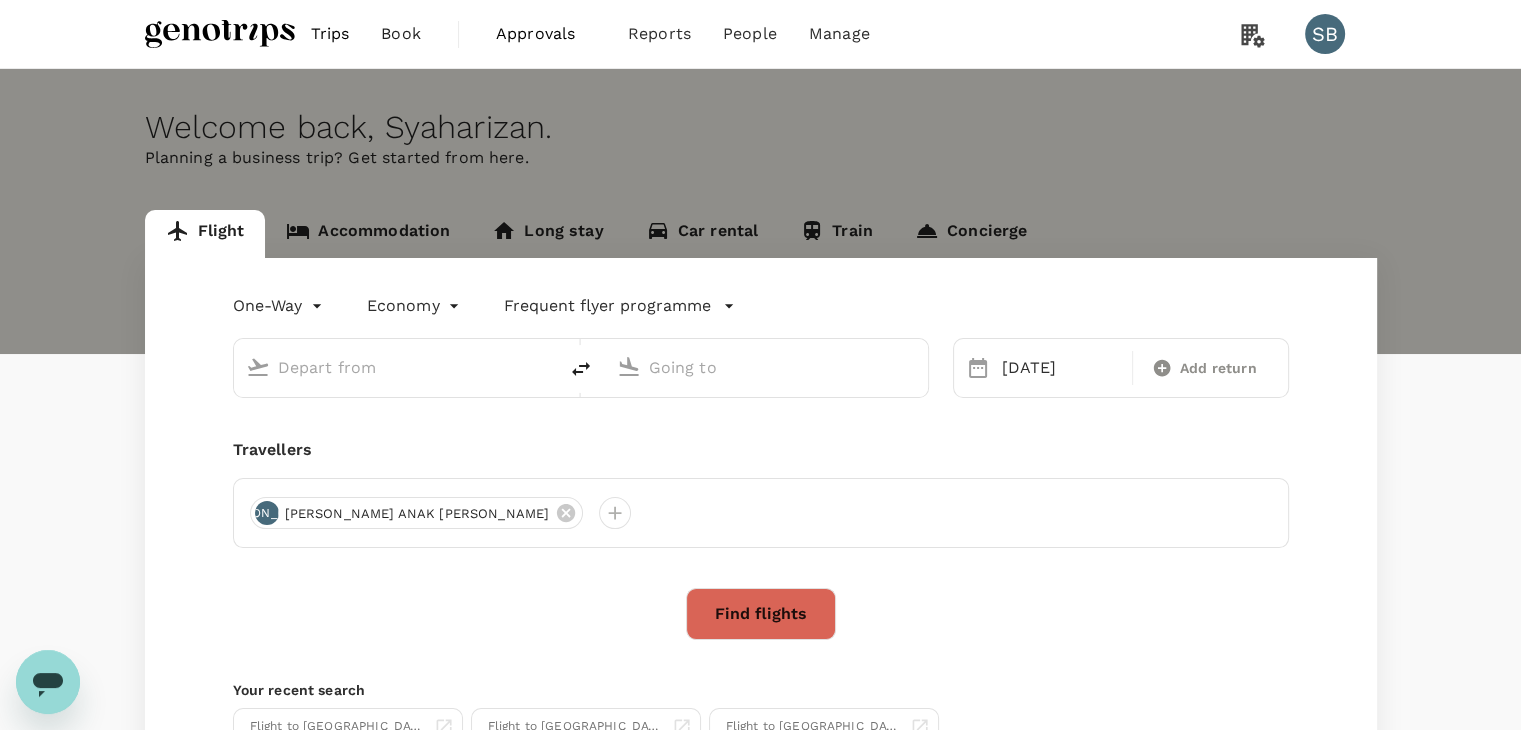 type on "Miri Intl (MYY)" 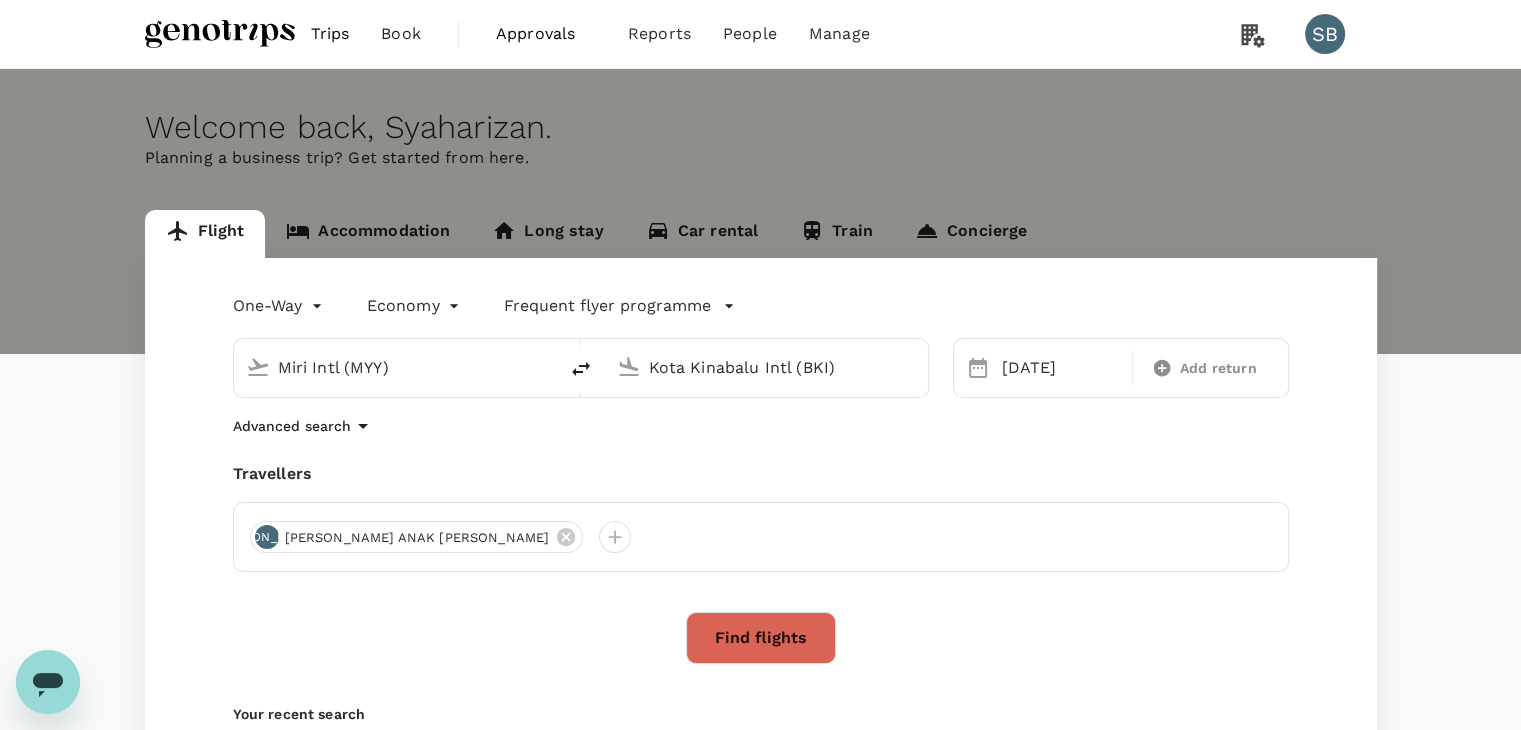 type 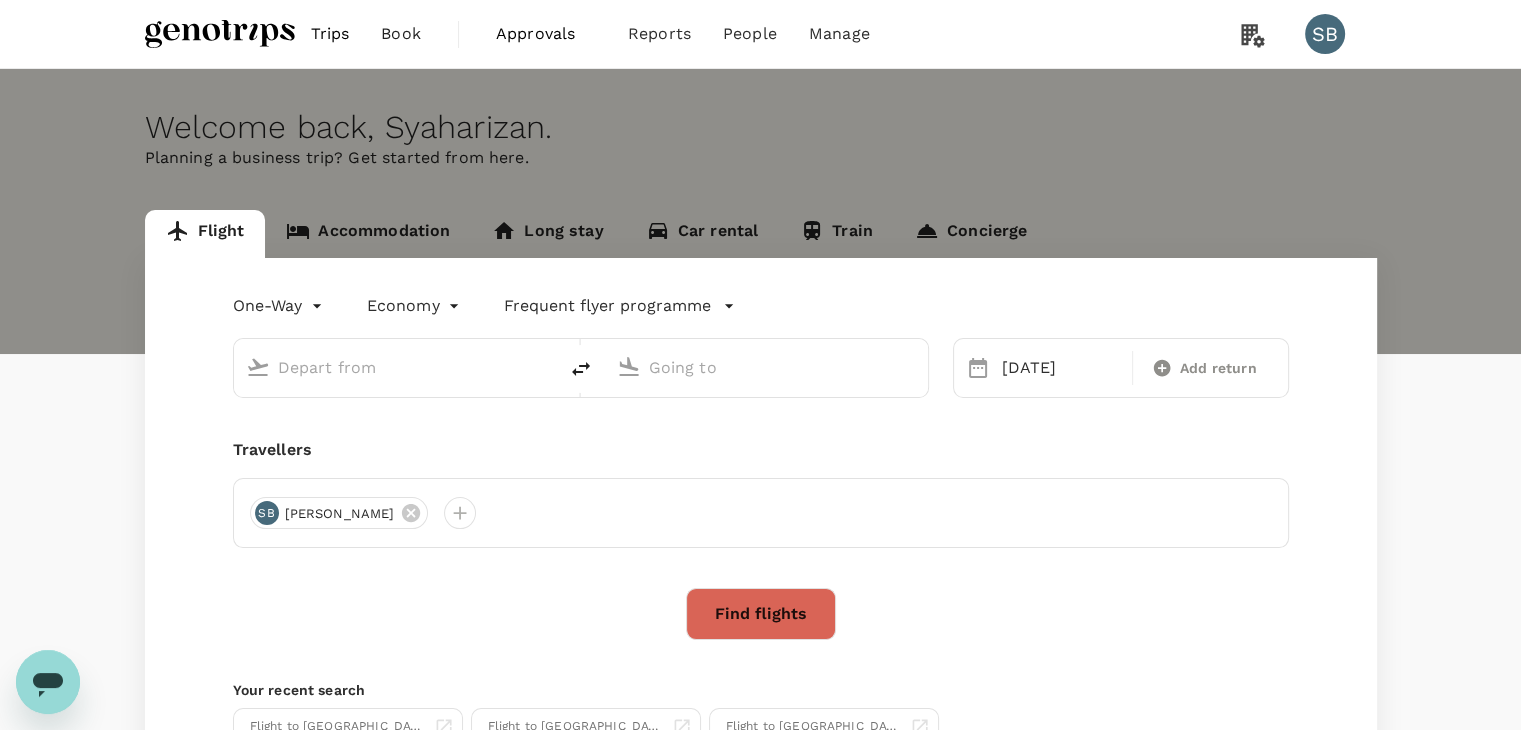 type on "Miri Intl (MYY)" 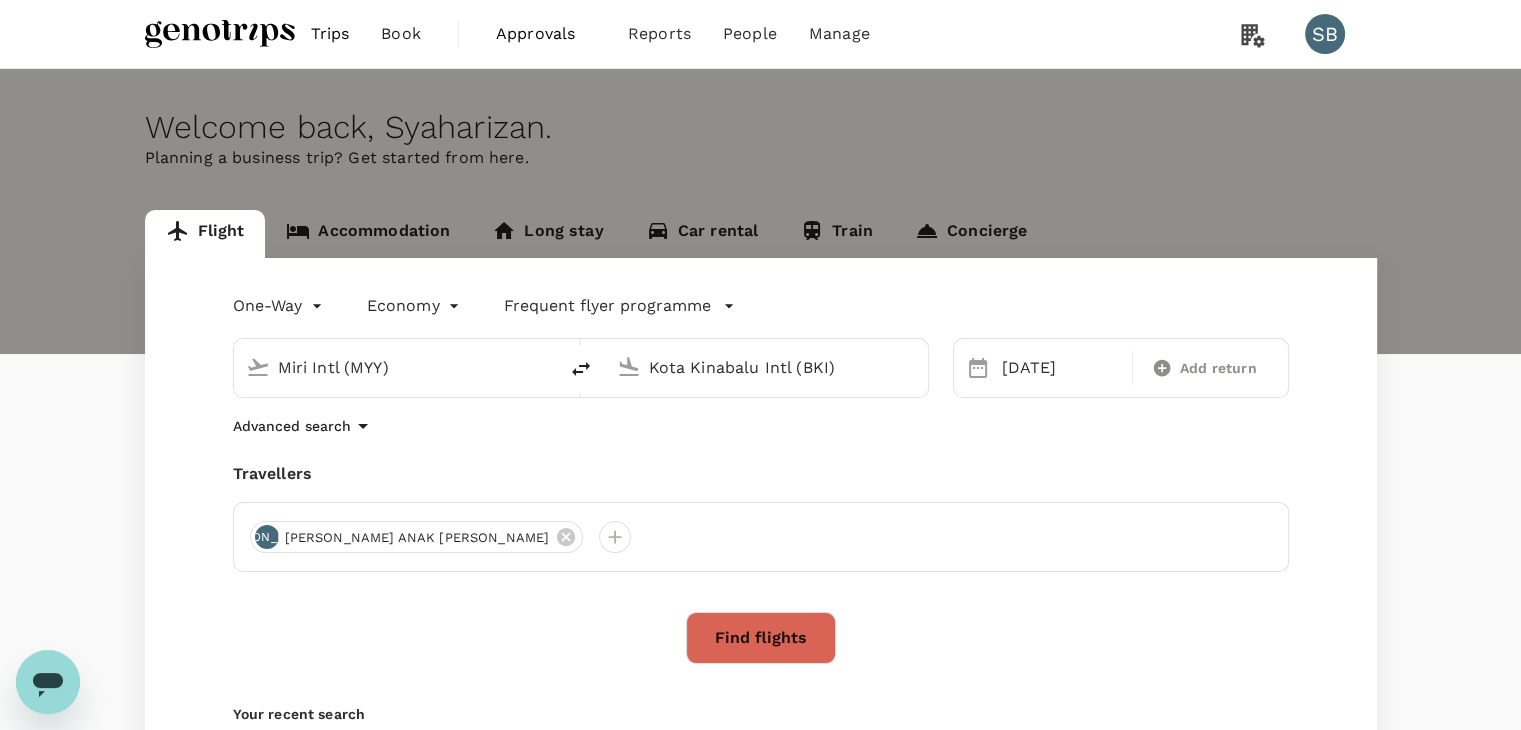click 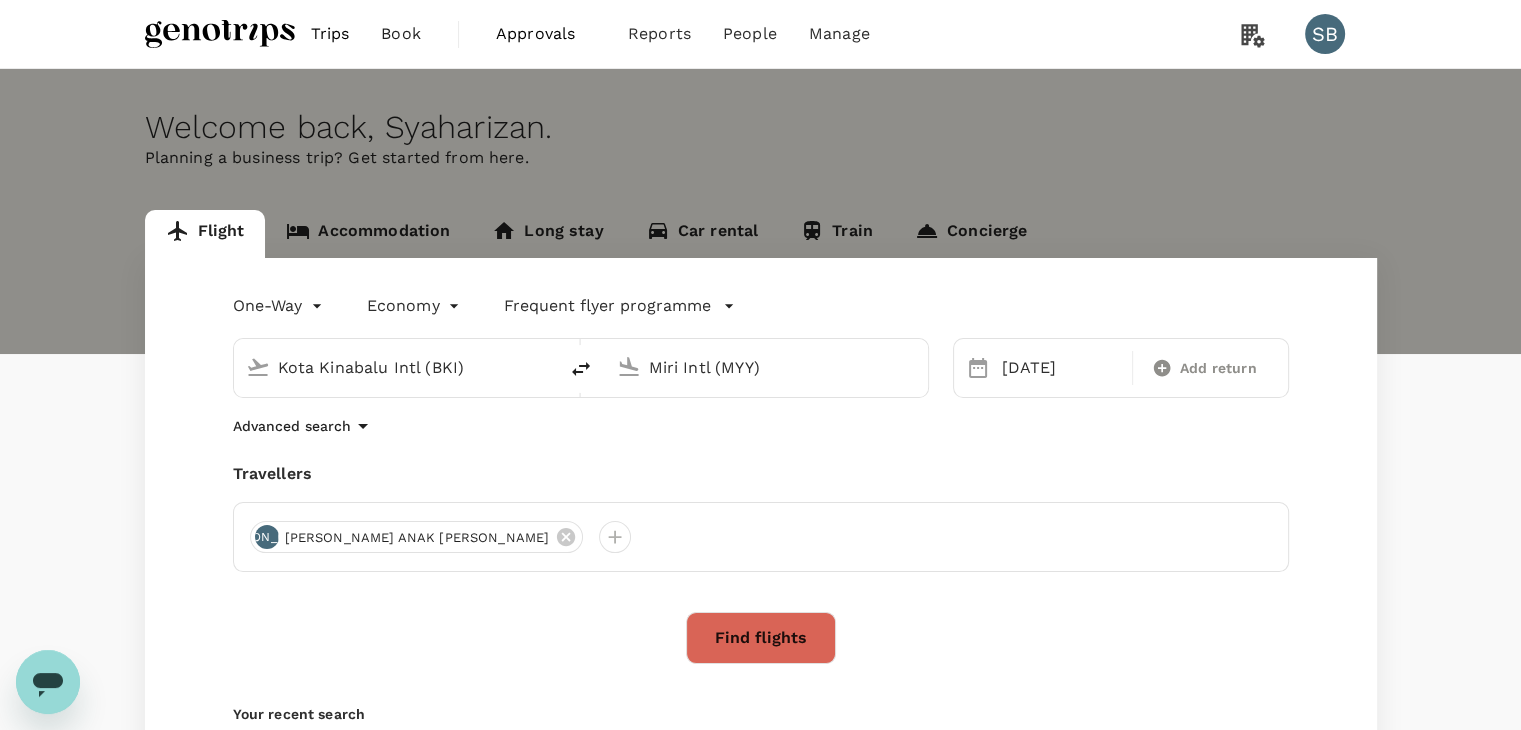click on "Miri Intl (MYY)" at bounding box center (767, 367) 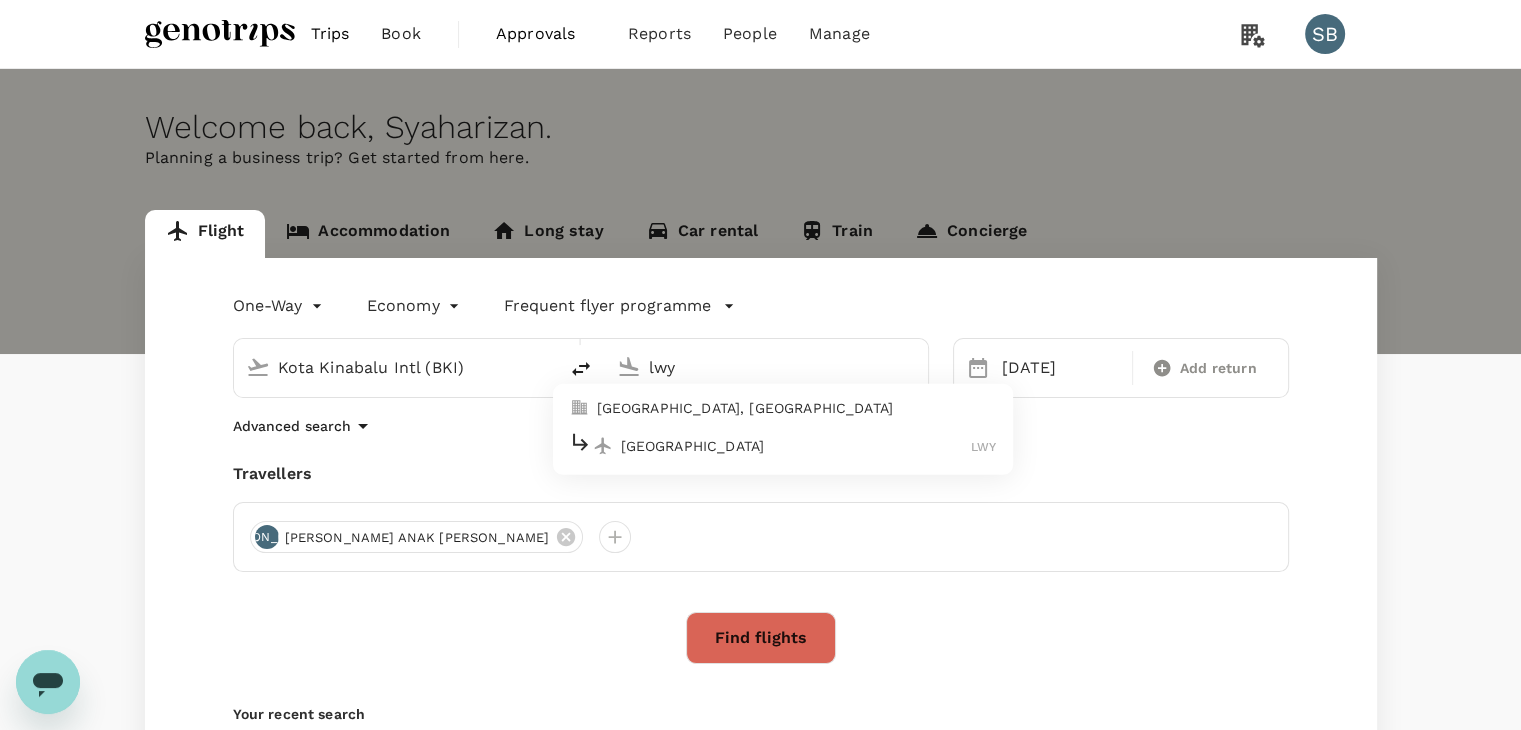 click on "Lawas Airport" at bounding box center [796, 446] 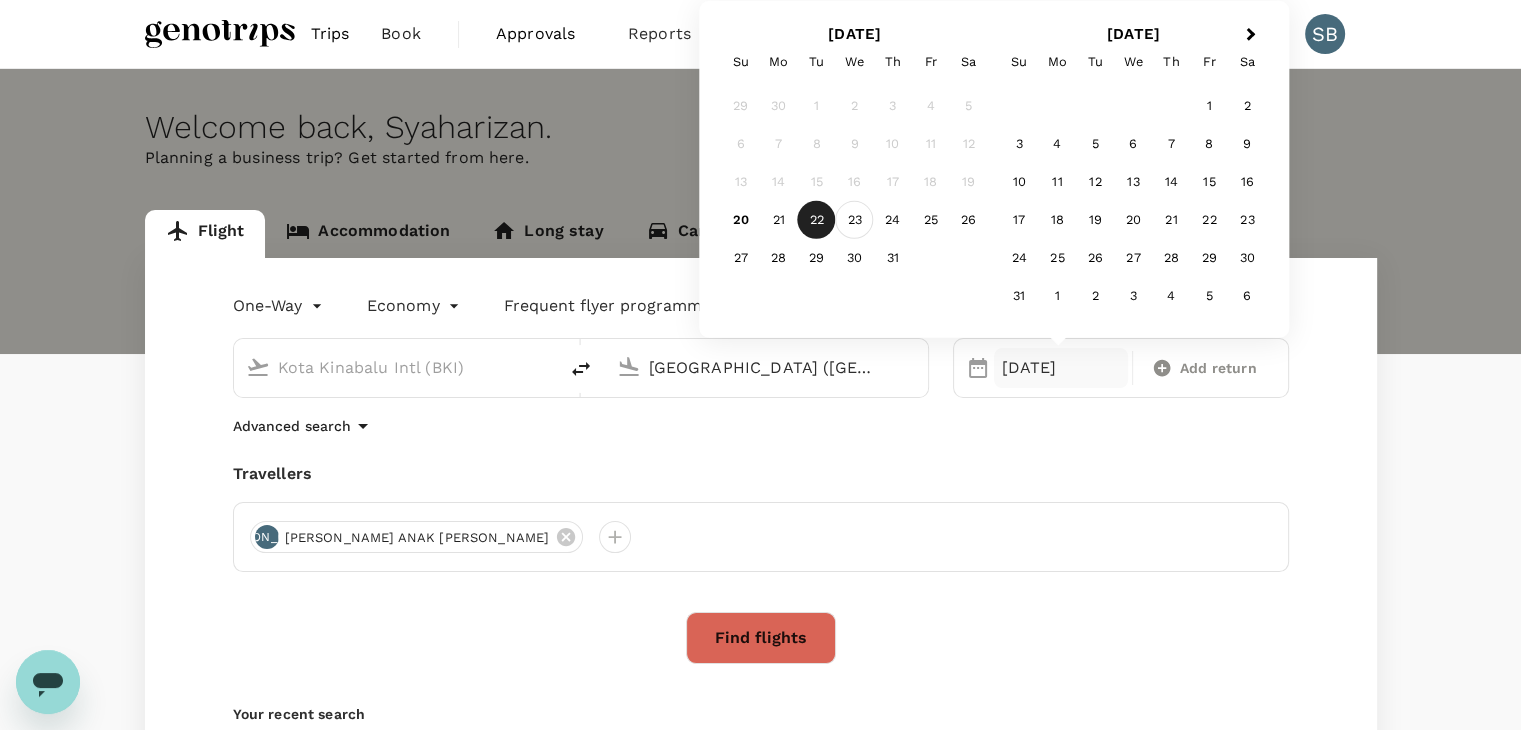 type on "[GEOGRAPHIC_DATA] ([GEOGRAPHIC_DATA])" 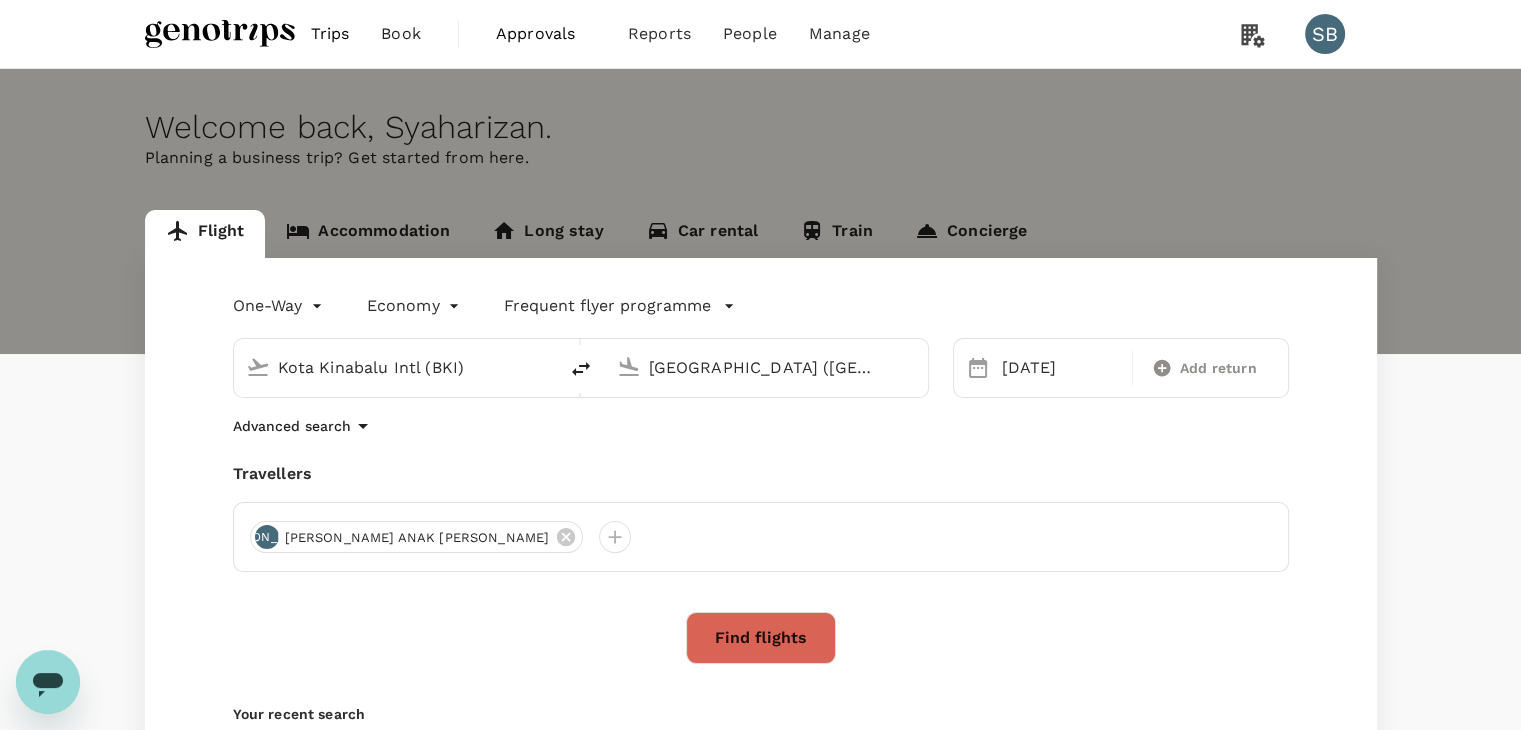 click on "Find flights" at bounding box center [761, 638] 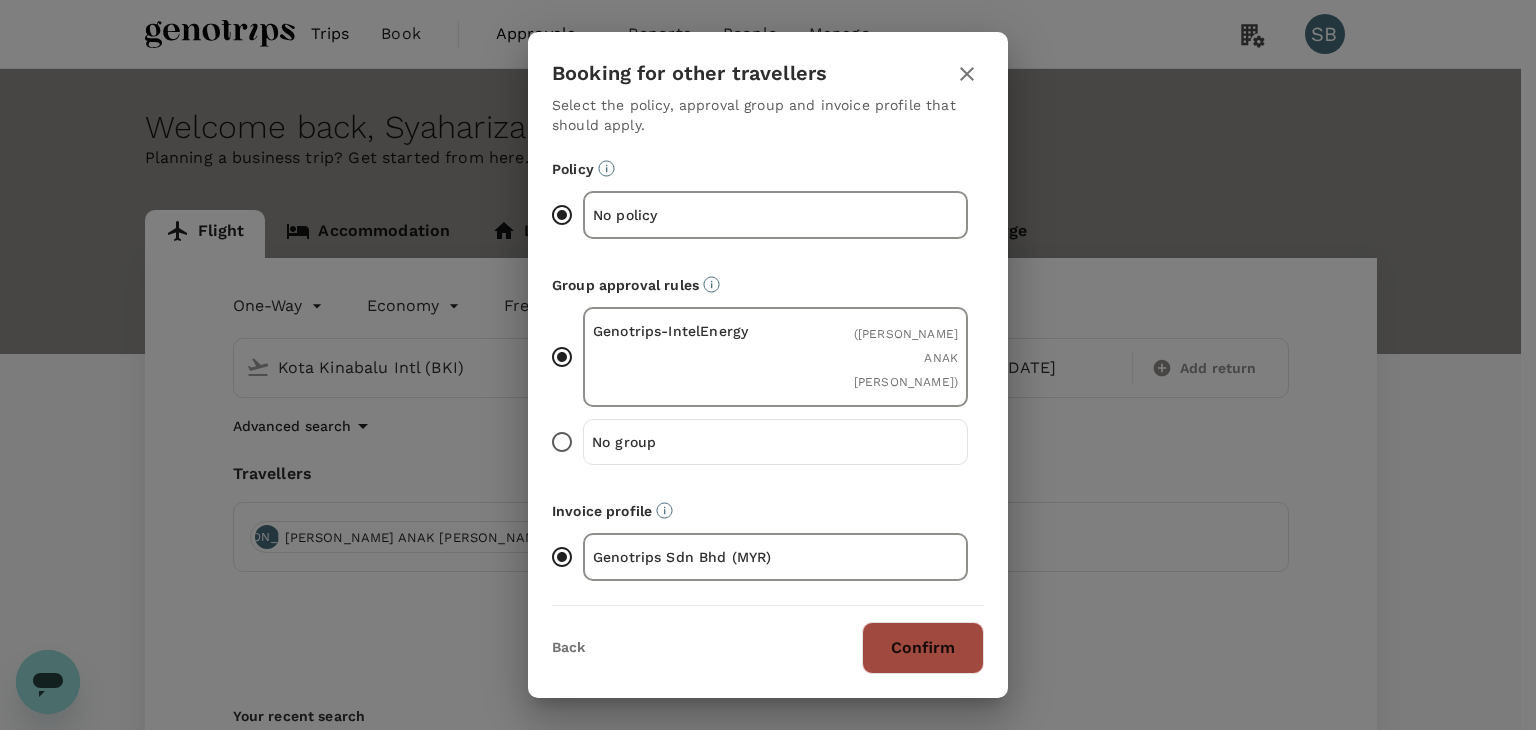 click on "Confirm" at bounding box center (923, 648) 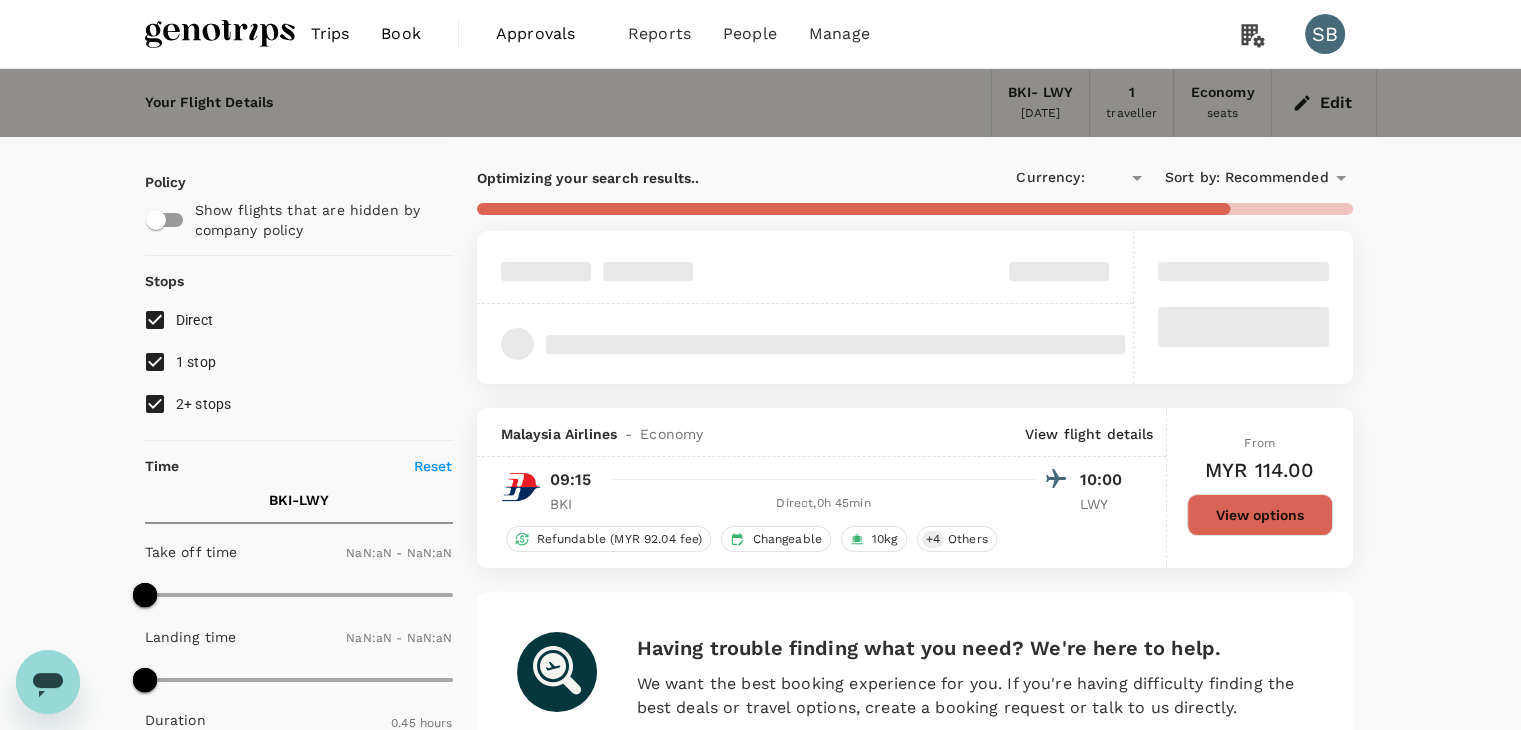 type on "MYR" 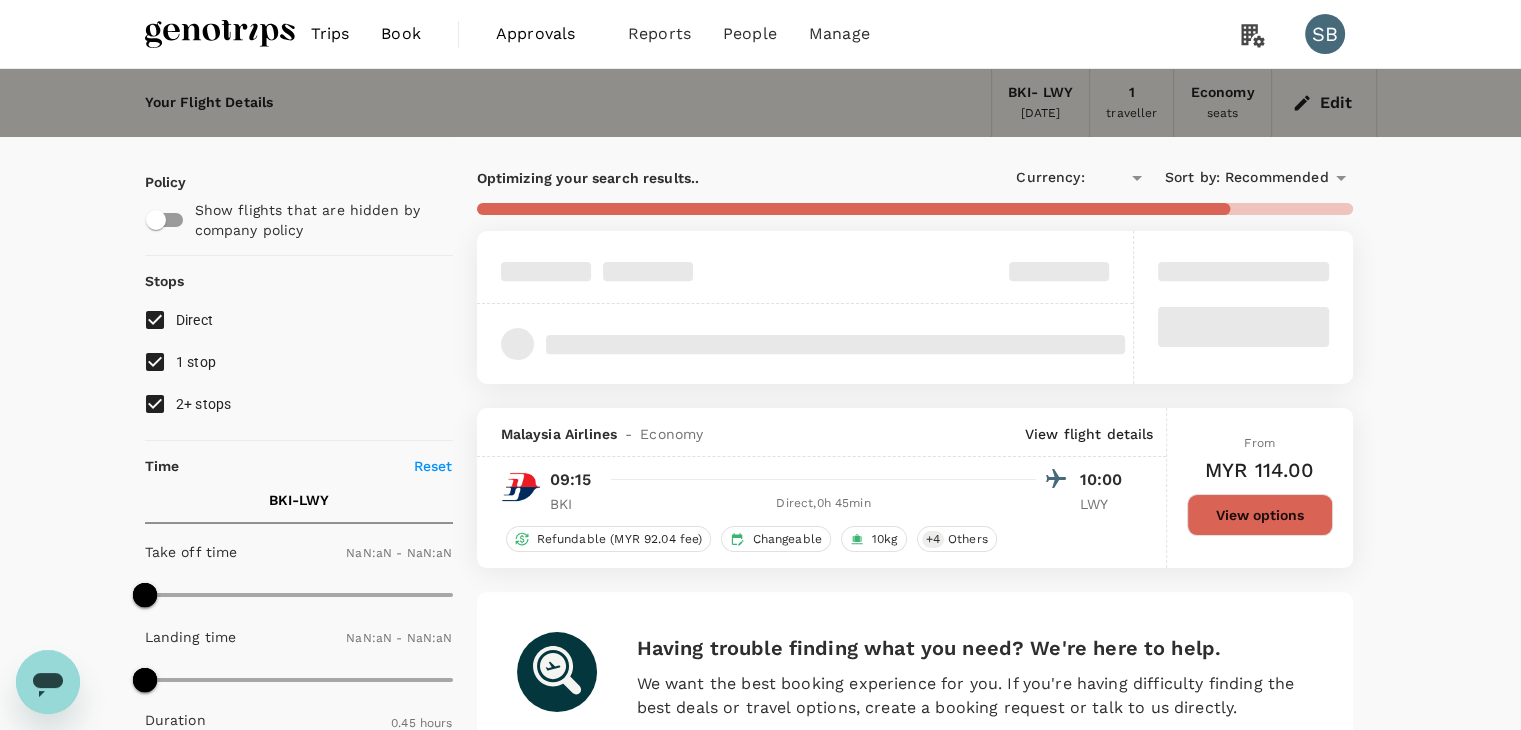 type on "1440" 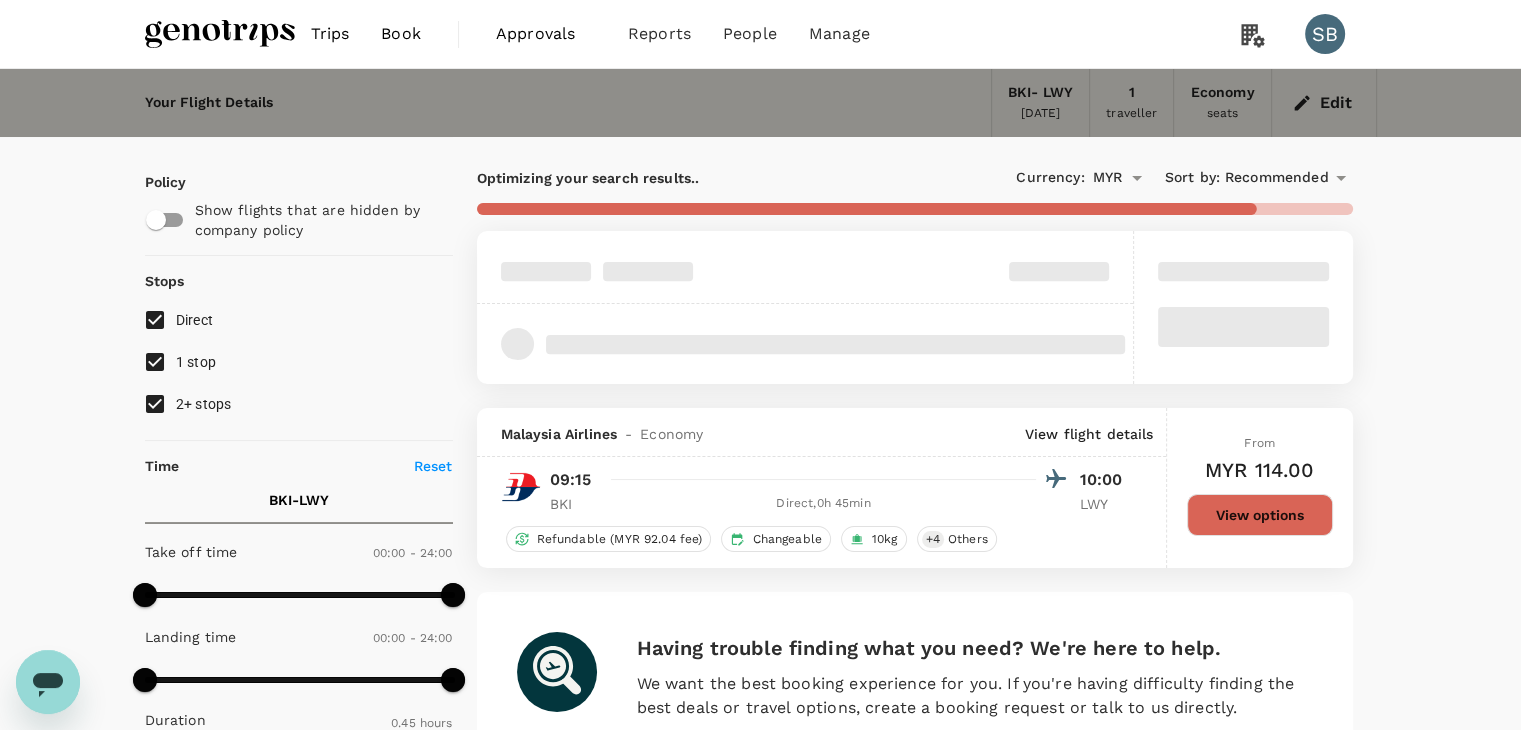 drag, startPoint x: 166, startPoint y: 404, endPoint x: 157, endPoint y: 389, distance: 17.492855 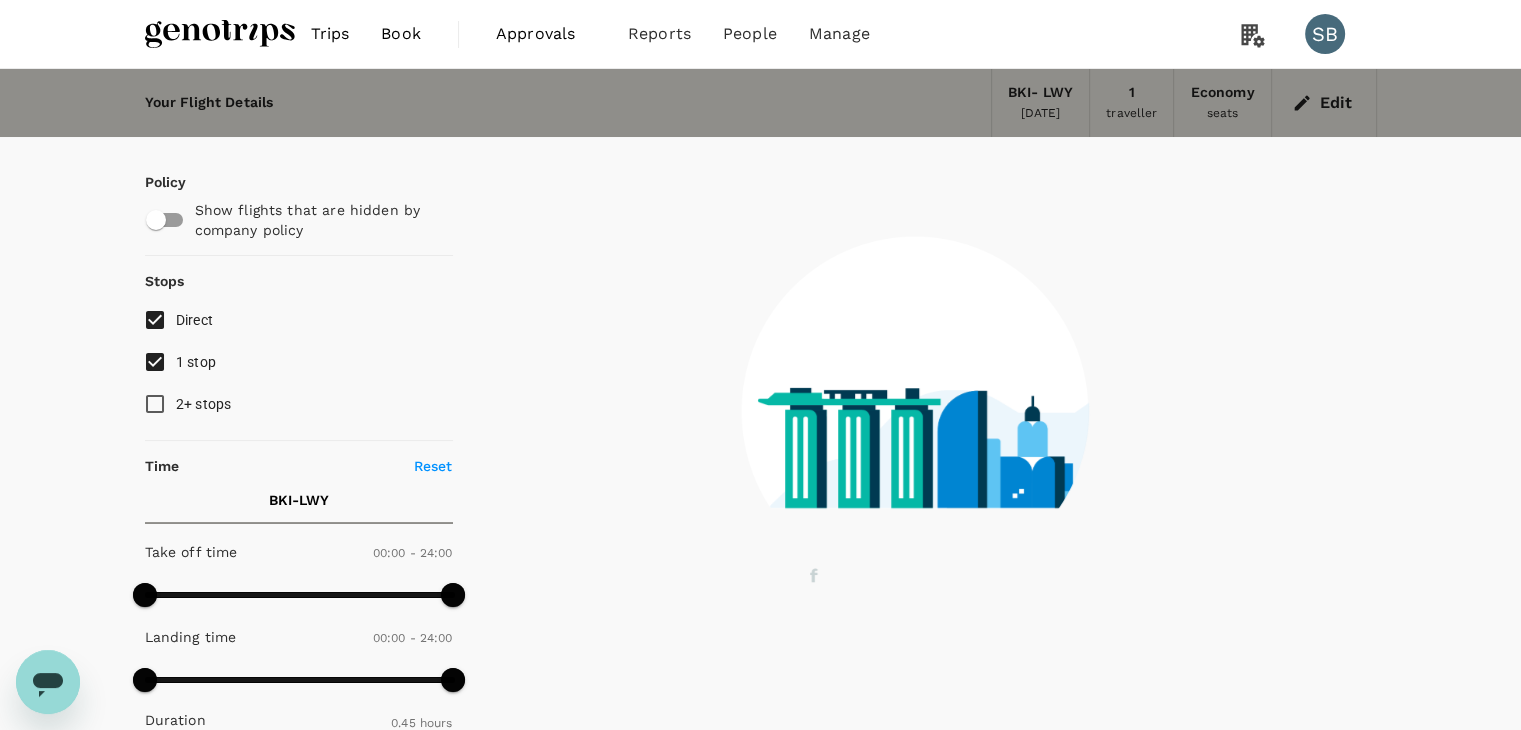 click on "1 stop" at bounding box center (155, 362) 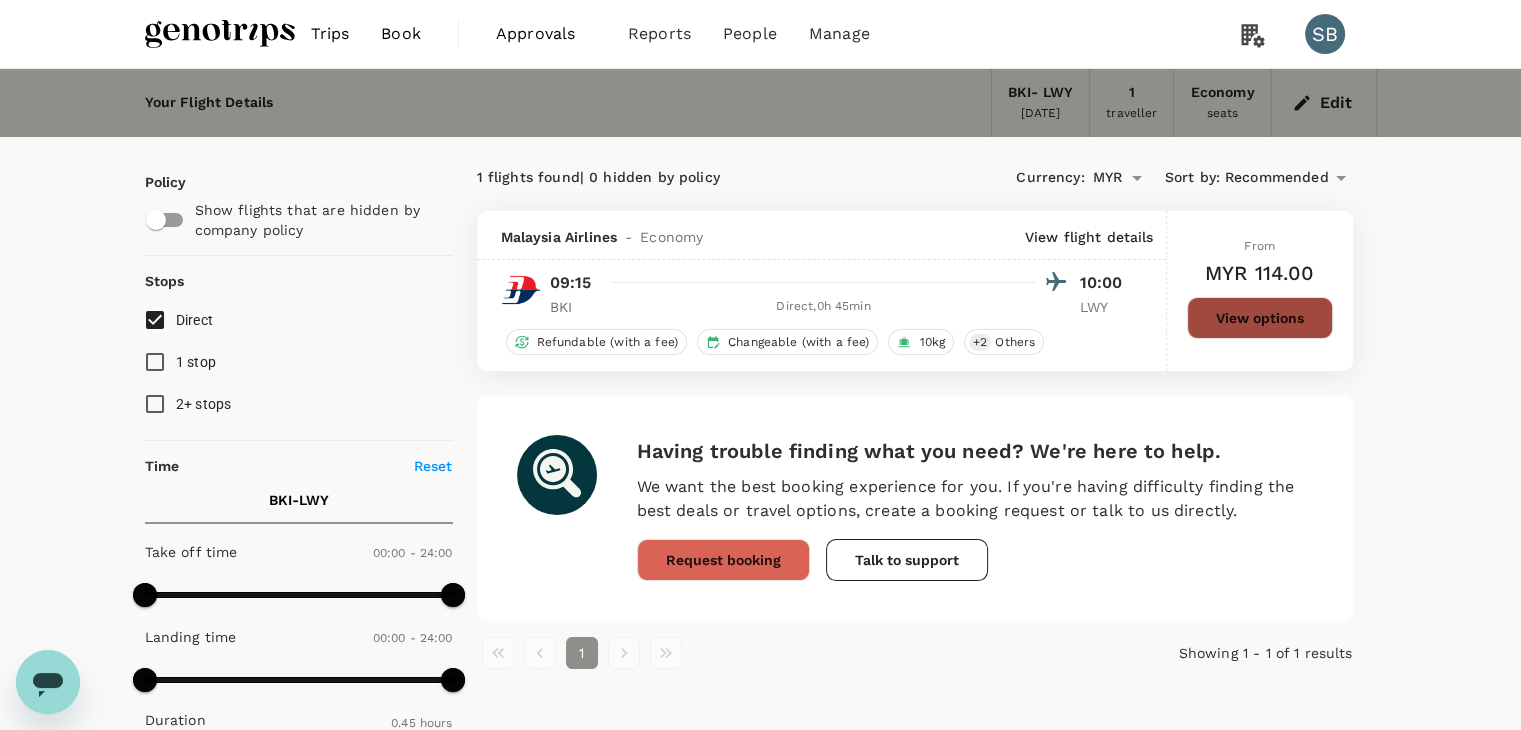 click on "View options" at bounding box center (1260, 318) 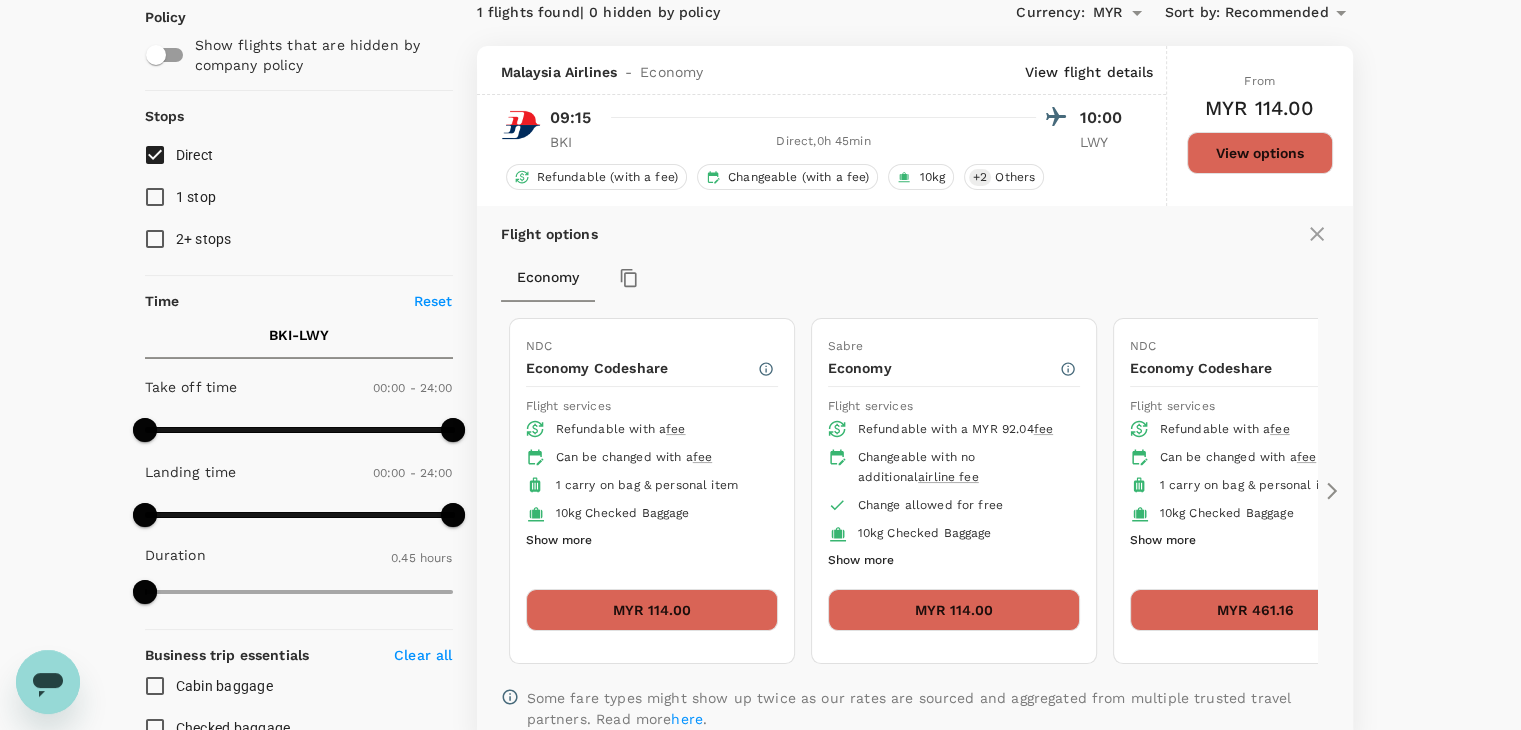 scroll, scrollTop: 211, scrollLeft: 0, axis: vertical 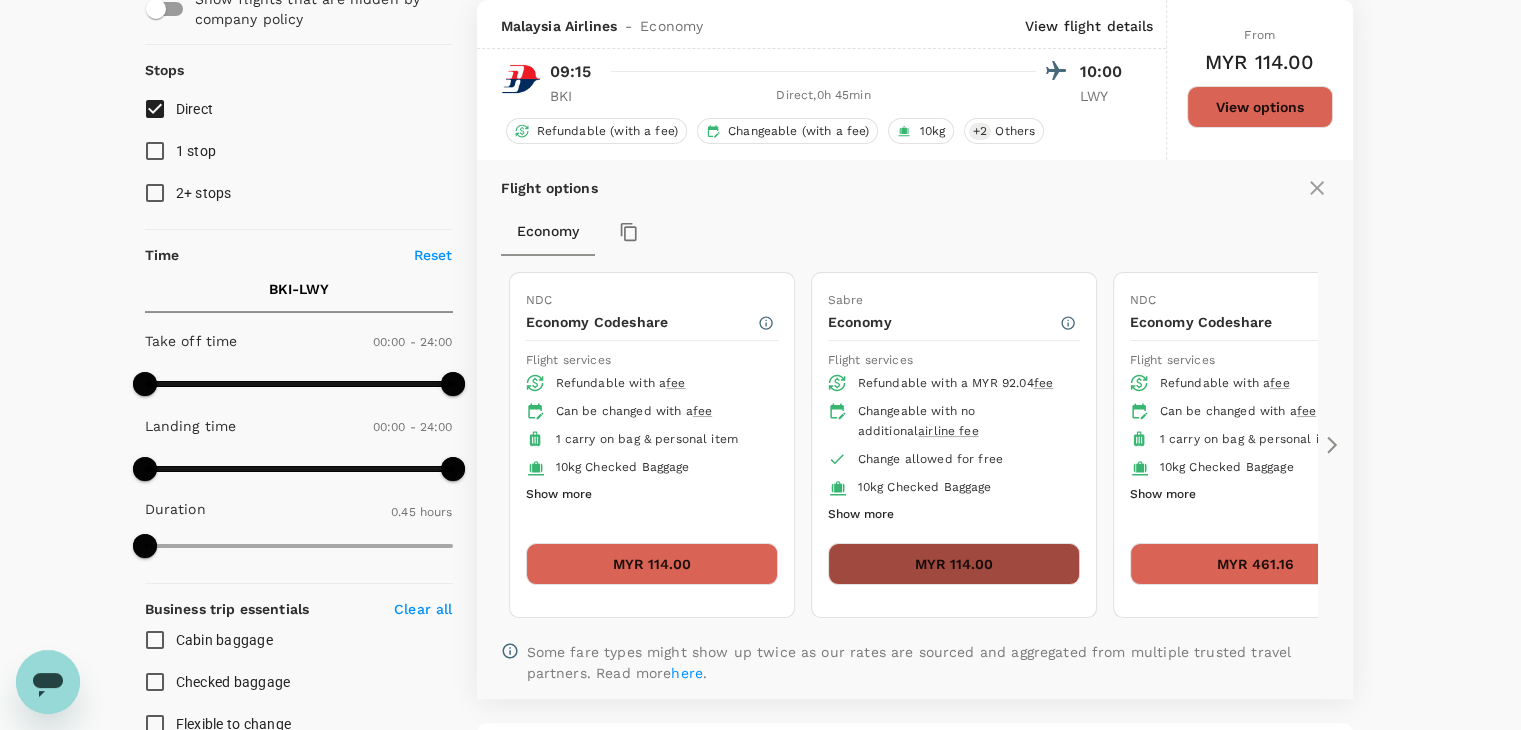 click on "MYR 114.00" at bounding box center (954, 564) 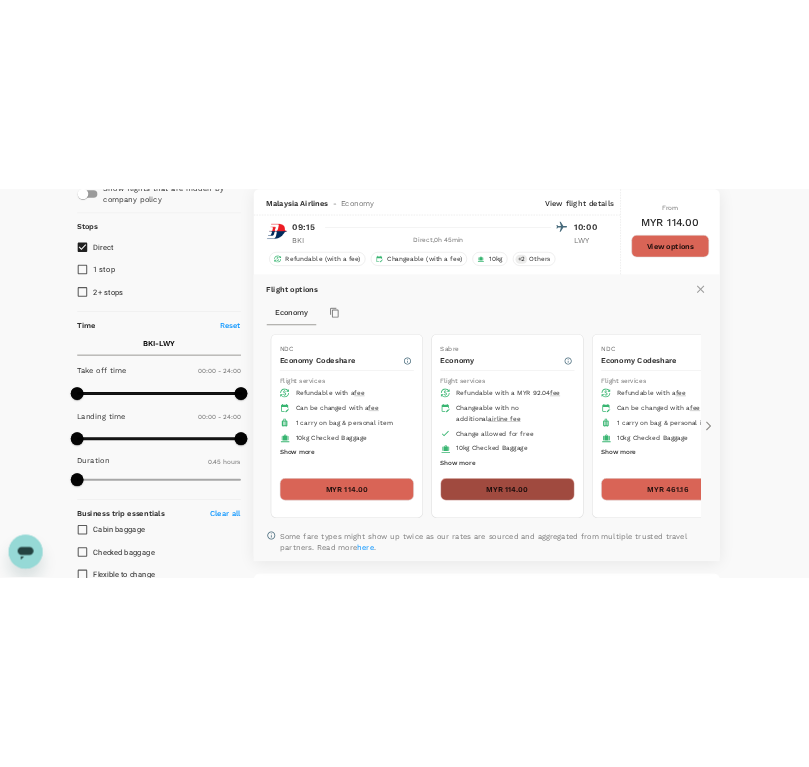 scroll, scrollTop: 0, scrollLeft: 0, axis: both 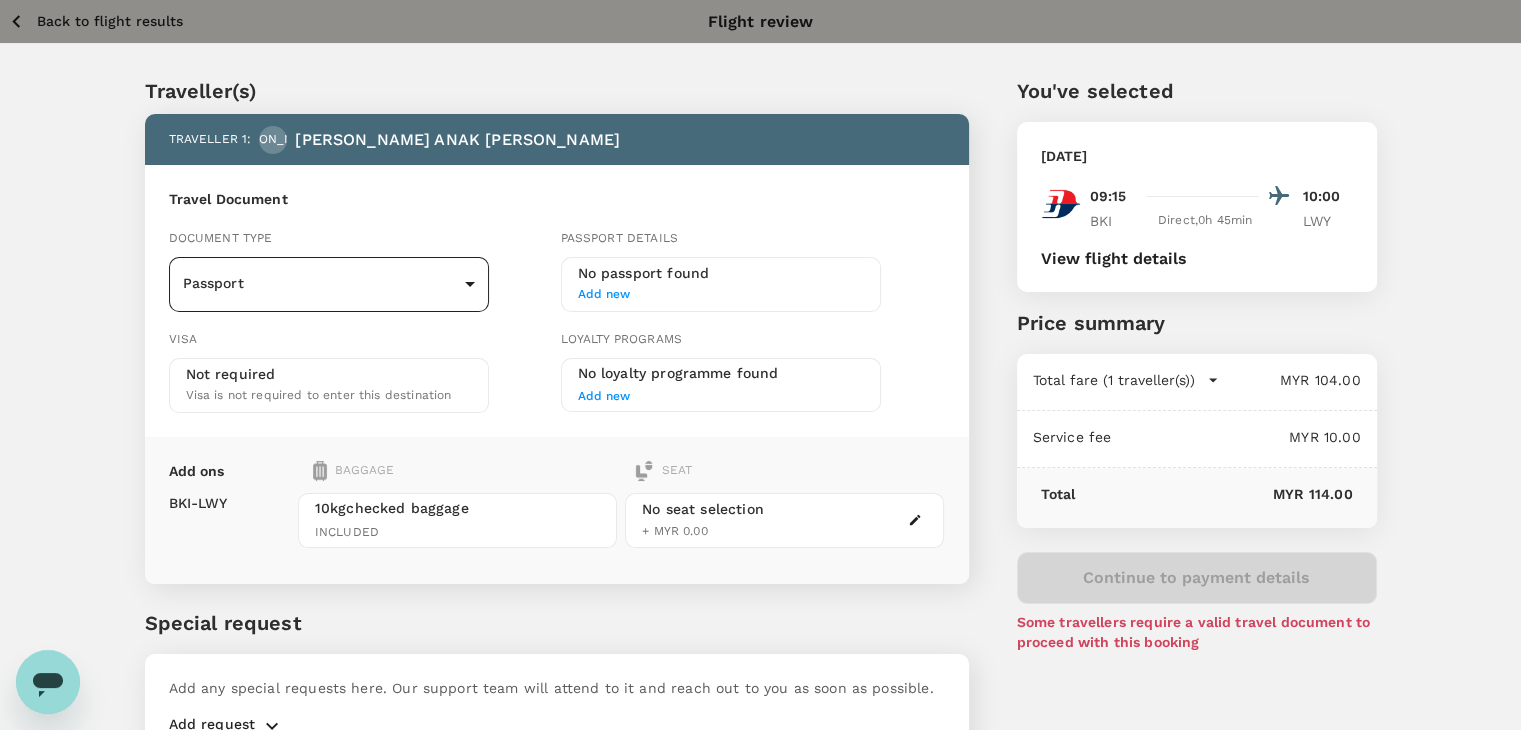 click on "Back to flight results Flight review Traveller(s) Traveller   1 : JA JULIN   ANAK DANA Travel Document Document type Passport Passport ​ Passport details No passport found Add new Visa Not required Visa is not required to enter this destination Loyalty programs No loyalty programme found Add new Add ons Baggage Seat BKI  -  LWY 10kg  checked baggage INCLUDED No seat selection + MYR 0.00 Special request Add any special requests here. Our support team will attend to it and reach out to you as soon as possible. Add request You've selected Wednesday, 23 Jul 2025 09:15 10:00 BKI Direct ,  0h 45min LWY View flight details Price summary Total fare (1 traveller(s)) MYR 104.00 Air fare MYR 104.00 Baggage fee MYR 0.00 Seat fee MYR 0.00 Service fee MYR 10.00 Total MYR 114.00 Continue to payment details Some travellers require a valid travel document to proceed with this booking by TruTrip  ( 3.47.1   ) View details Edit Add new" at bounding box center (760, 419) 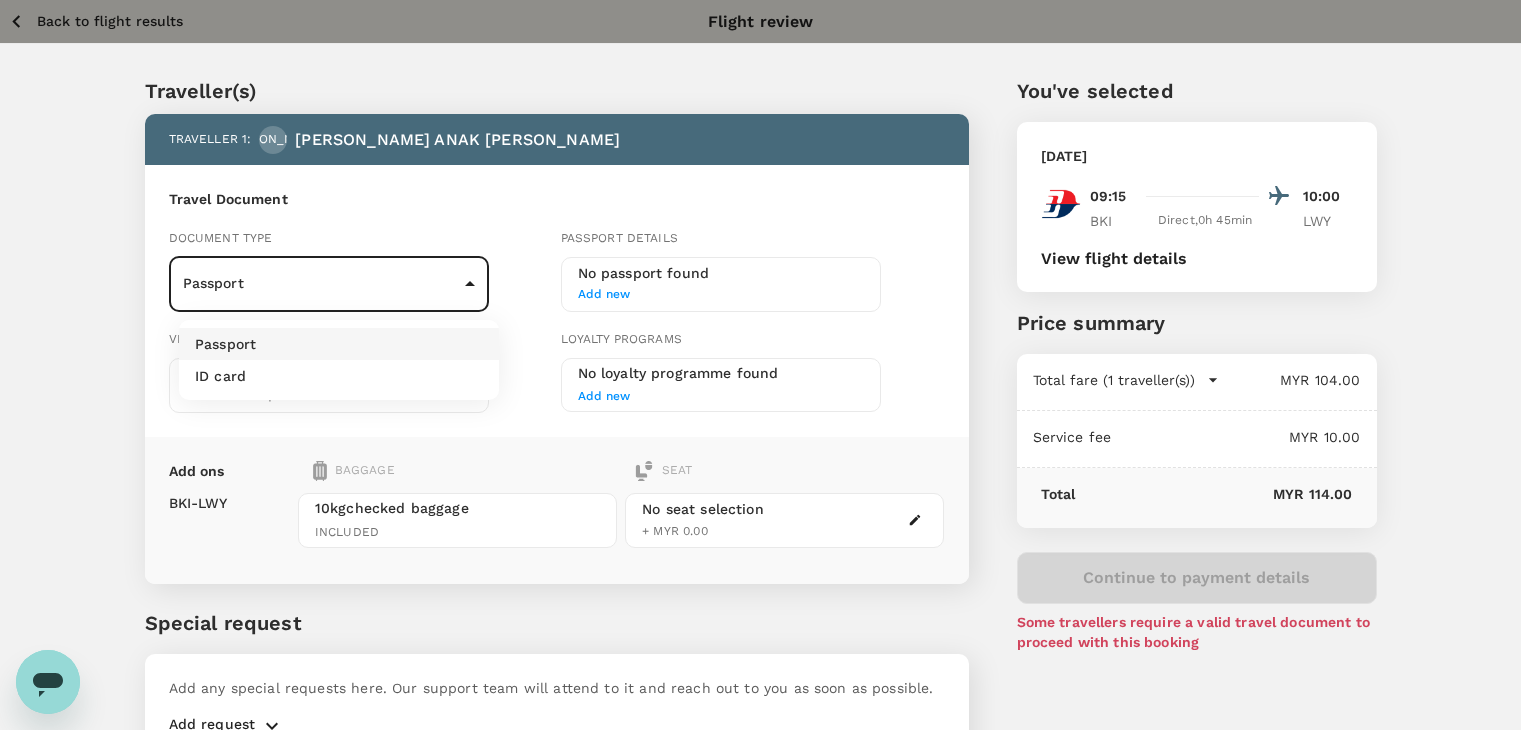 click on "ID card" at bounding box center [339, 376] 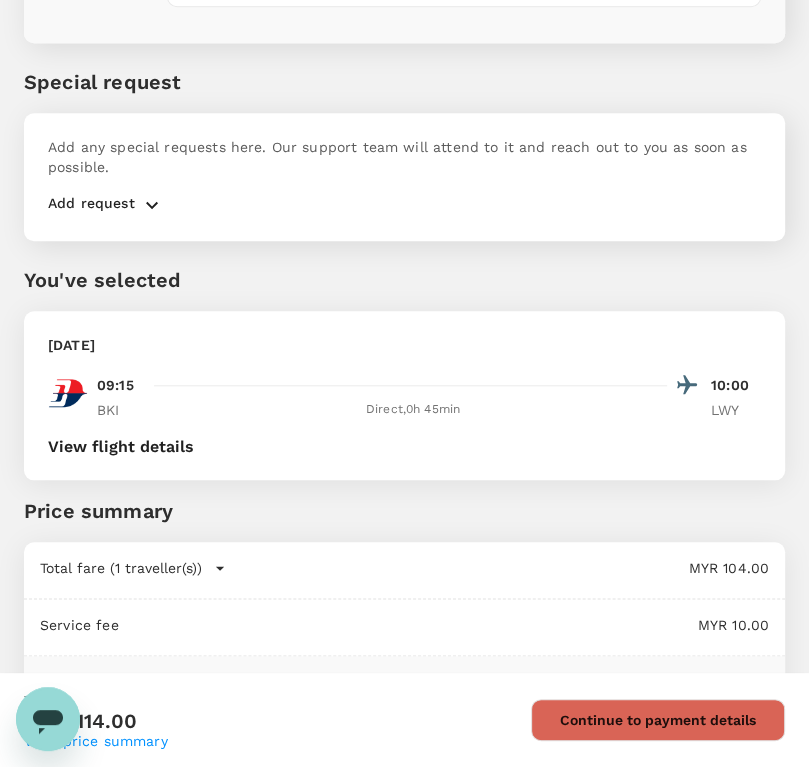 scroll, scrollTop: 931, scrollLeft: 0, axis: vertical 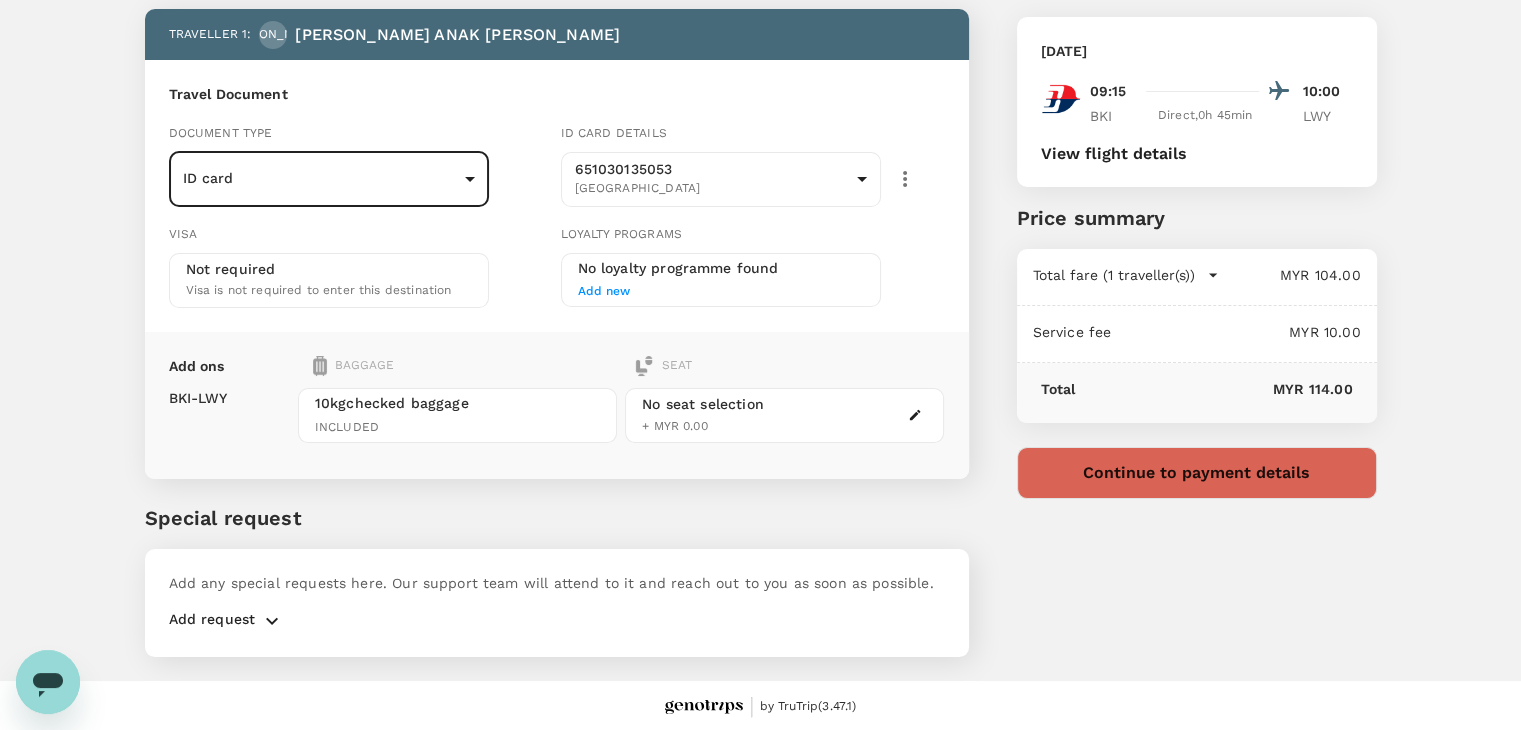 click on "Continue to payment details" at bounding box center [1197, 473] 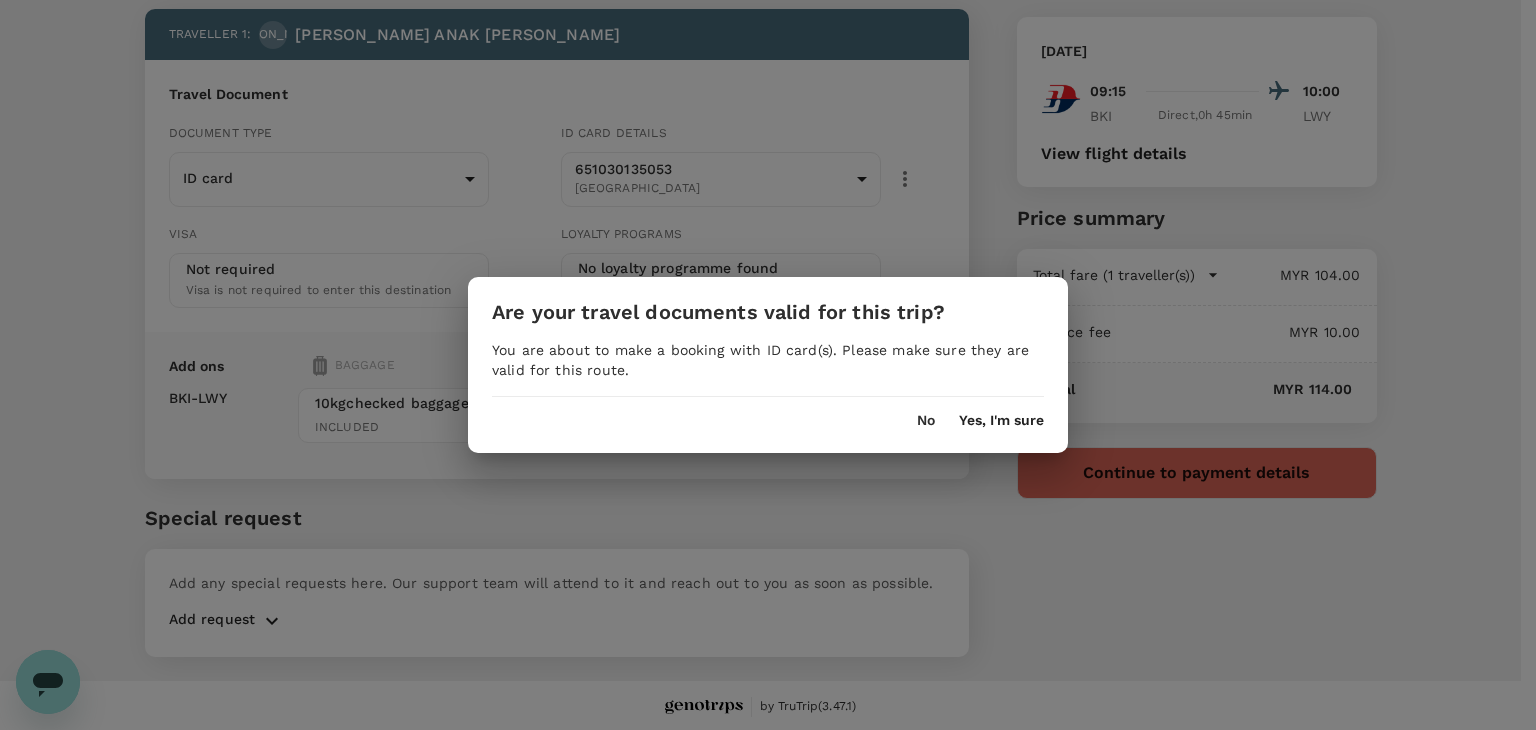 click on "Yes, I'm sure" at bounding box center (1001, 421) 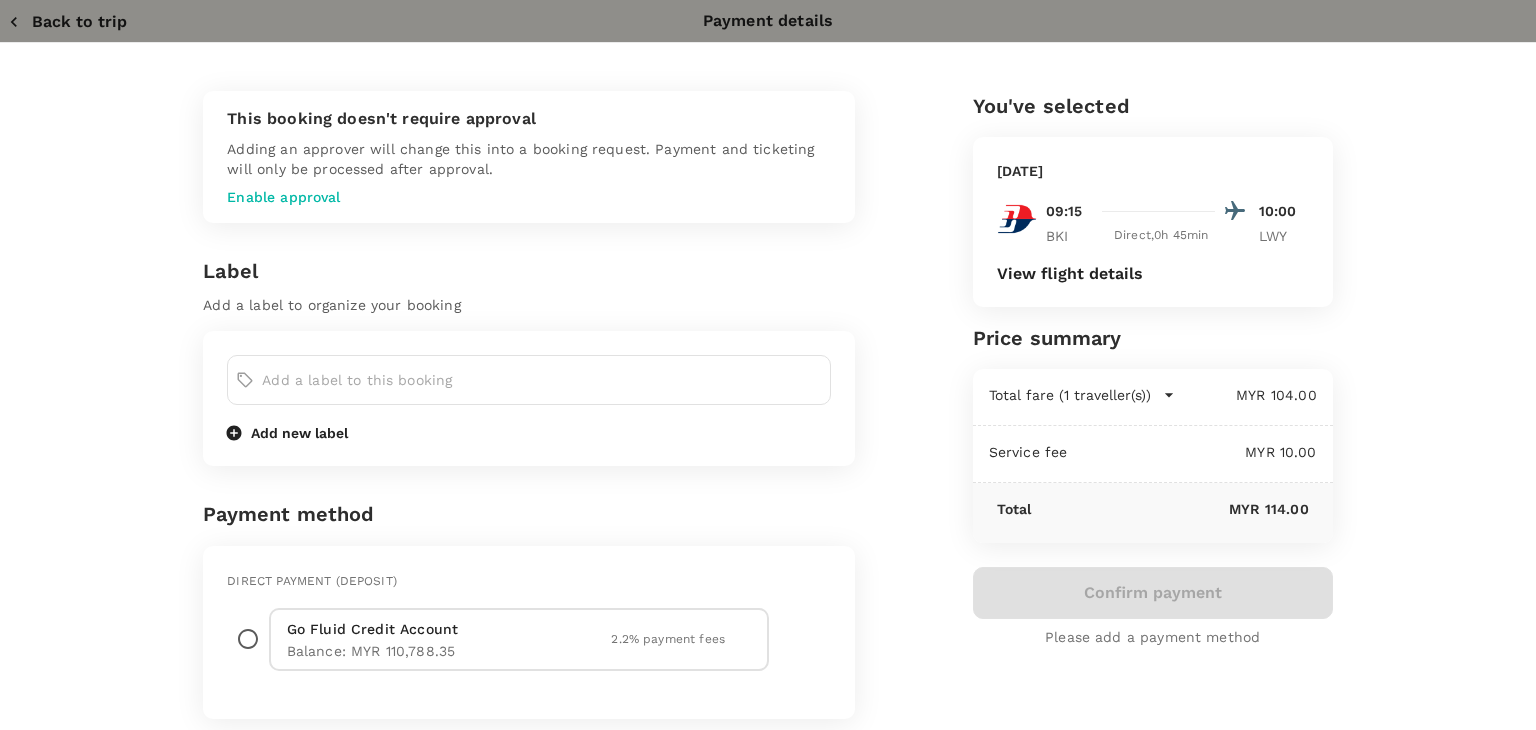 radio on "true" 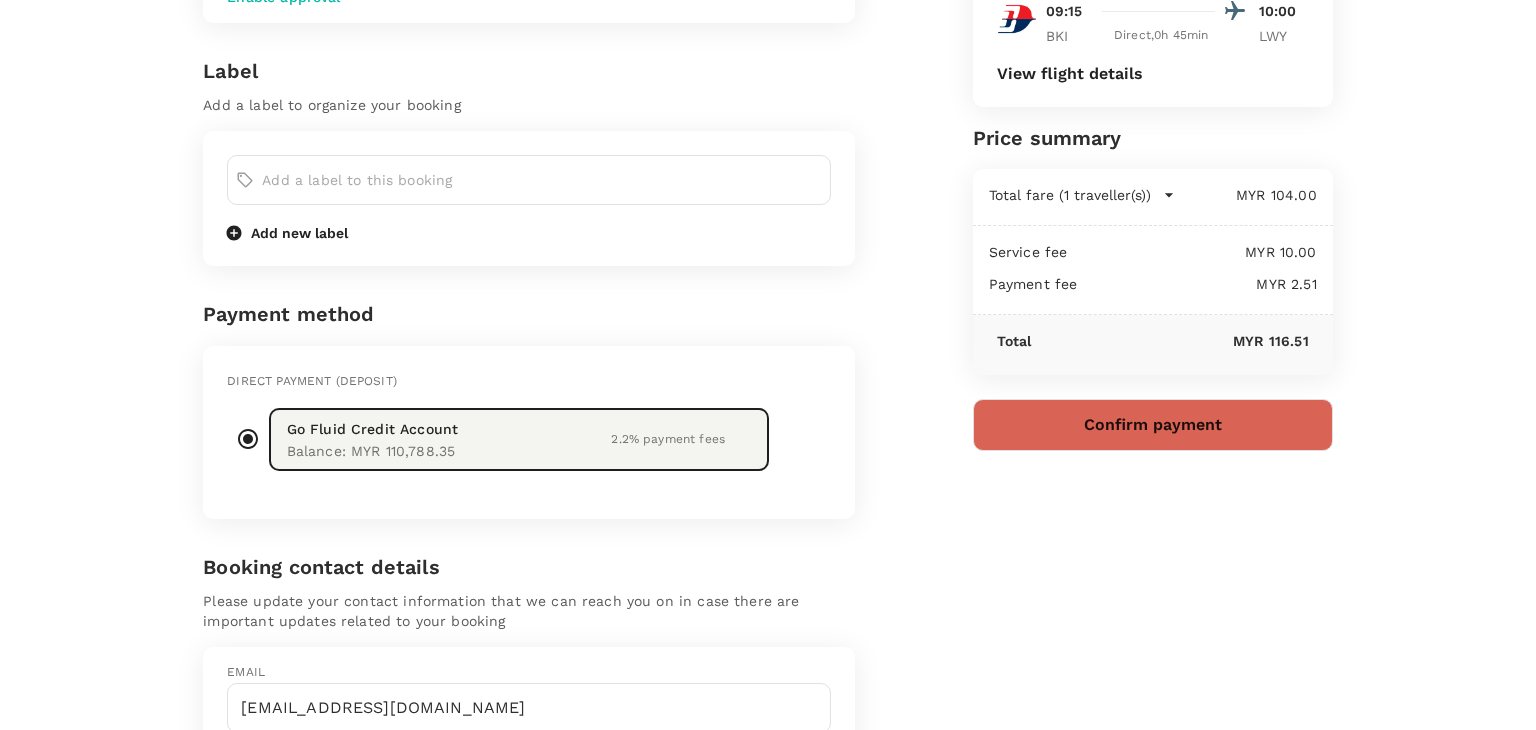 scroll, scrollTop: 100, scrollLeft: 0, axis: vertical 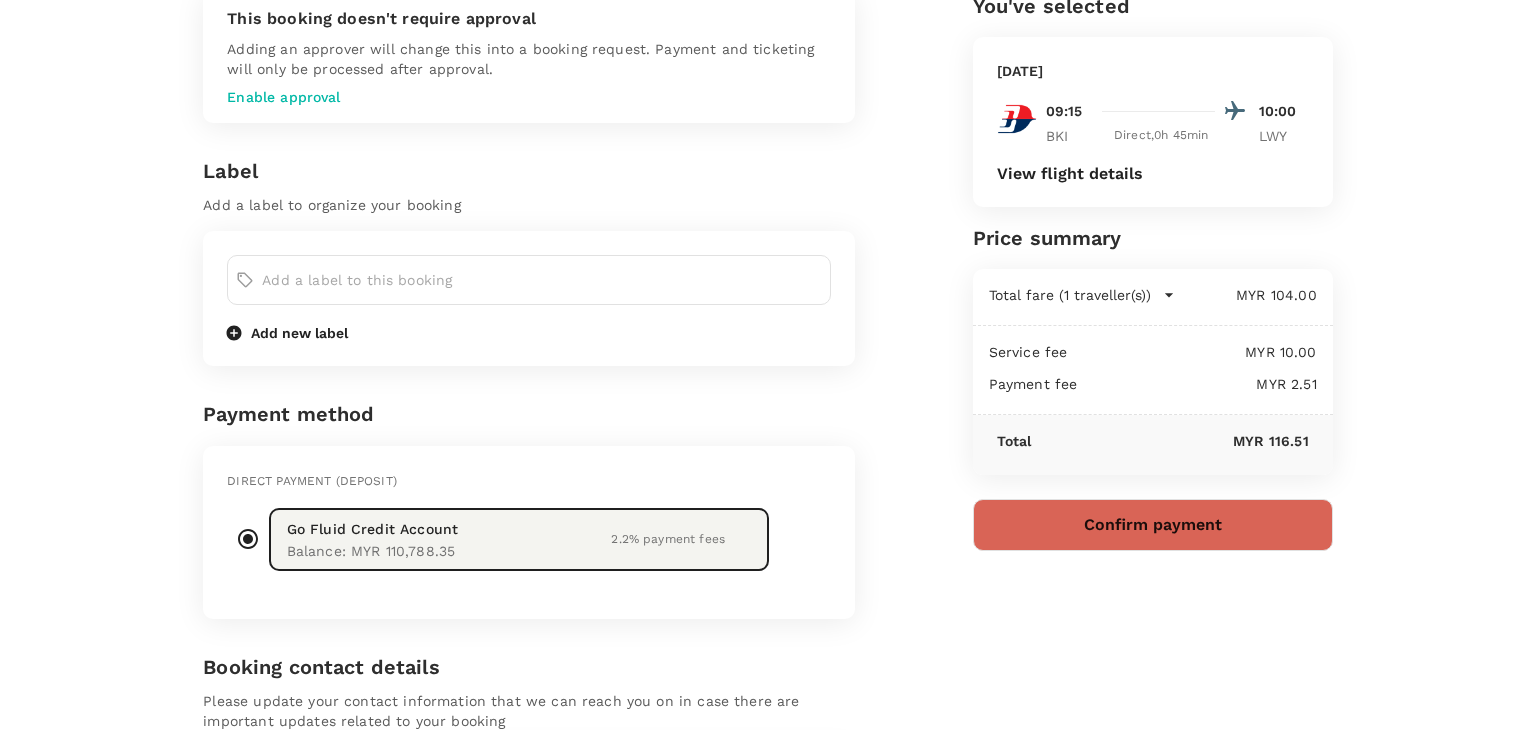 click on "Confirm payment" at bounding box center (1153, 525) 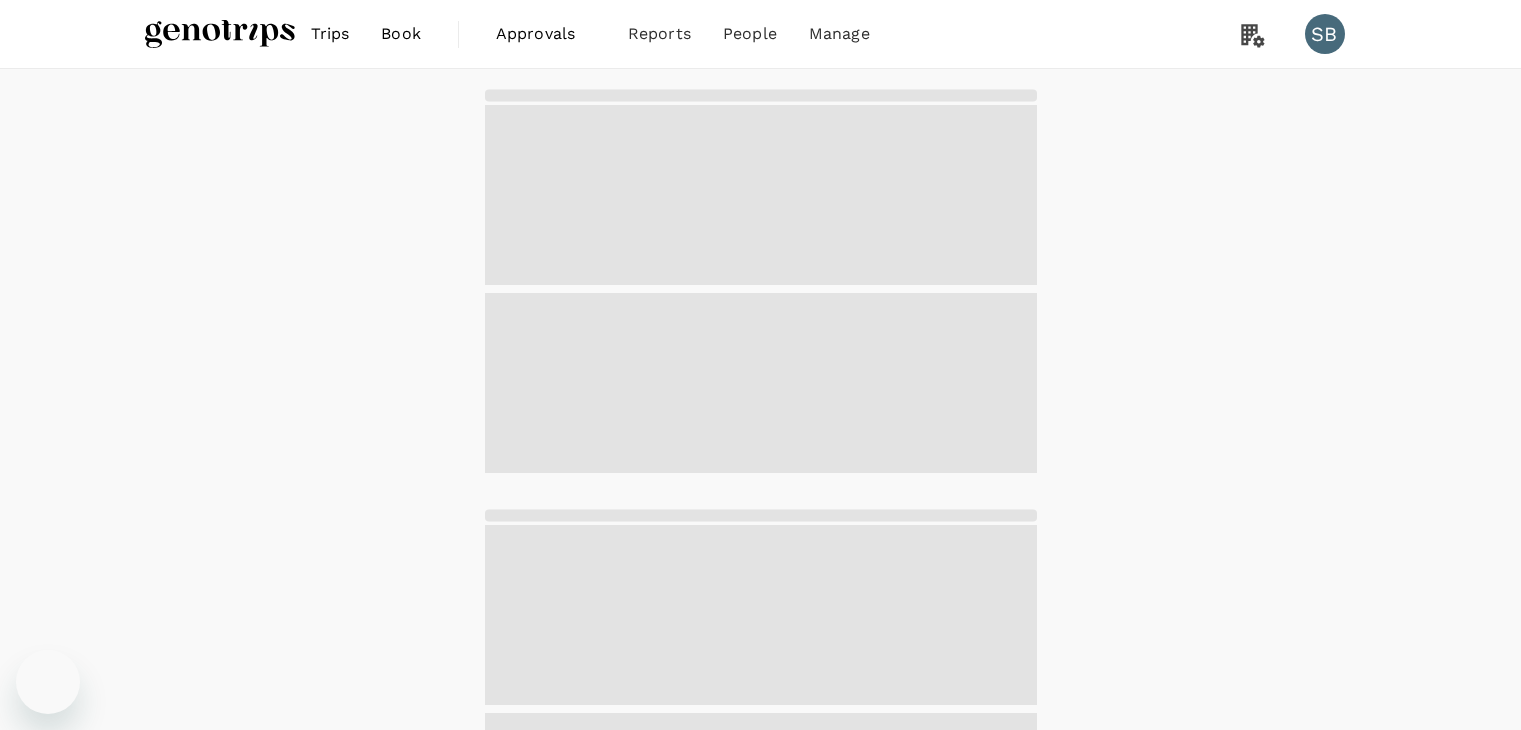 scroll, scrollTop: 0, scrollLeft: 0, axis: both 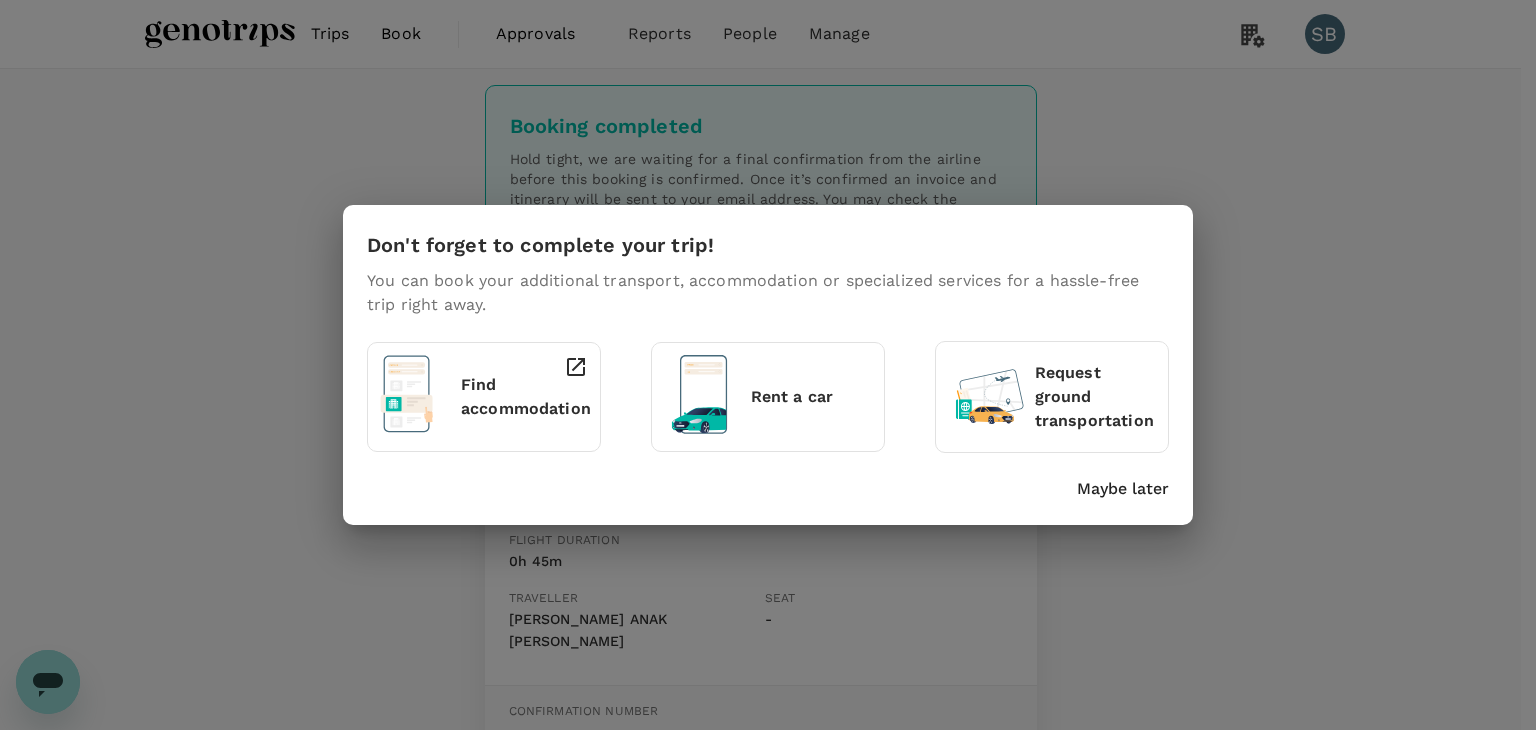 click on "Maybe later" at bounding box center (1123, 489) 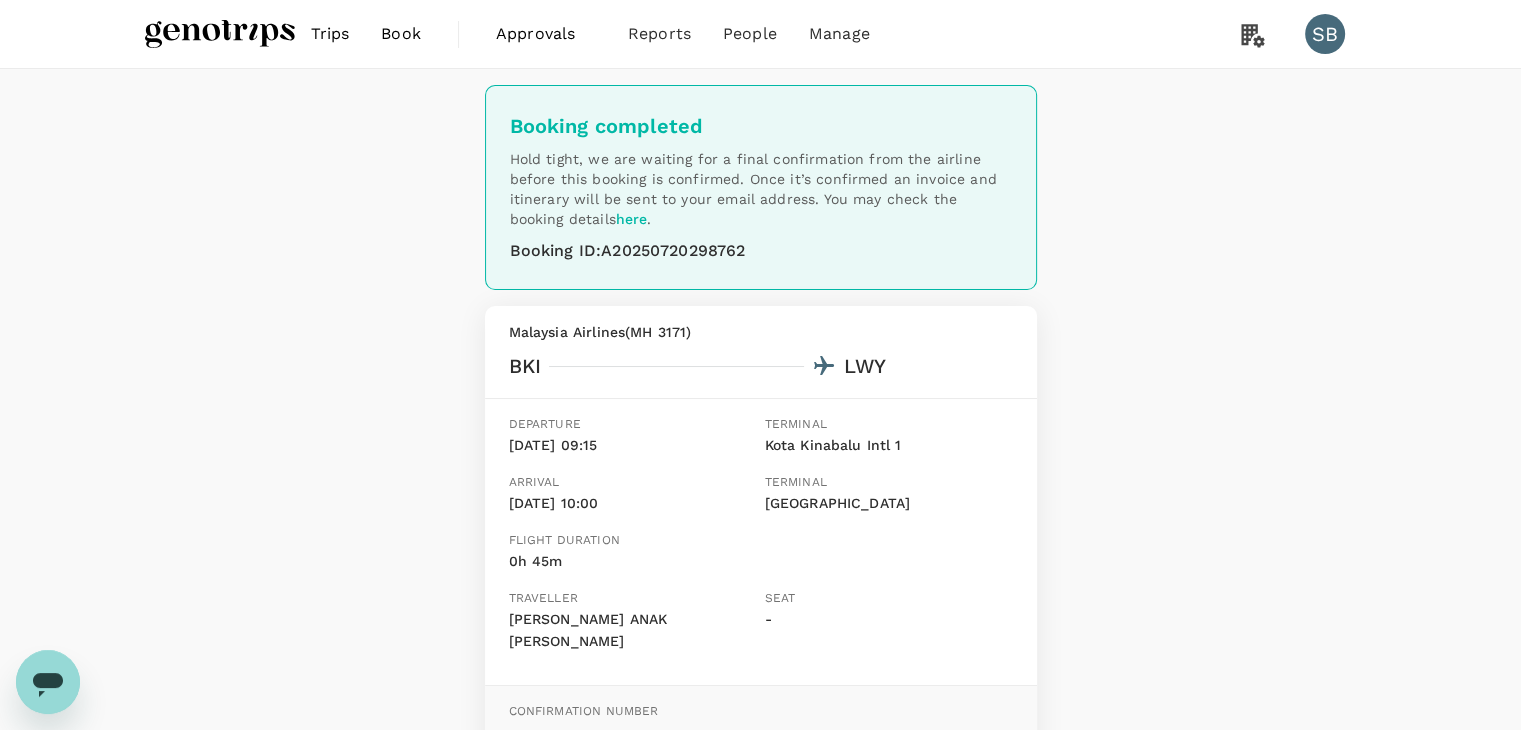 click at bounding box center [220, 34] 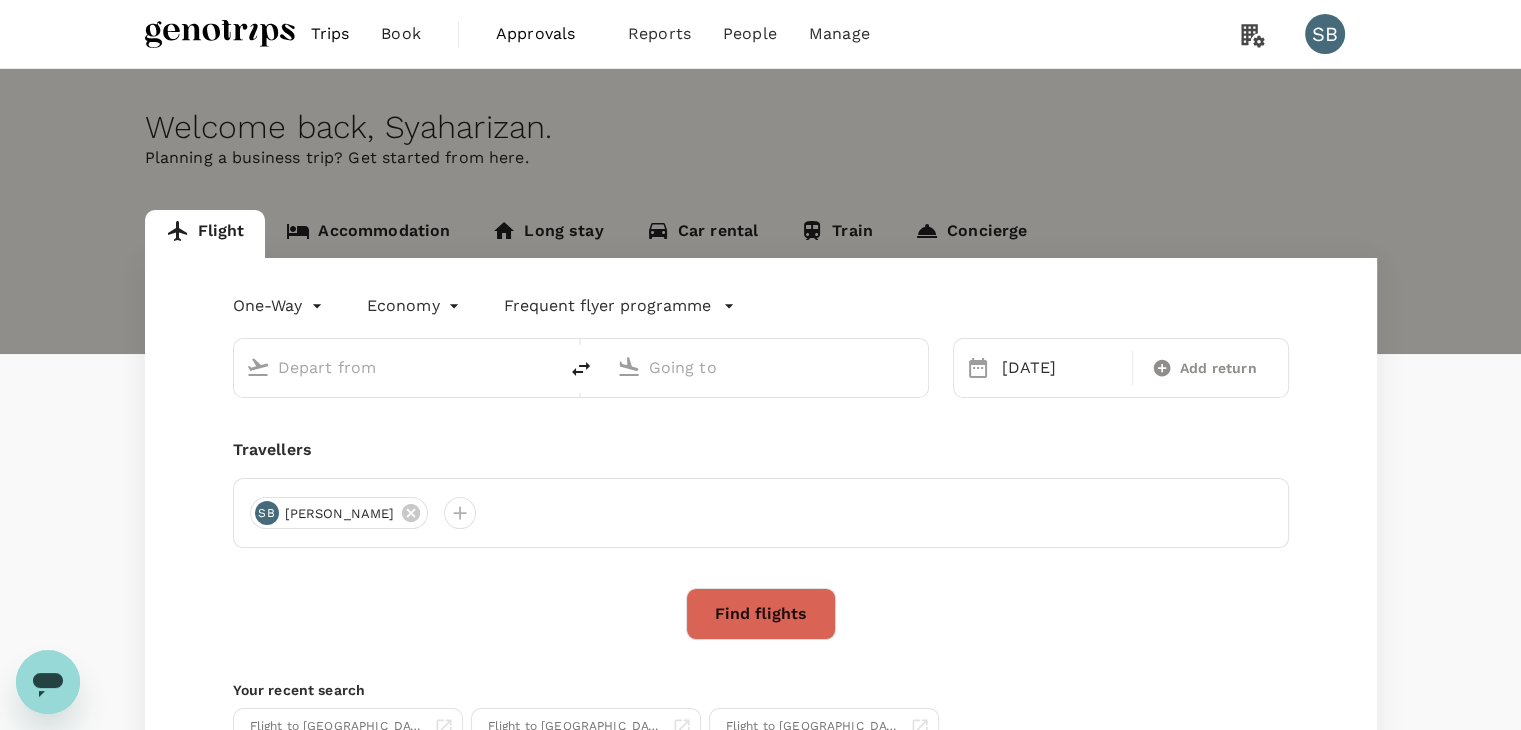 type on "Kota Kinabalu Intl (BKI)" 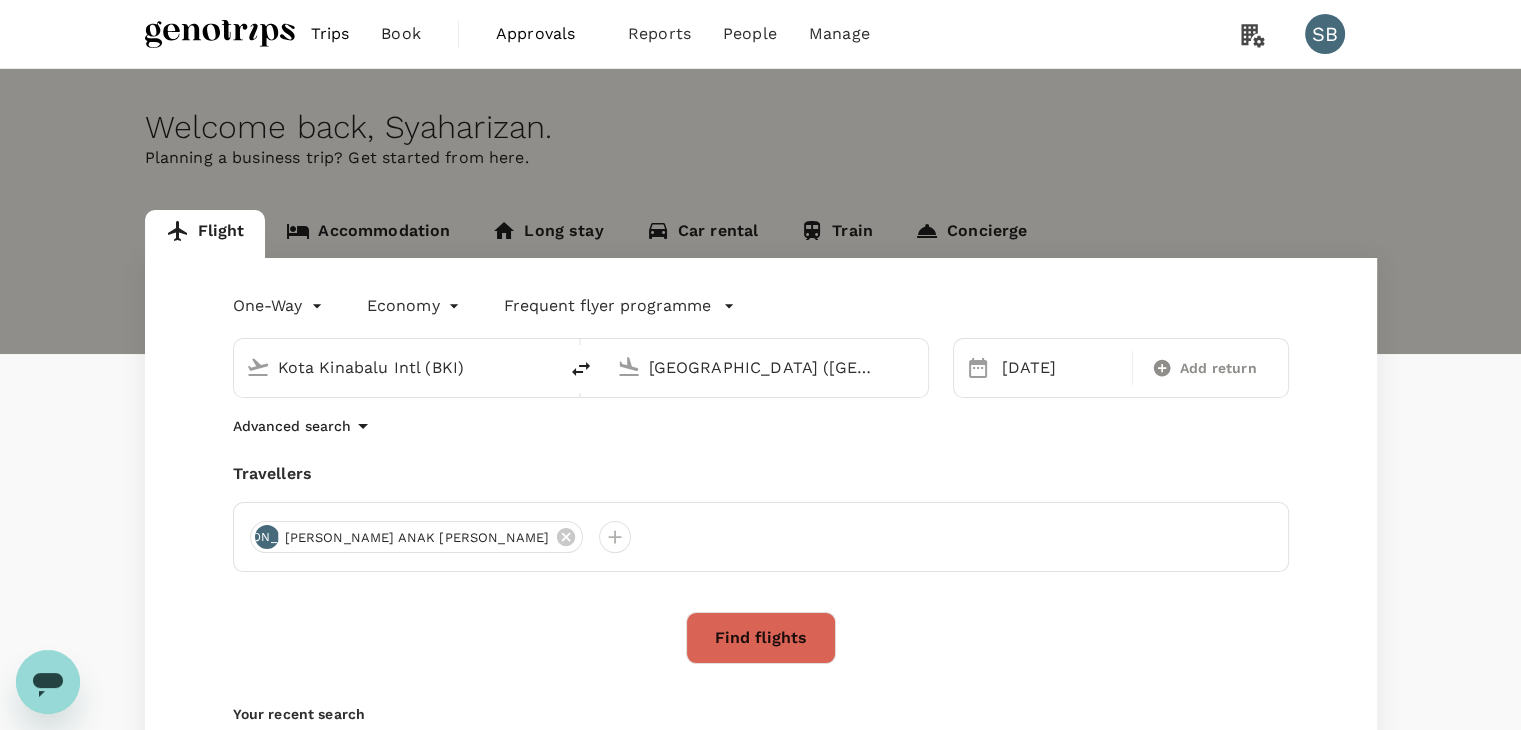 type 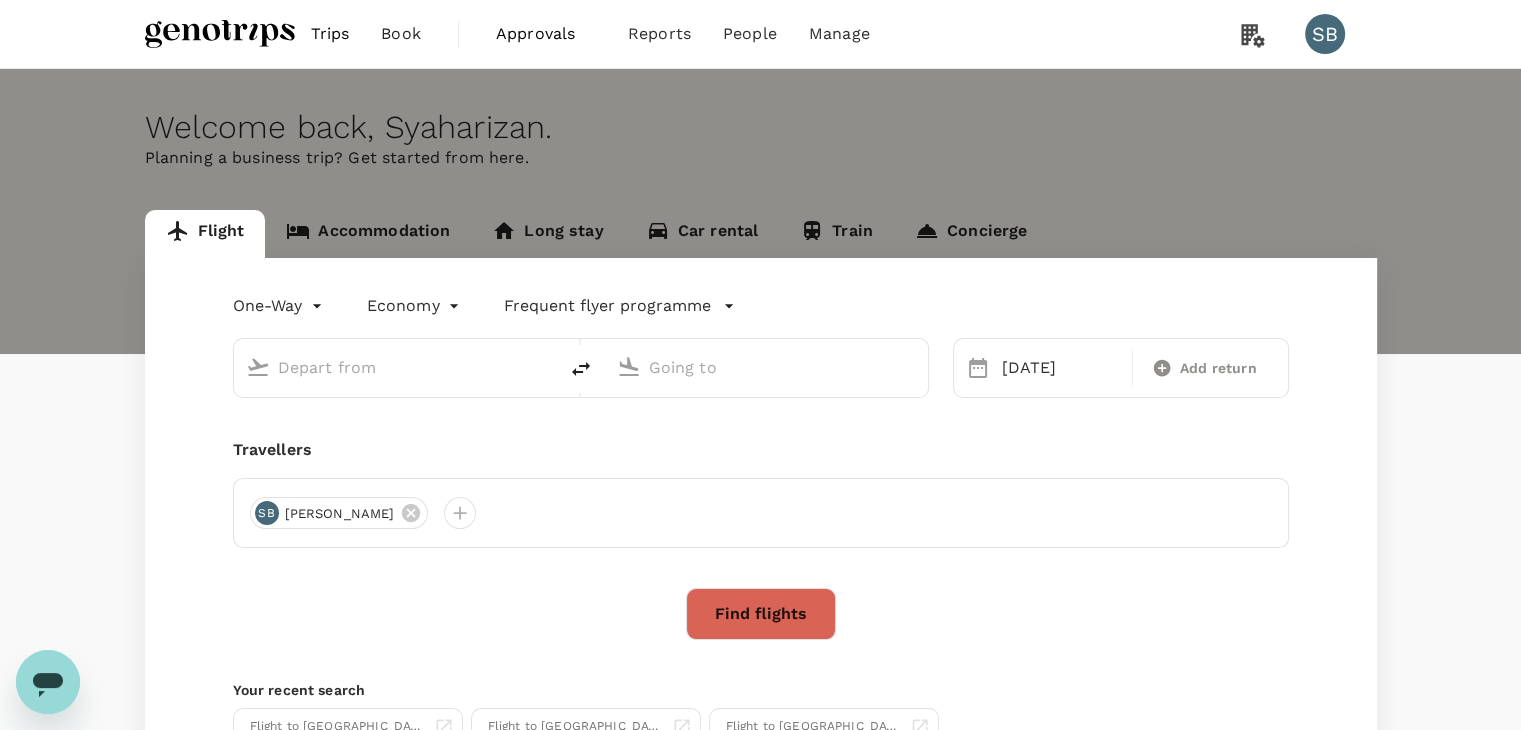 type on "Kota Kinabalu Intl (BKI)" 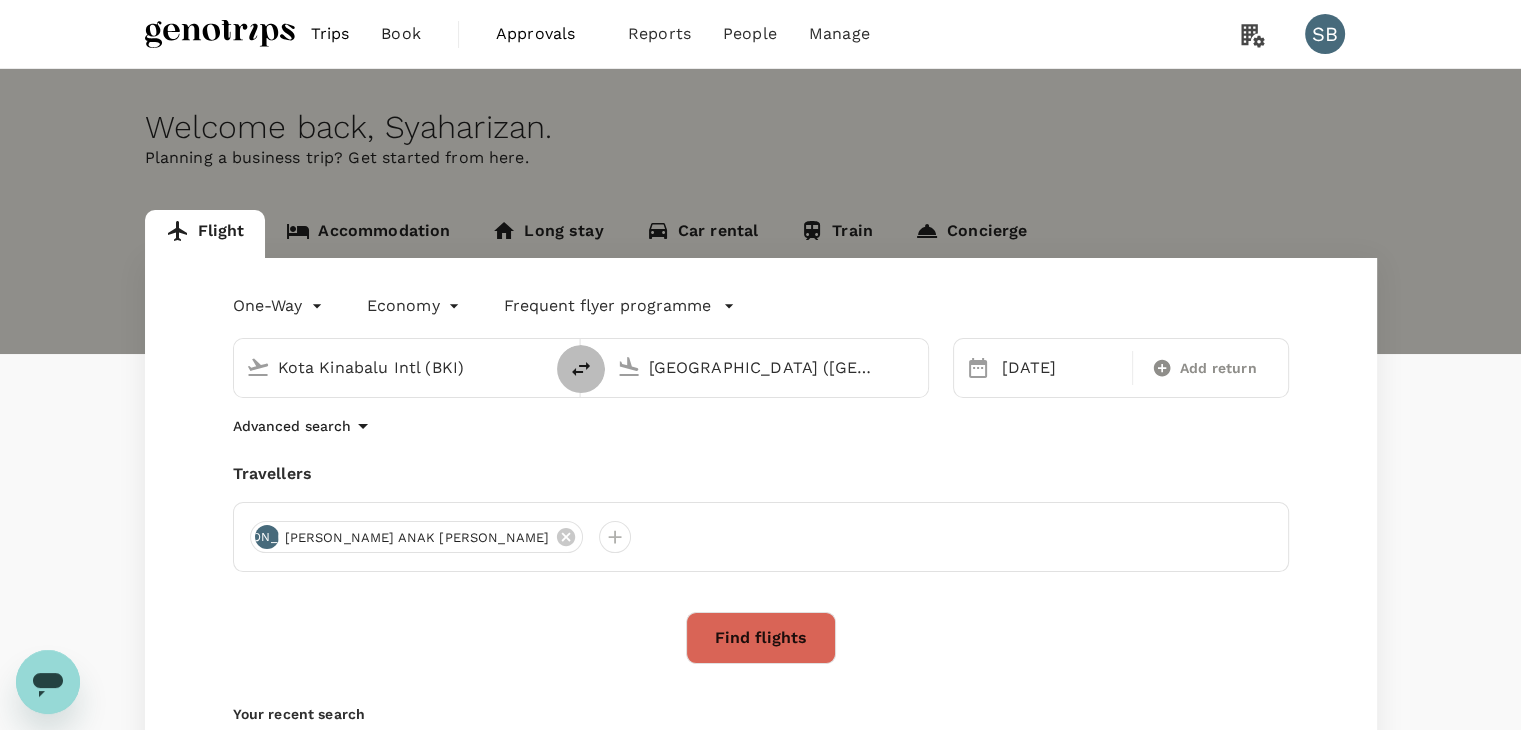 click at bounding box center (581, 369) 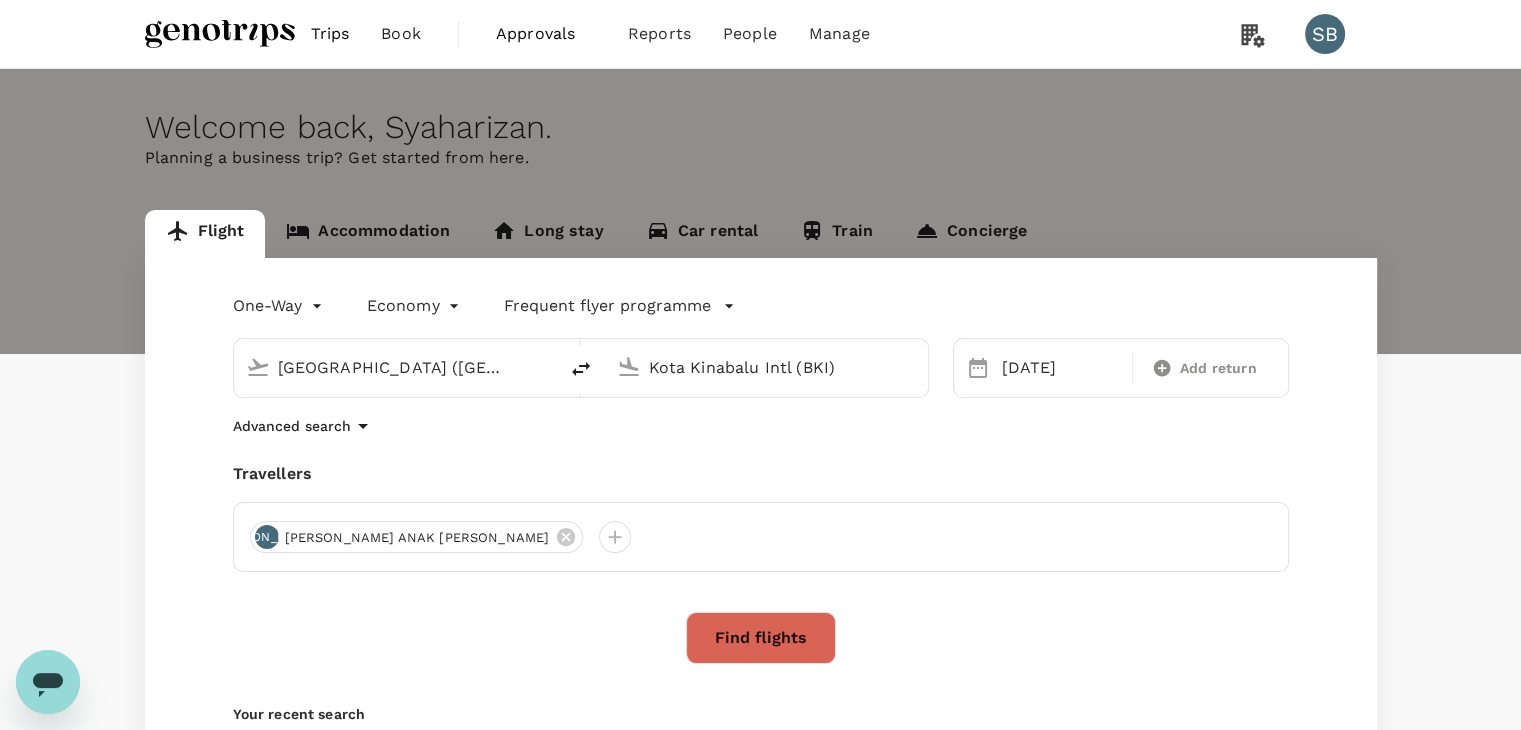click on "Kota Kinabalu Intl (BKI)" at bounding box center (767, 367) 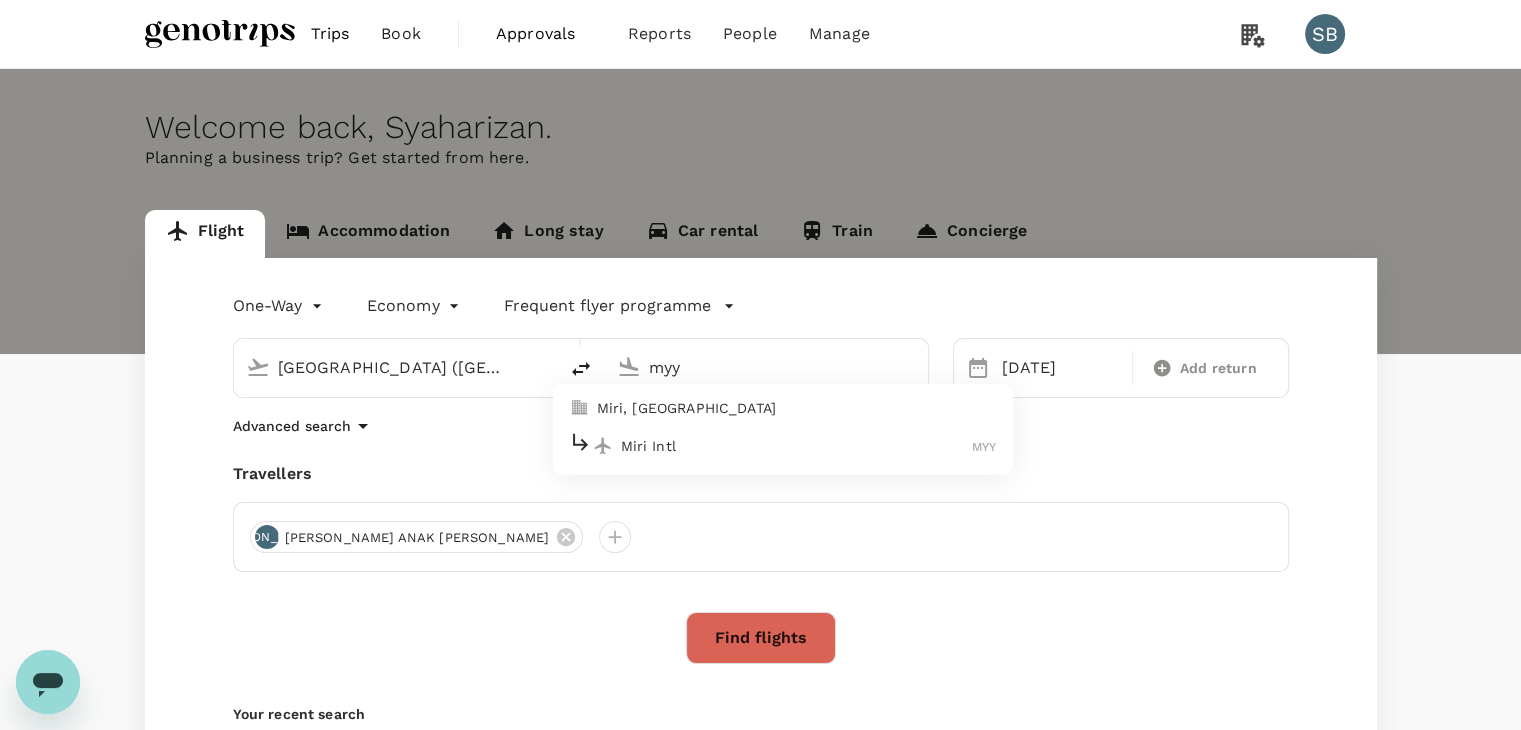 click on "Miri, Malaysia   Miri Intl MYY" at bounding box center [783, 429] 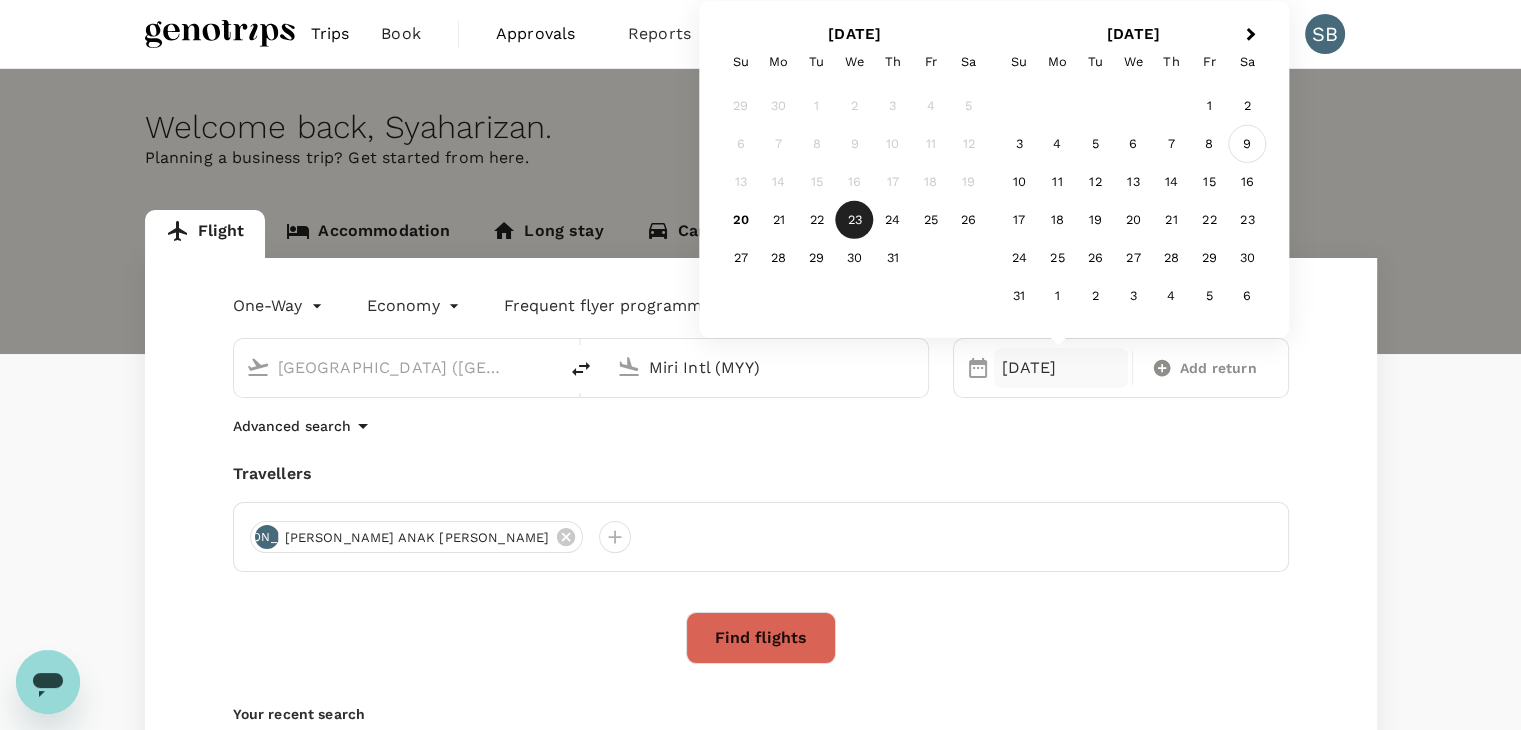 type on "Miri Intl (MYY)" 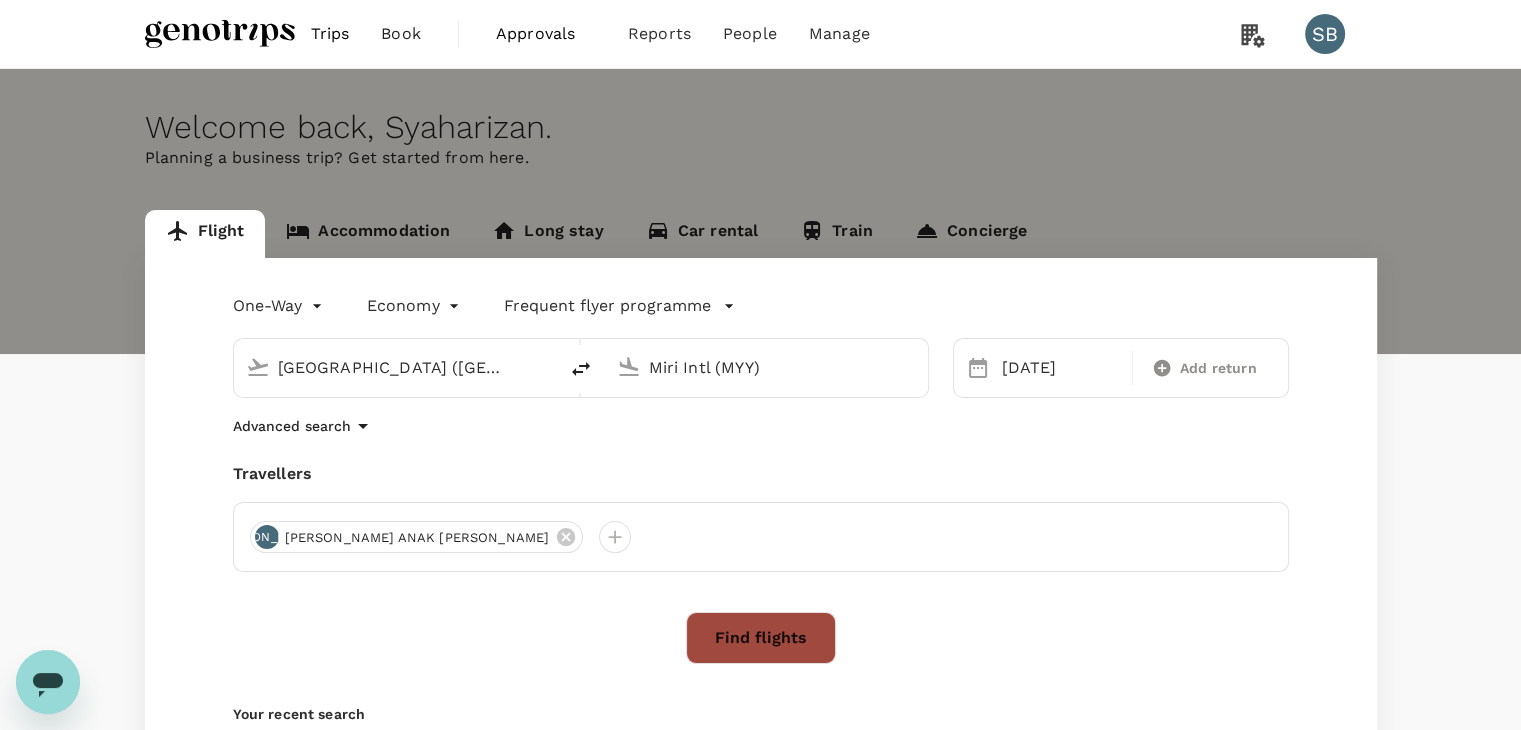click on "Find flights" at bounding box center [761, 638] 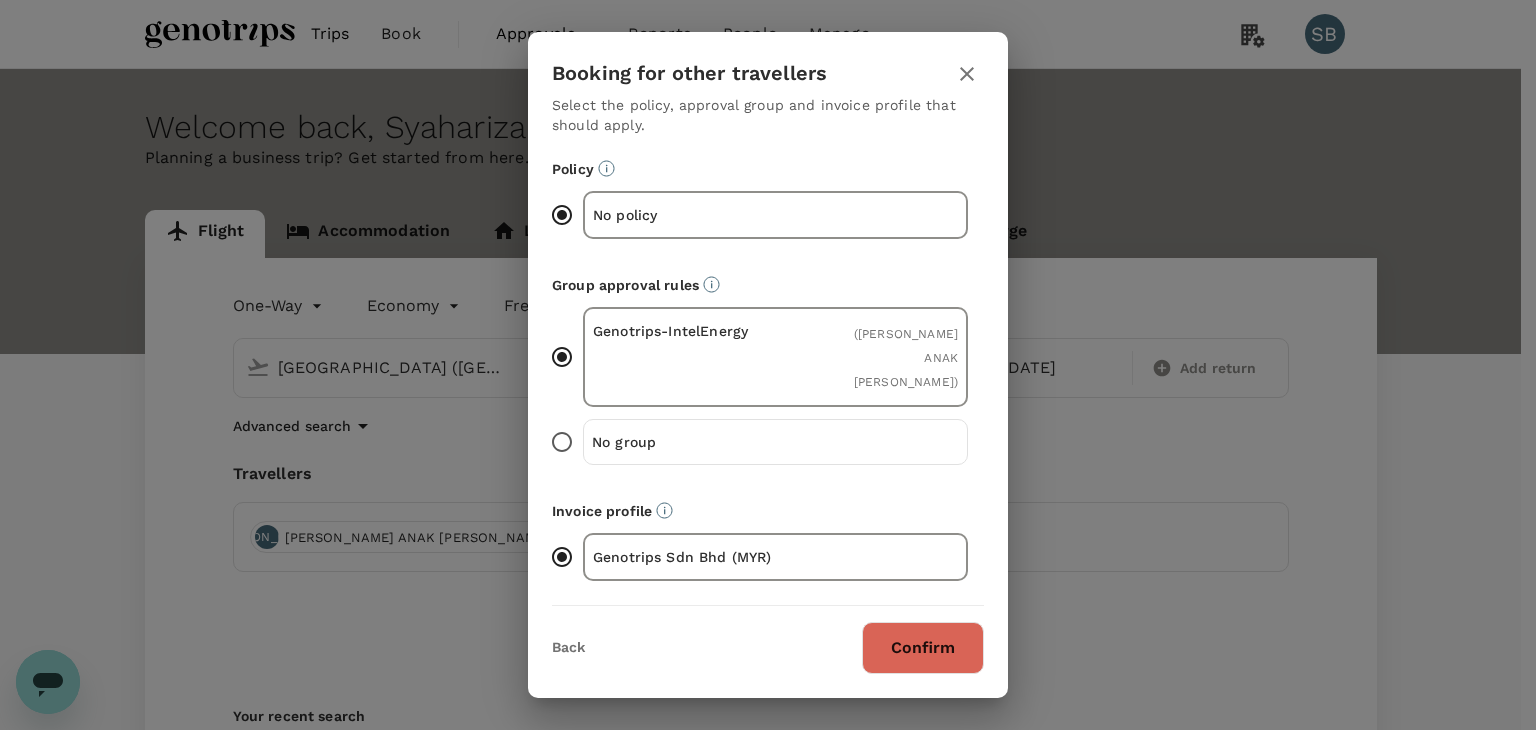 click on "Confirm" at bounding box center [923, 648] 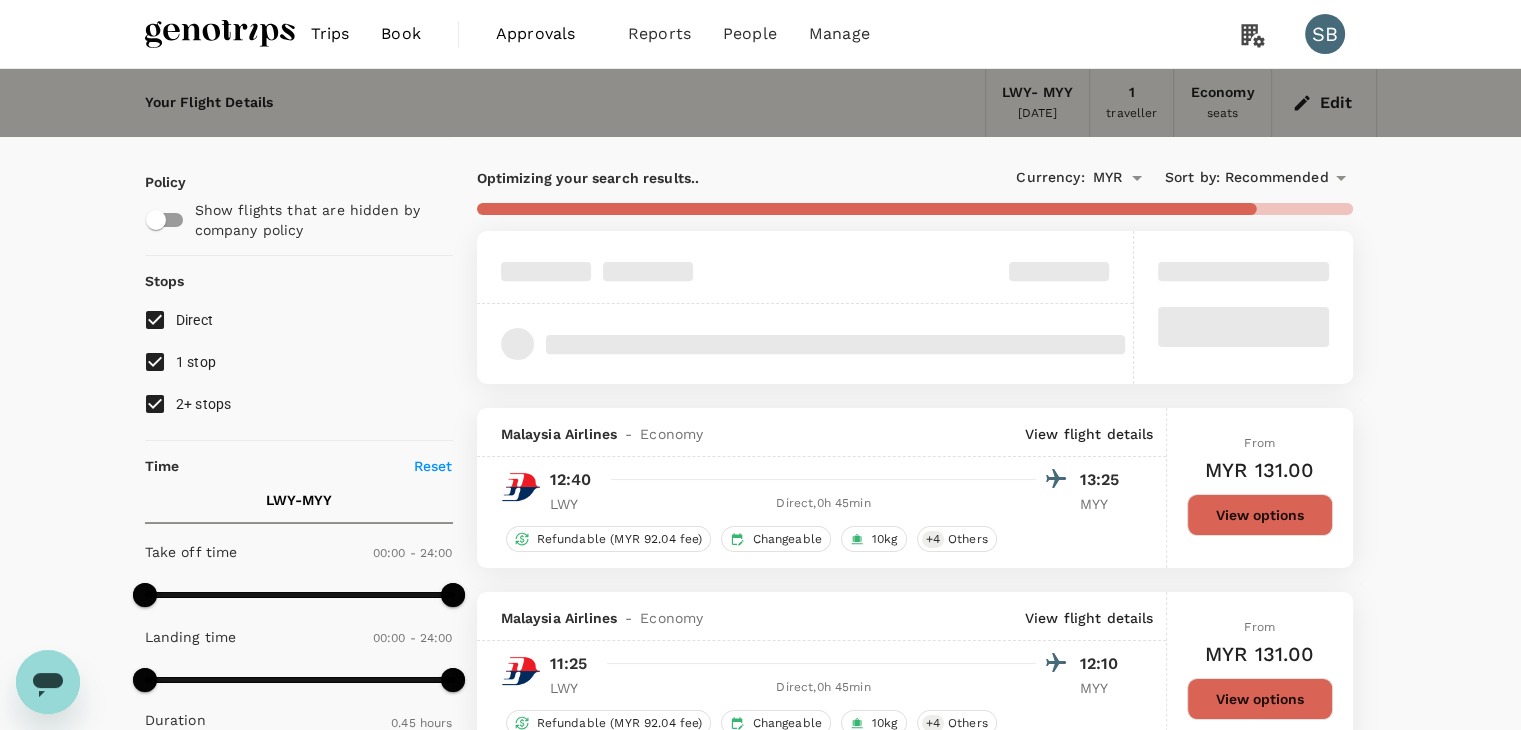 click on "2+ stops" at bounding box center [155, 404] 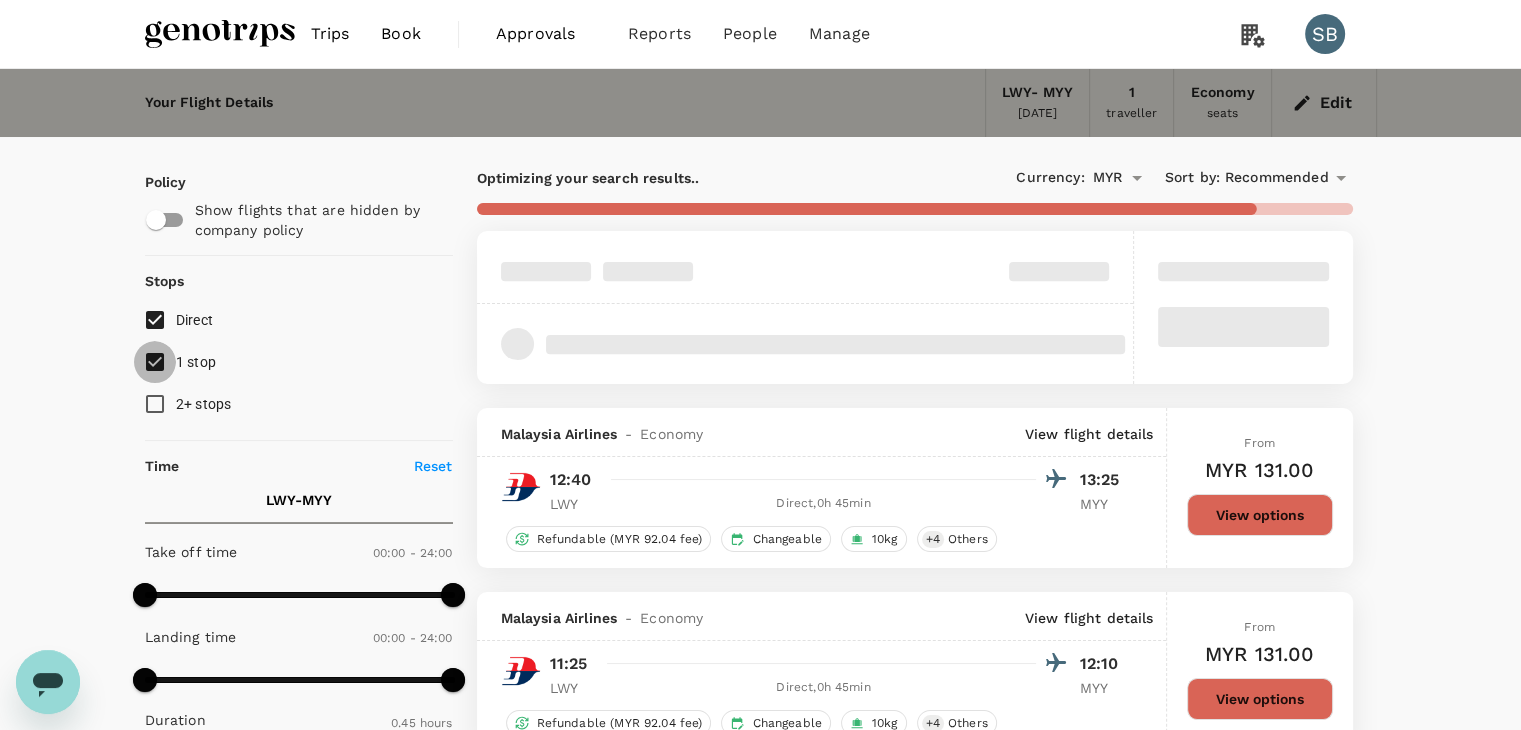 click on "1 stop" at bounding box center [155, 362] 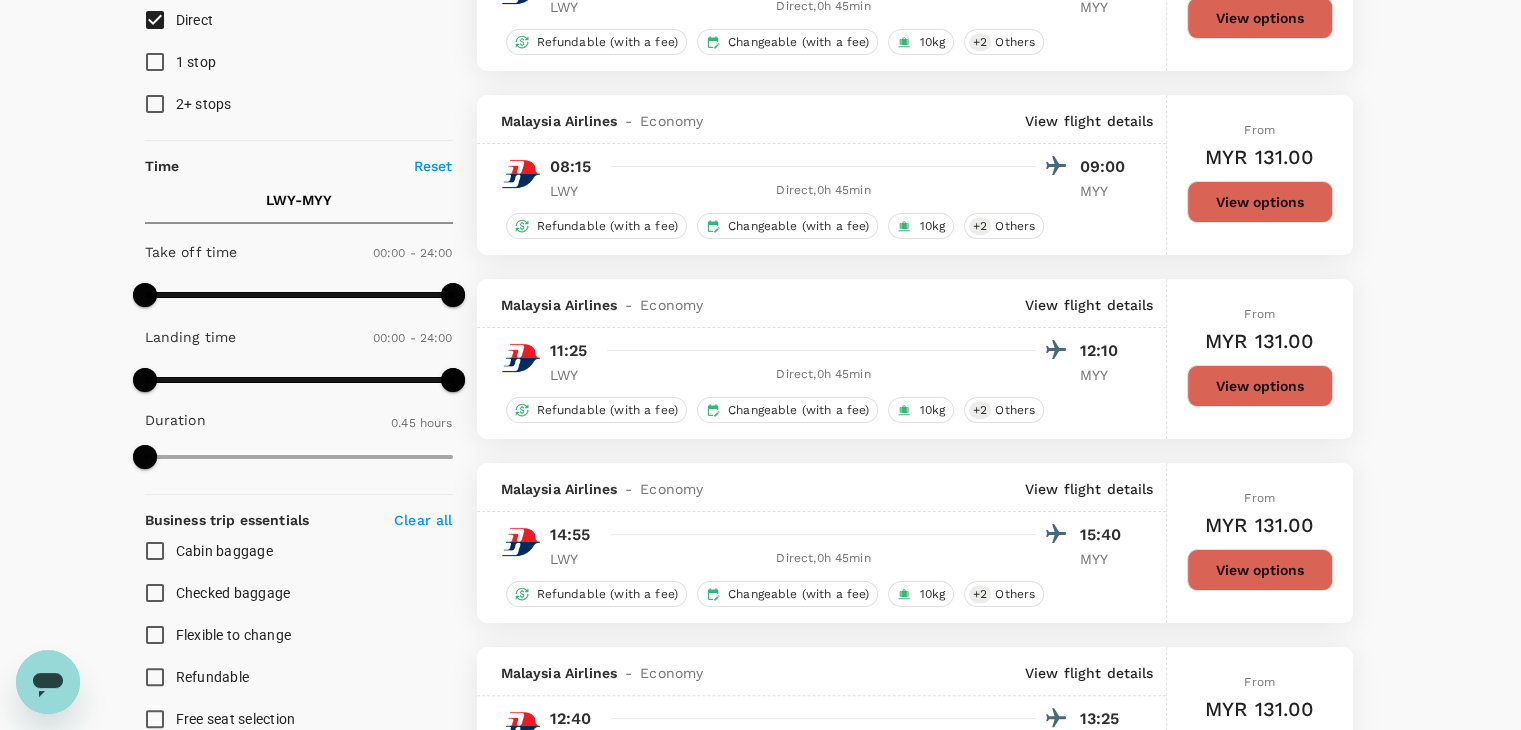 scroll, scrollTop: 400, scrollLeft: 0, axis: vertical 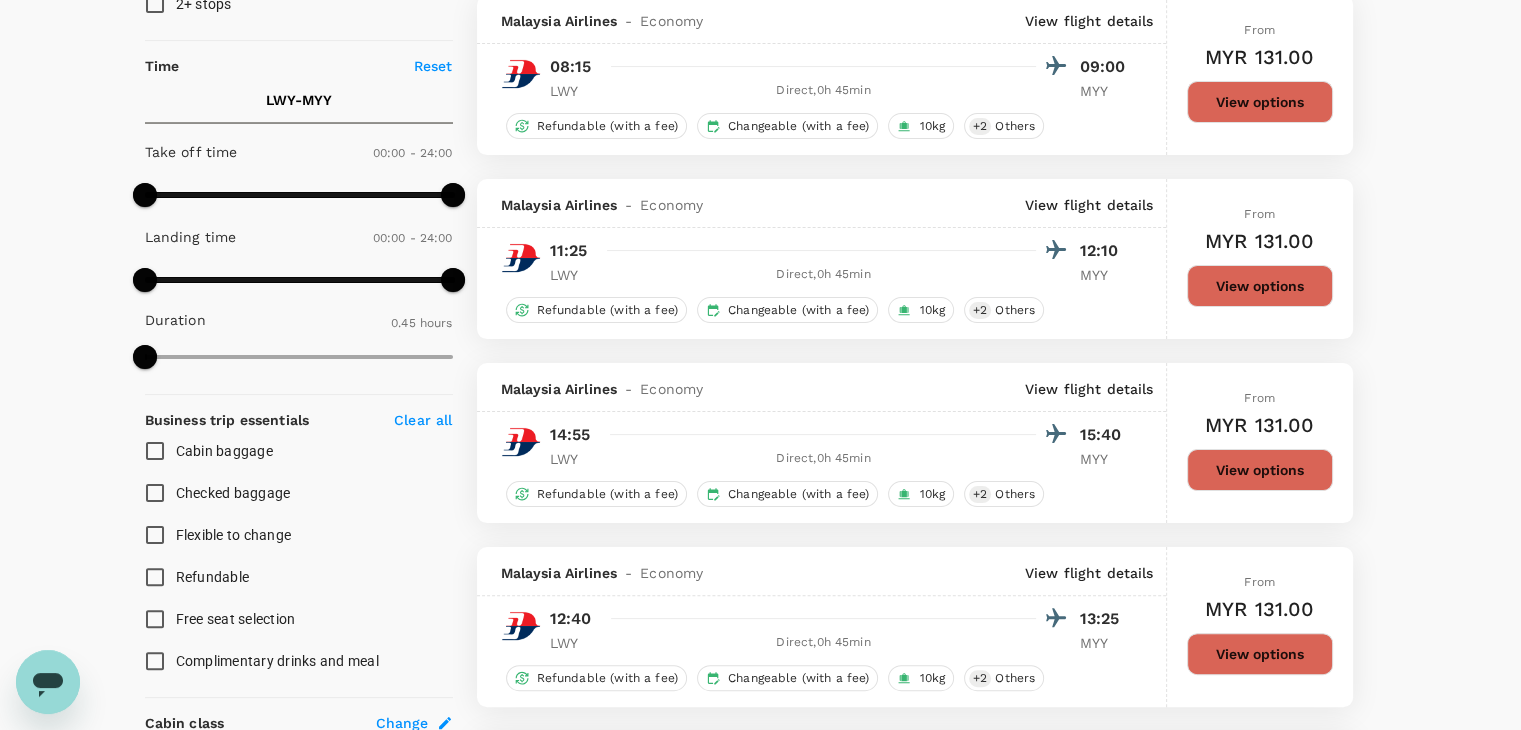 click on "View options" at bounding box center [1260, 470] 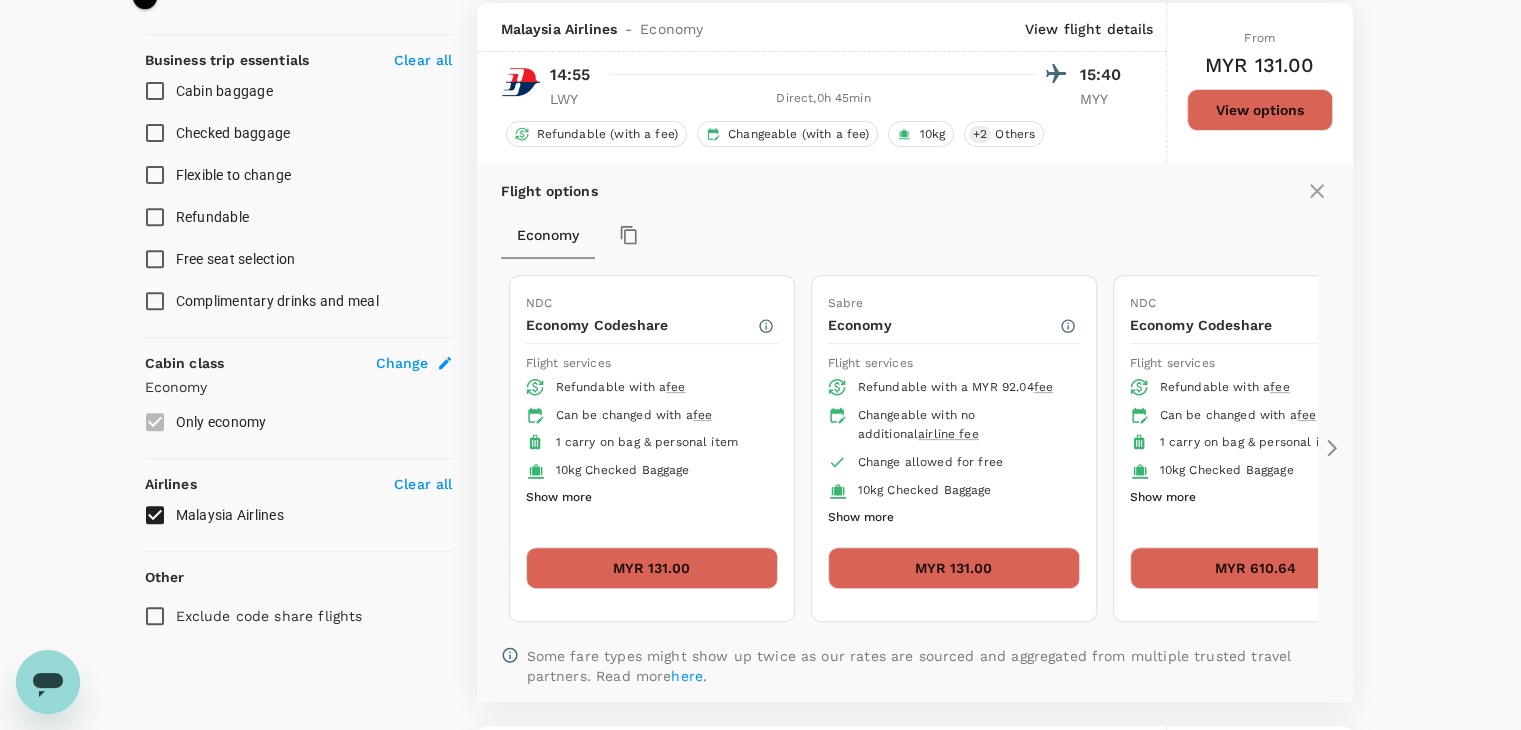 scroll, scrollTop: 763, scrollLeft: 0, axis: vertical 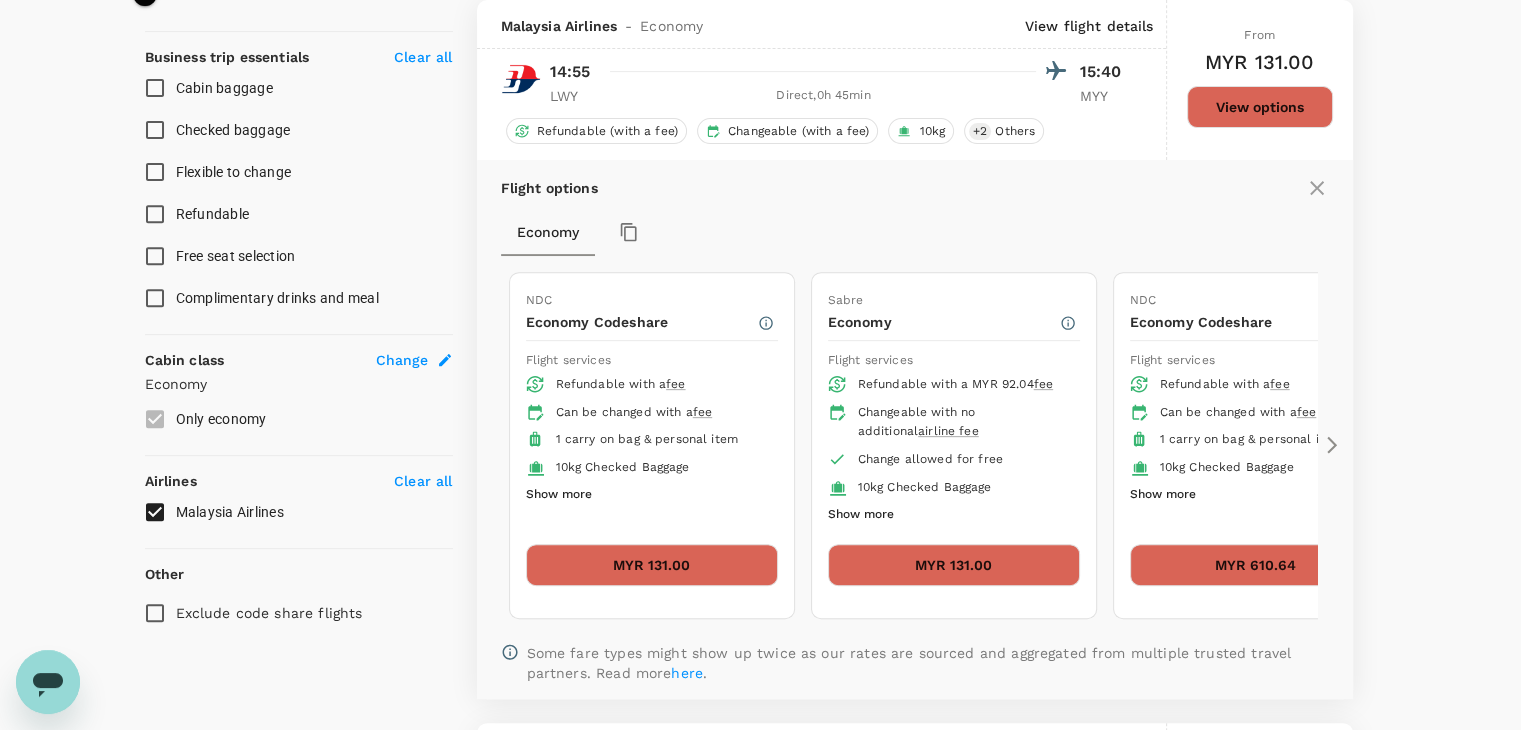 click on "MYR 131.00" at bounding box center [954, 565] 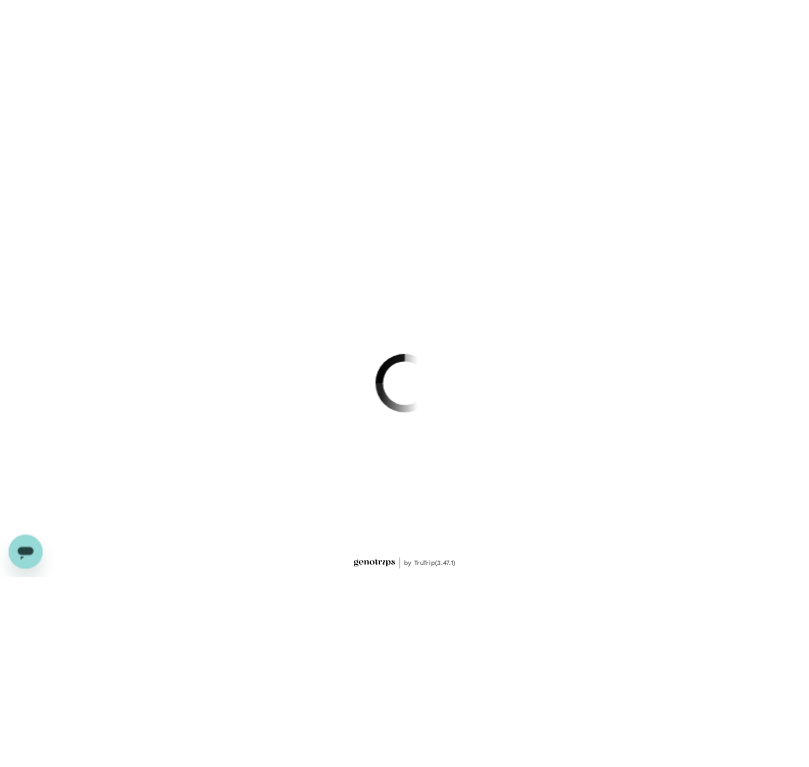 scroll, scrollTop: 0, scrollLeft: 0, axis: both 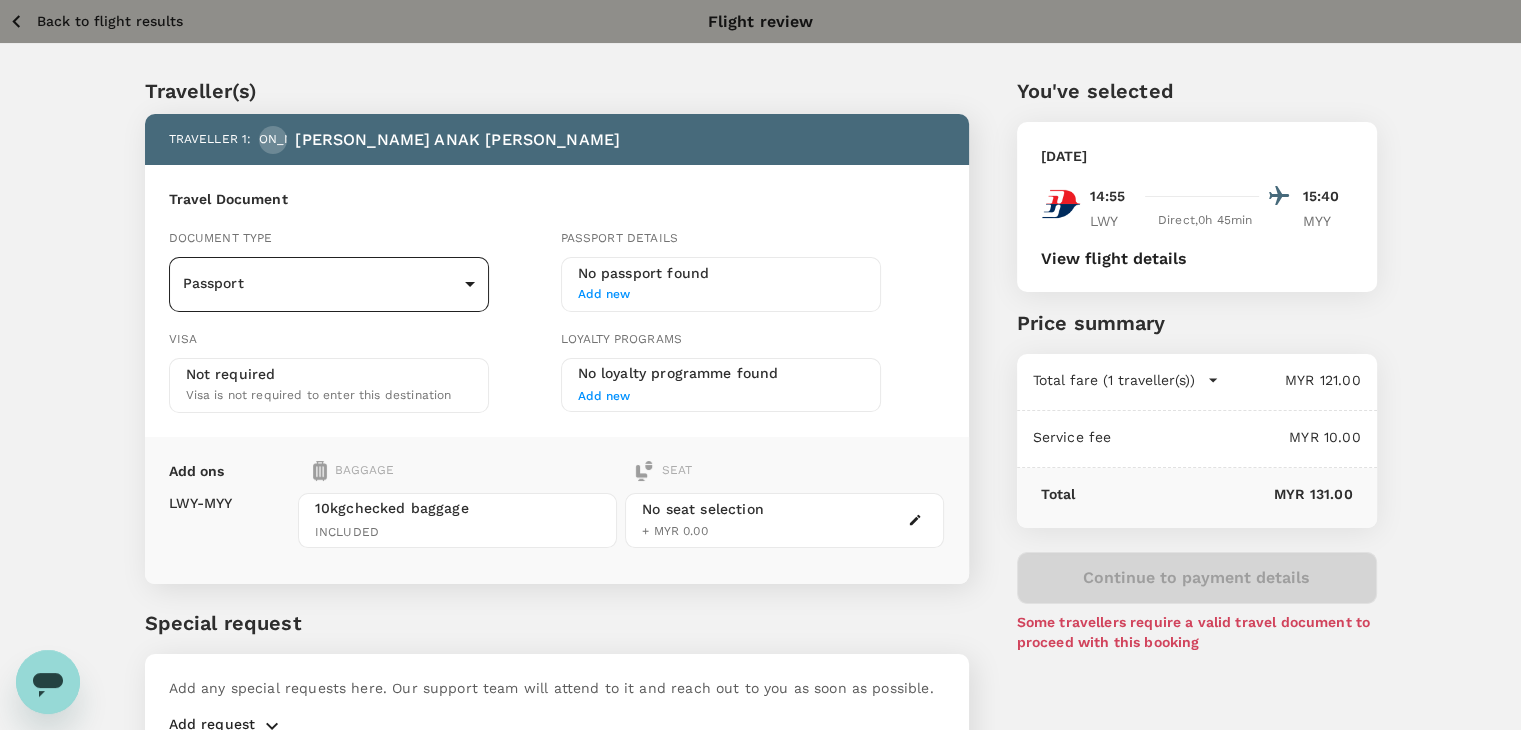 click on "Back to flight results Flight review Traveller(s) Traveller   1 : JA JULIN   ANAK DANA Travel Document Document type Passport Passport ​ Passport details No passport found Add new Visa Not required Visa is not required to enter this destination Loyalty programs No loyalty programme found Add new Add ons Baggage Seat LWY  -  MYY 10kg  checked baggage INCLUDED No seat selection + MYR 0.00 Special request Add any special requests here. Our support team will attend to it and reach out to you as soon as possible. Add request You've selected Saturday, 09 Aug 2025 14:55 15:40 LWY Direct ,  0h 45min MYY View flight details Price summary Total fare (1 traveller(s)) MYR 121.00 Air fare MYR 121.00 Baggage fee MYR 0.00 Seat fee MYR 0.00 Service fee MYR 10.00 Total MYR 131.00 Continue to payment details Some travellers require a valid travel document to proceed with this booking by TruTrip  ( 3.47.1   ) View details Edit Add new" at bounding box center (760, 419) 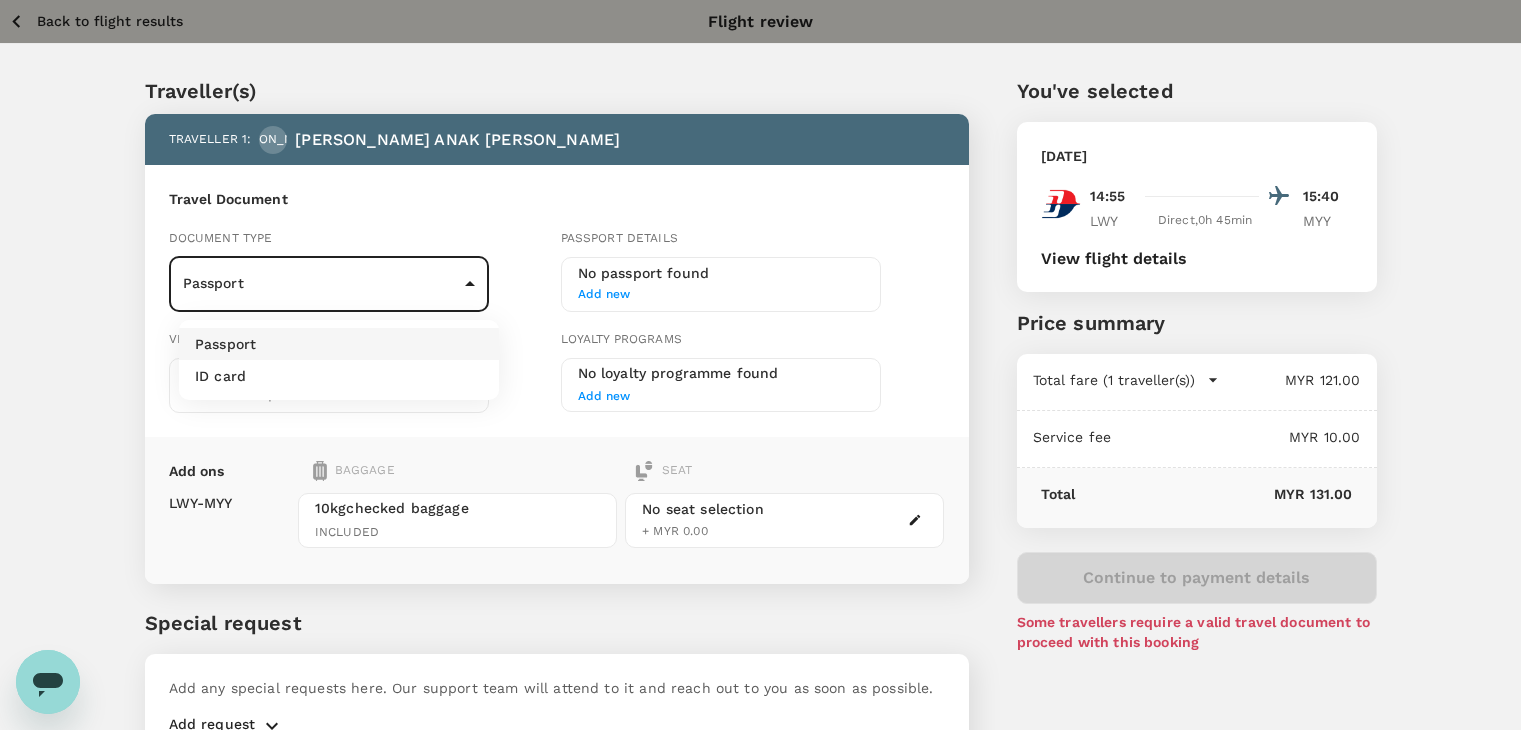 click on "ID card" at bounding box center (339, 376) 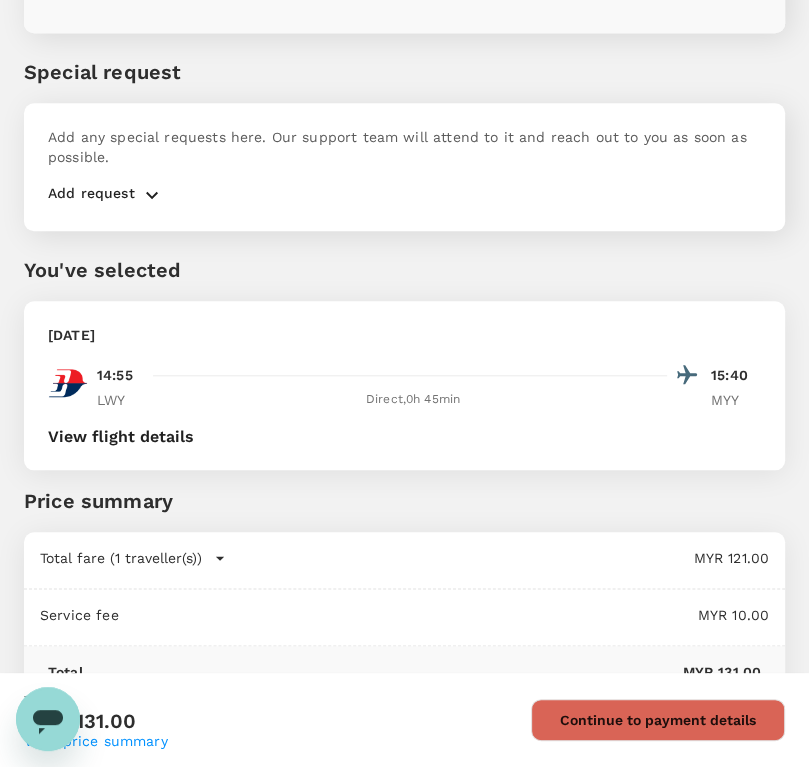 scroll, scrollTop: 931, scrollLeft: 0, axis: vertical 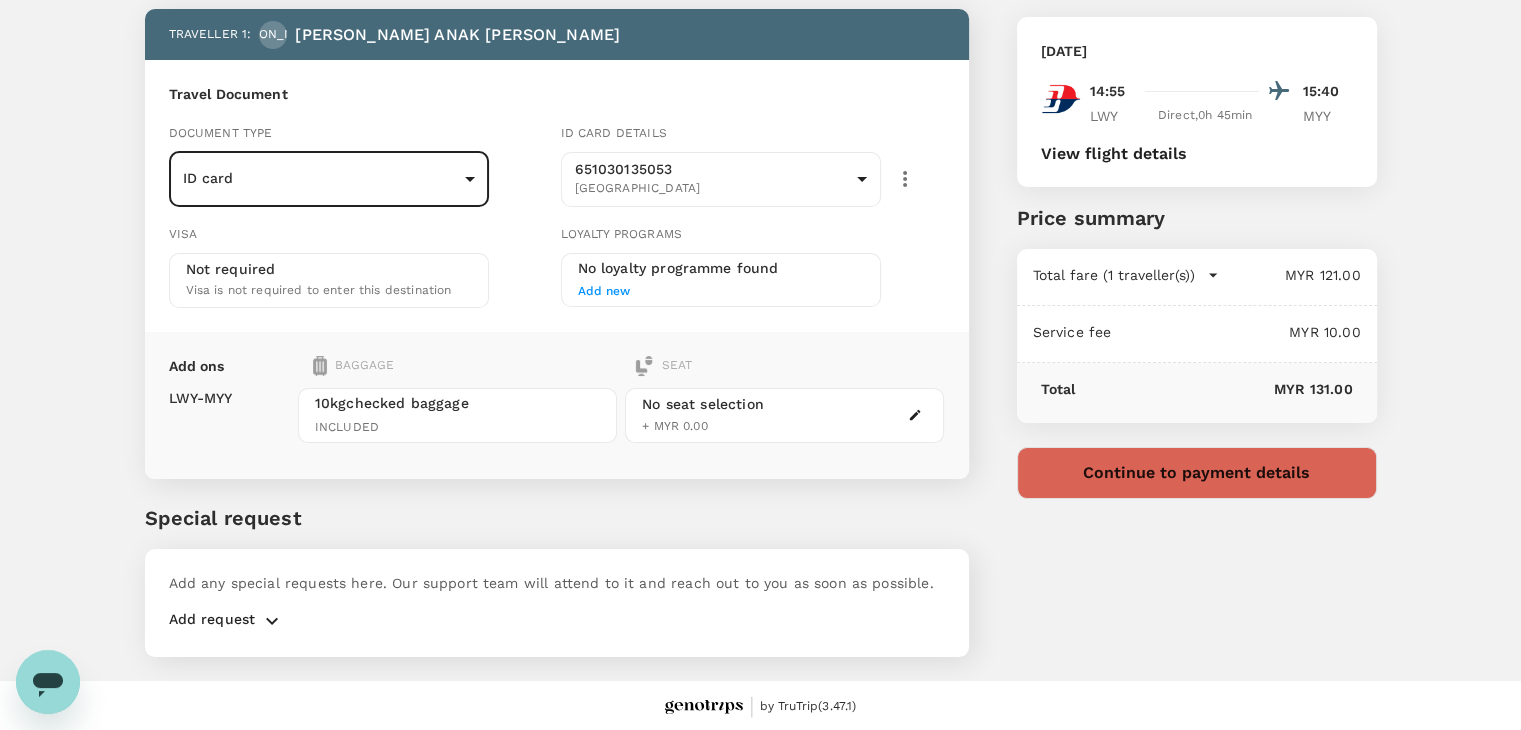 click on "Continue to payment details" at bounding box center [1197, 473] 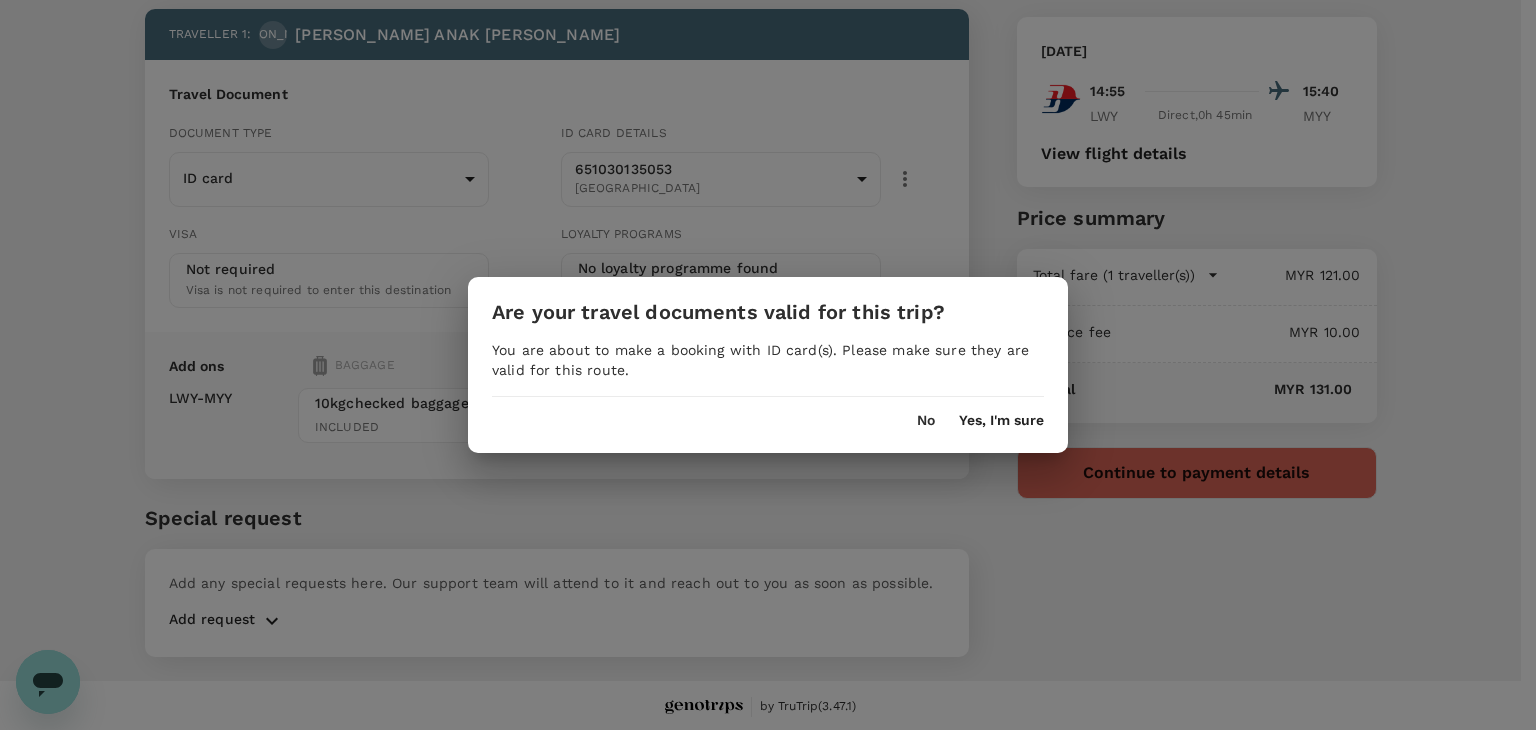 click on "Yes, I'm sure" at bounding box center (1001, 421) 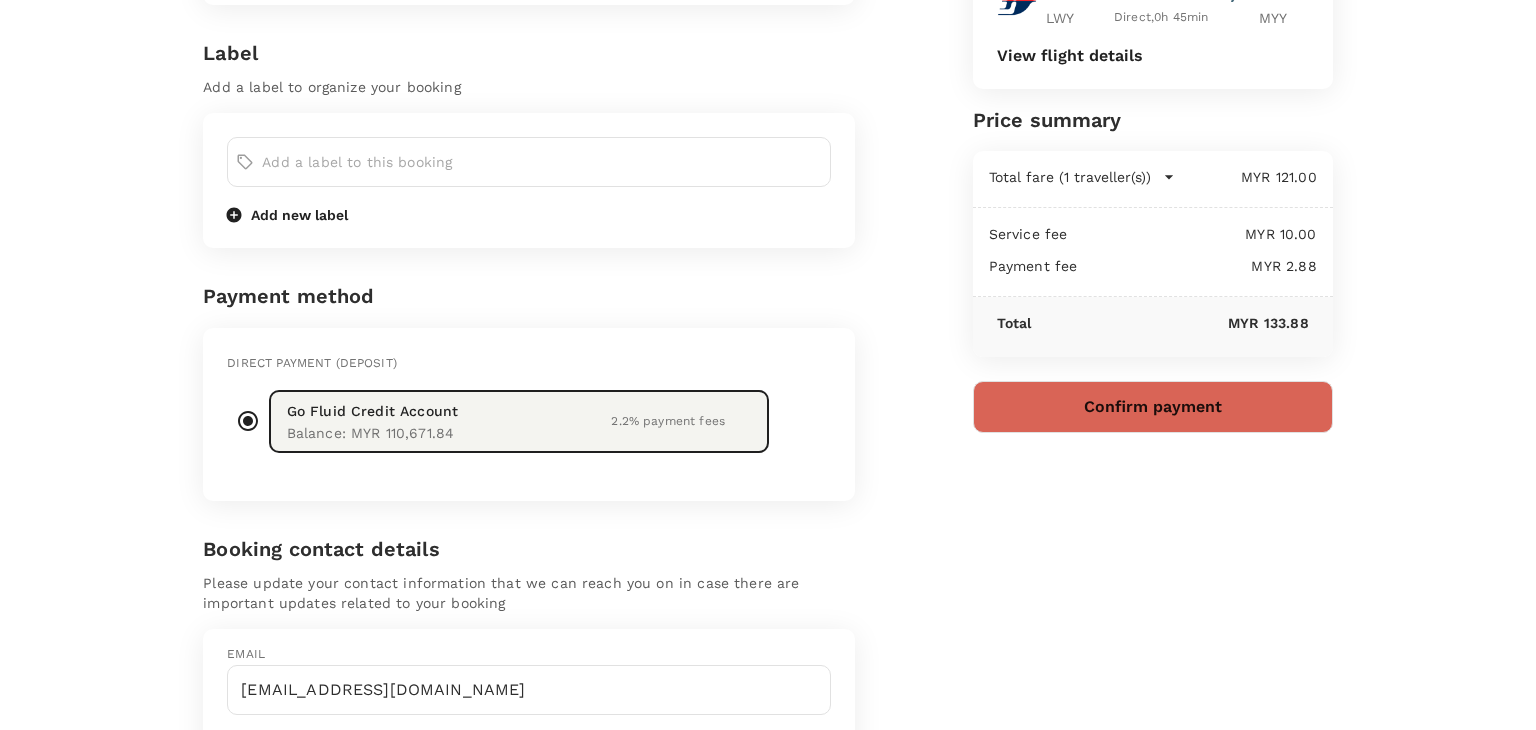 scroll, scrollTop: 217, scrollLeft: 0, axis: vertical 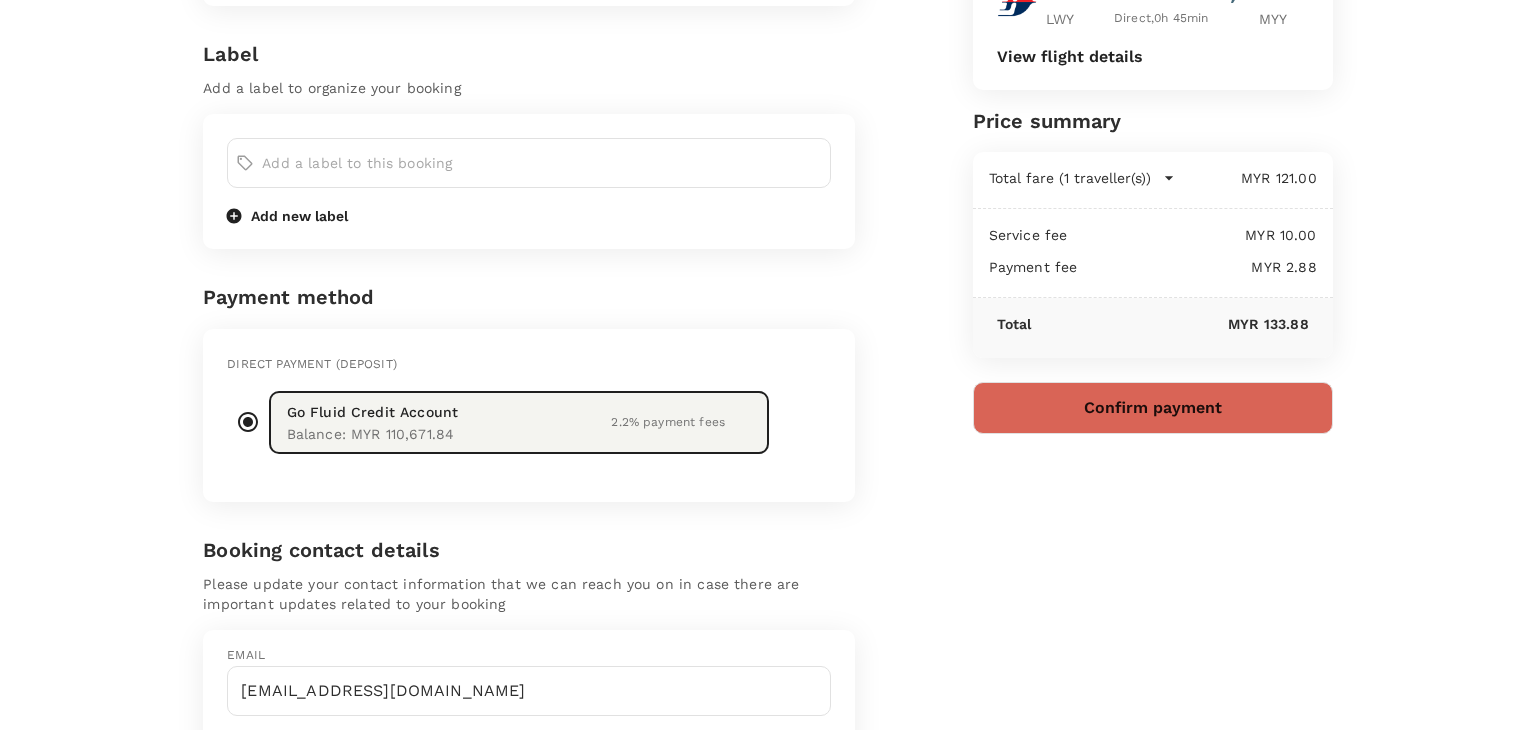 click on "Confirm payment" at bounding box center [1153, 408] 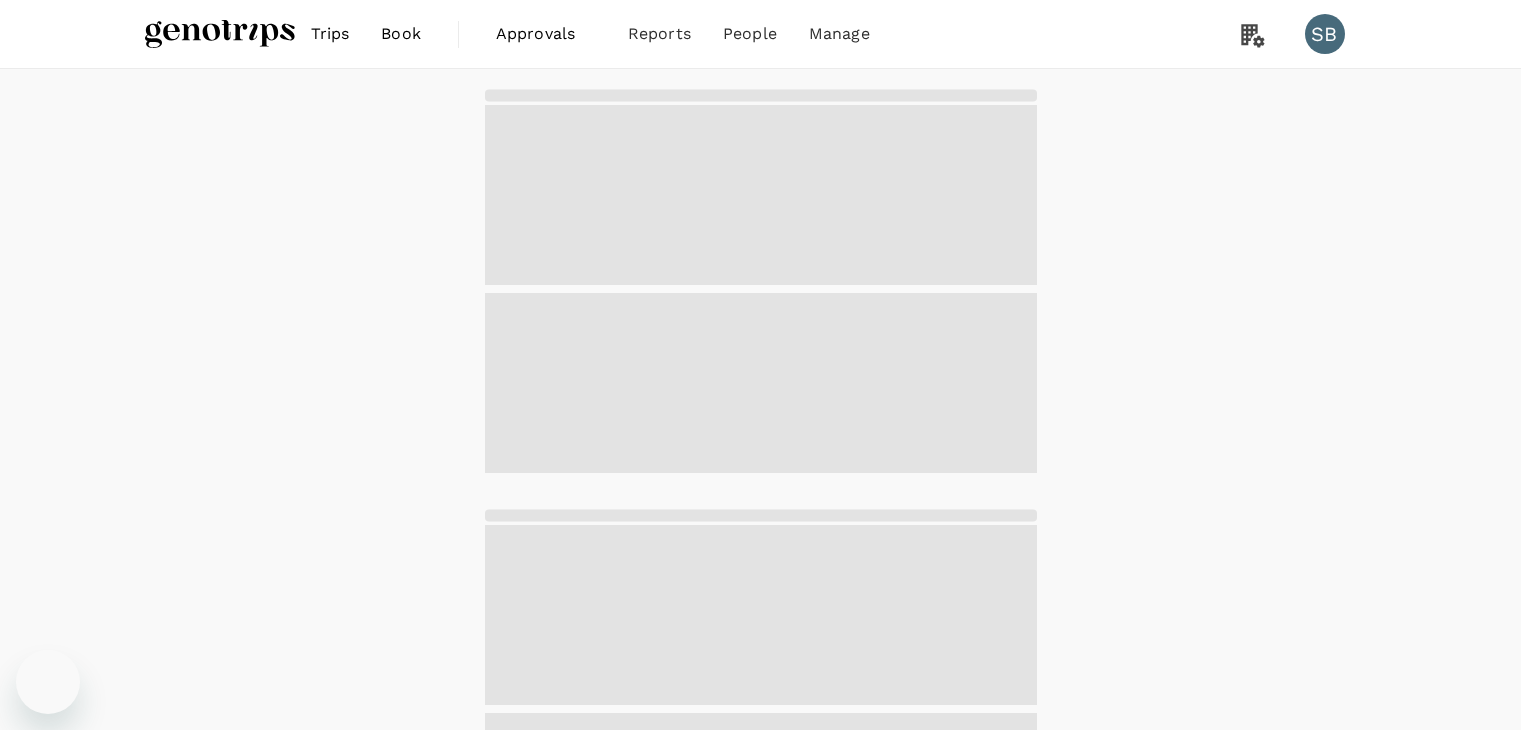 scroll, scrollTop: 0, scrollLeft: 0, axis: both 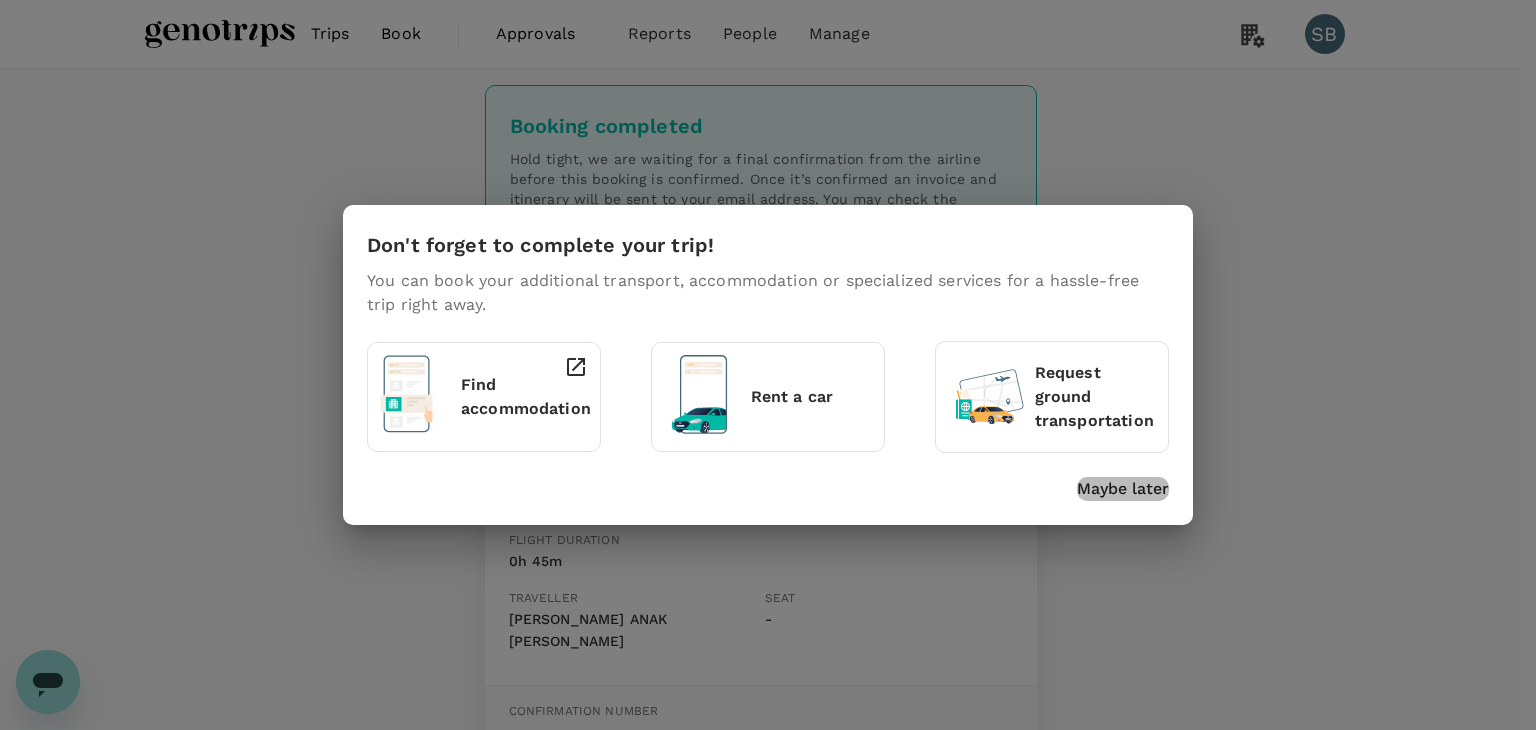 click on "Maybe later" at bounding box center [1123, 489] 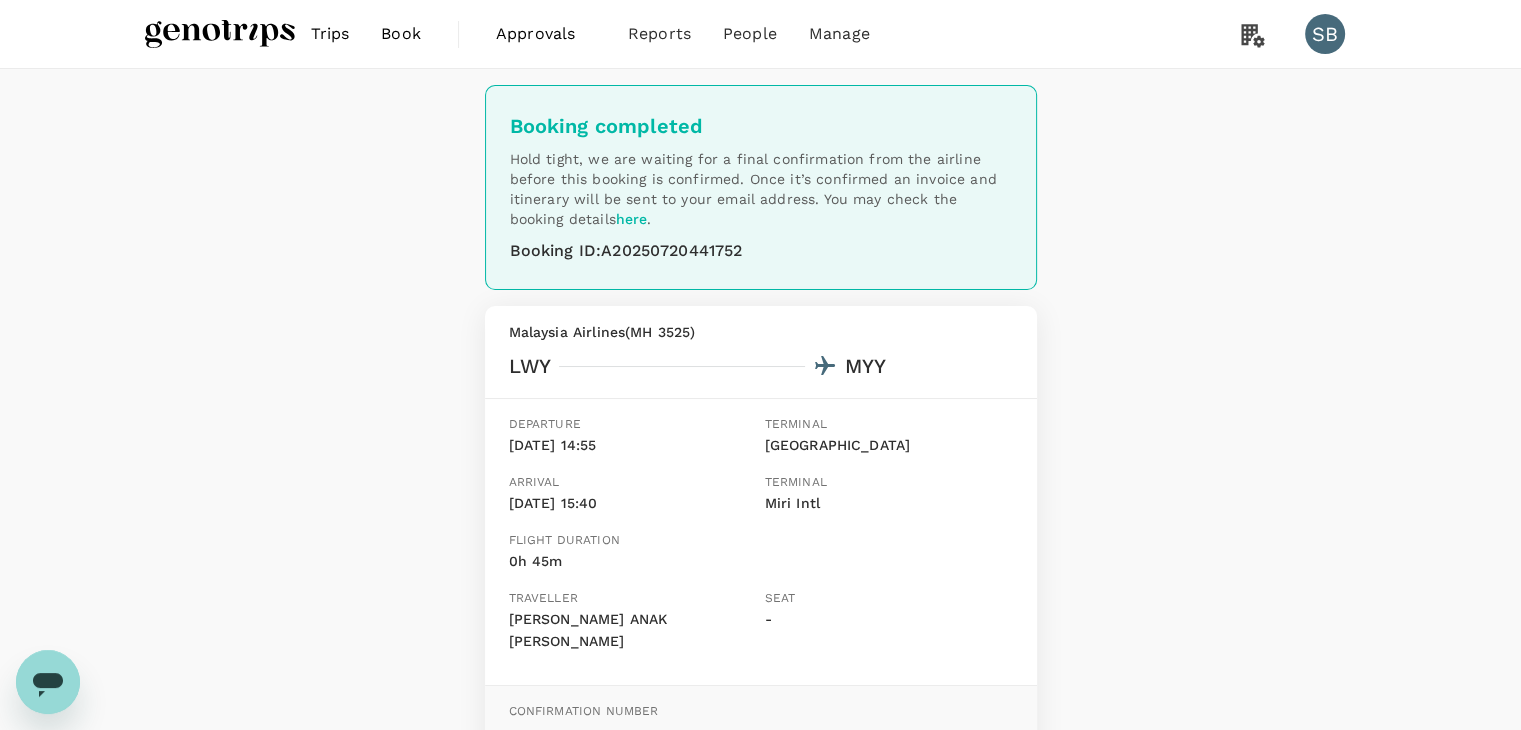 click at bounding box center [220, 34] 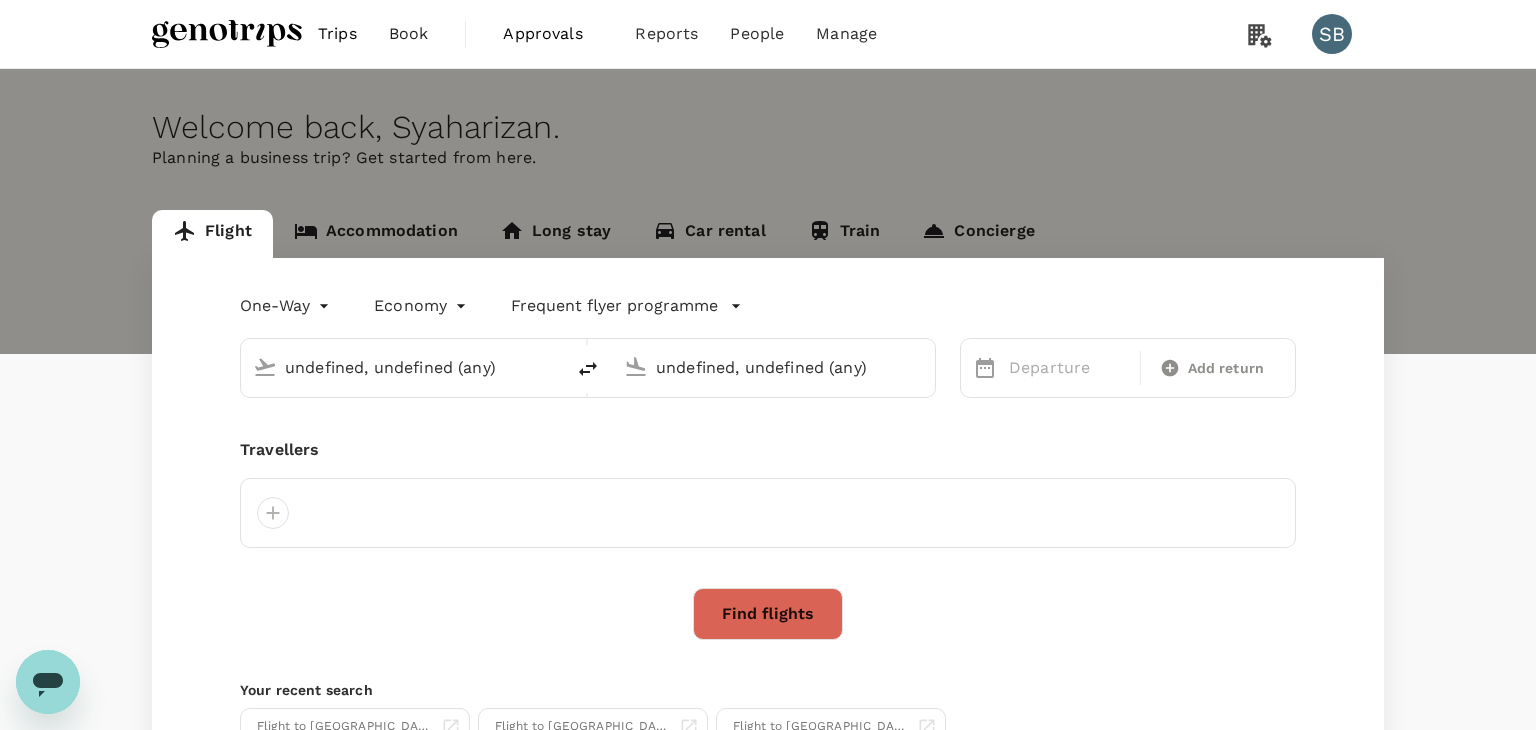 type 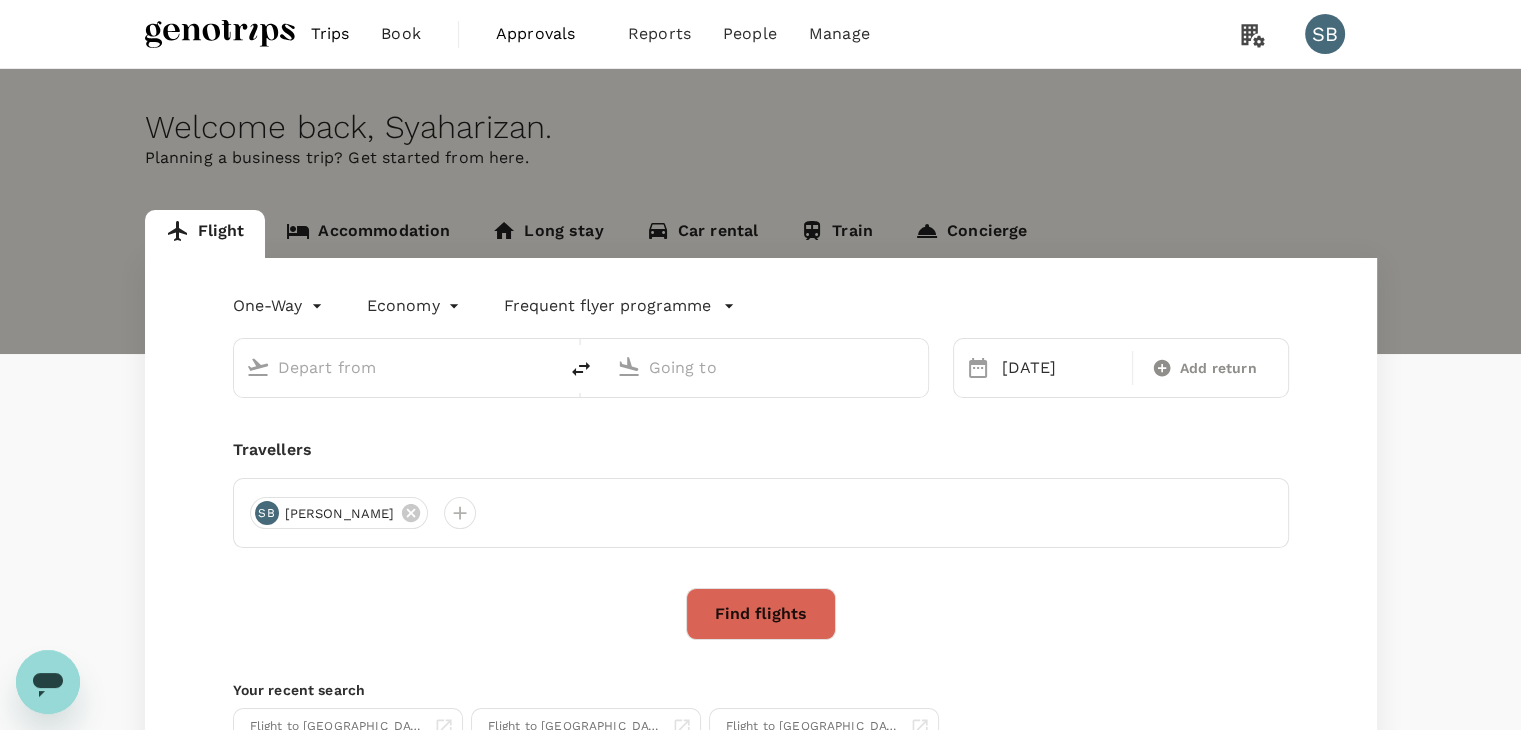 type on "[GEOGRAPHIC_DATA] ([GEOGRAPHIC_DATA])" 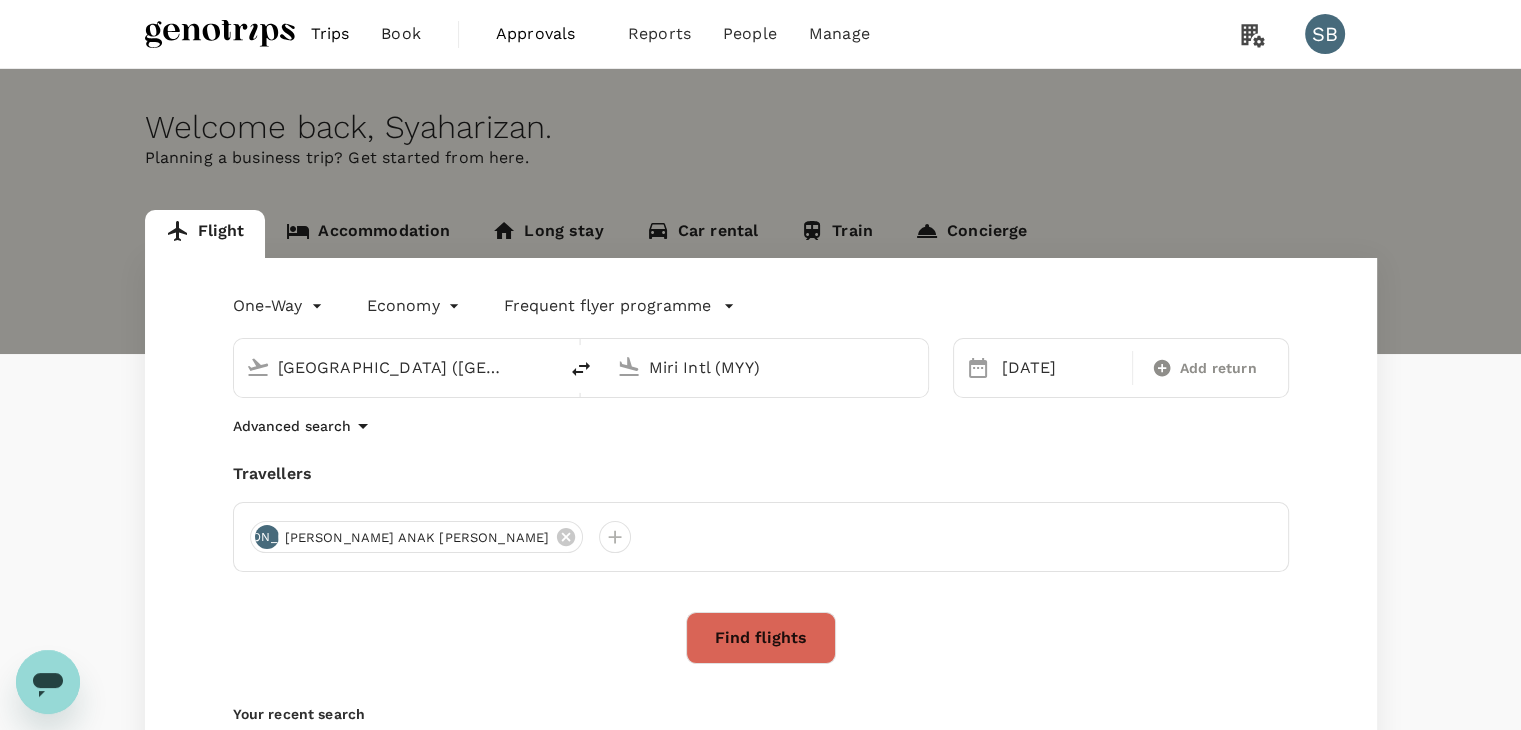 type 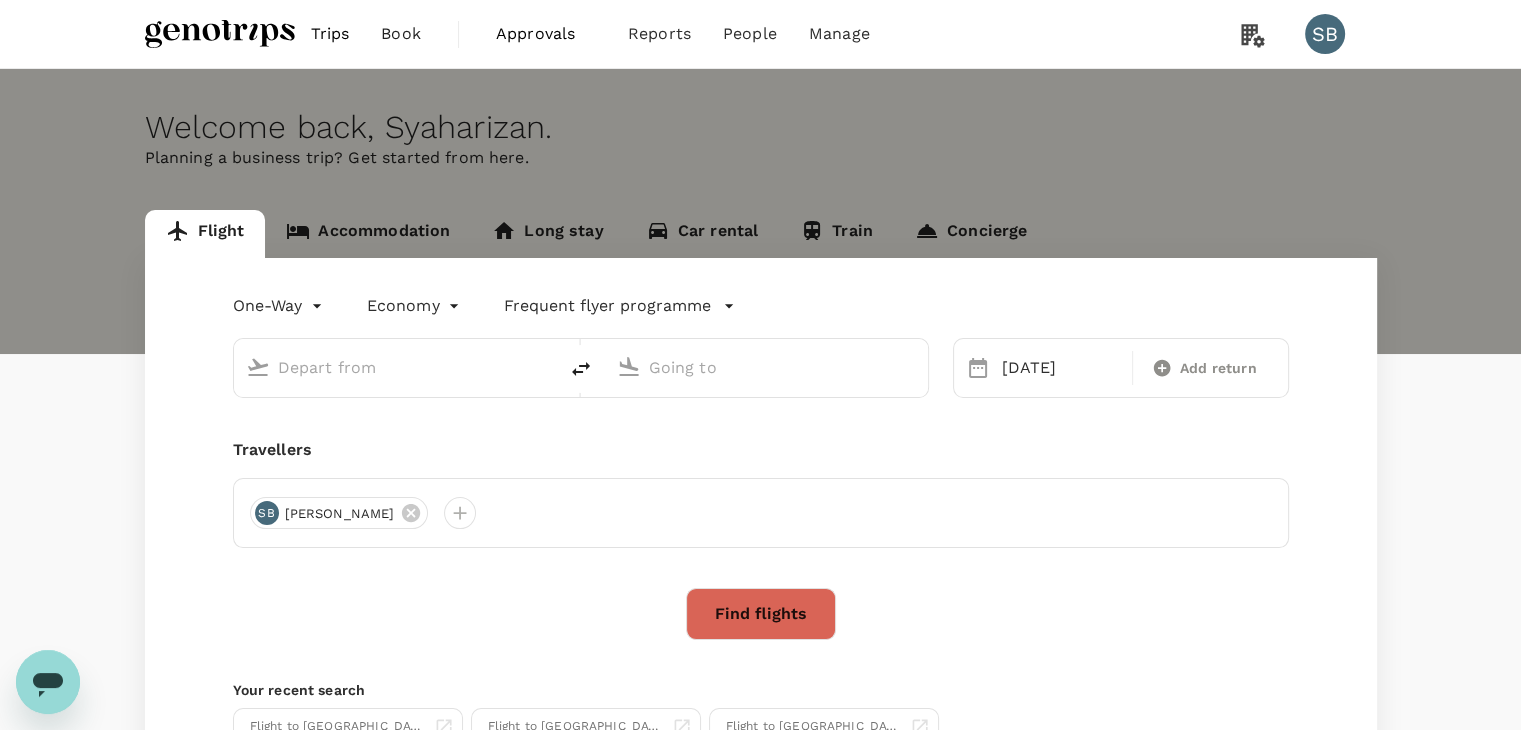 type on "[GEOGRAPHIC_DATA] ([GEOGRAPHIC_DATA])" 